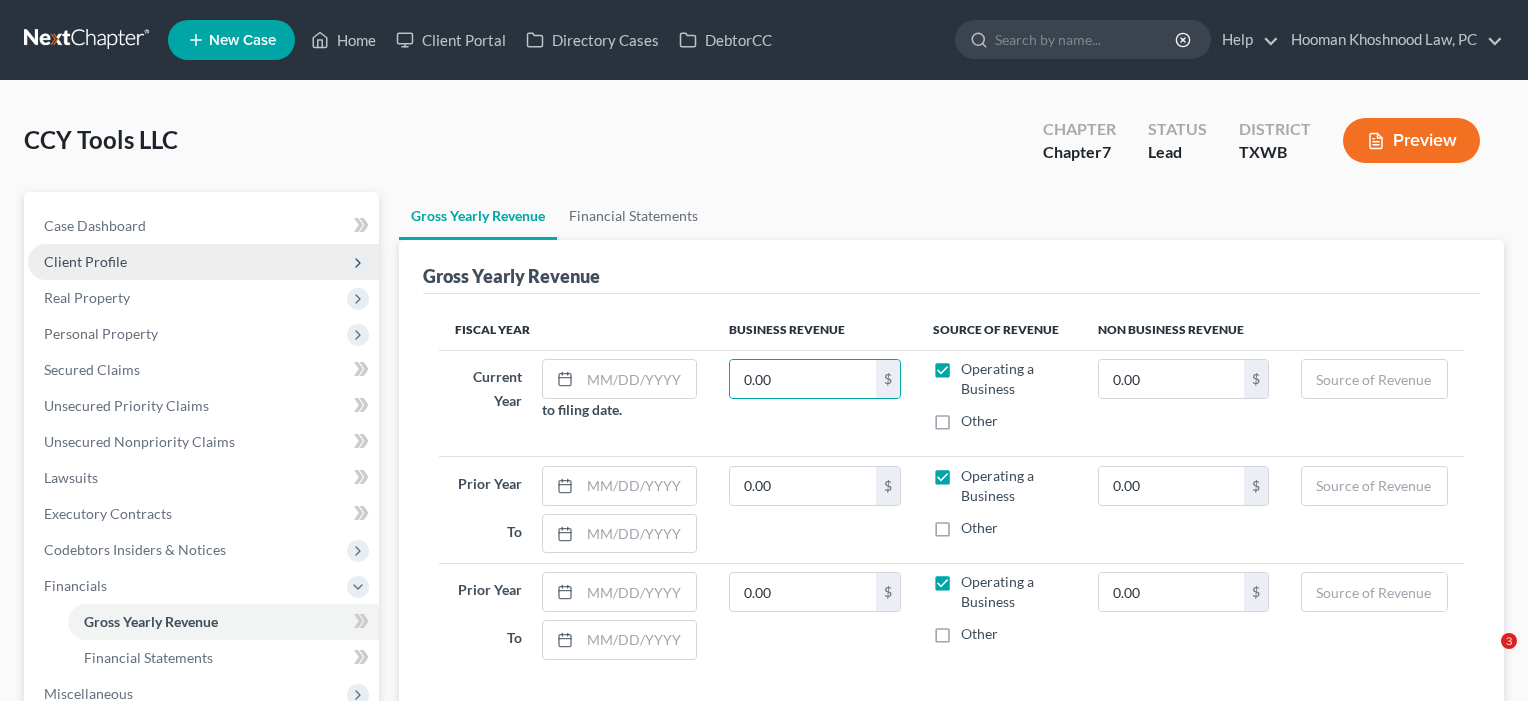 scroll, scrollTop: 107, scrollLeft: 0, axis: vertical 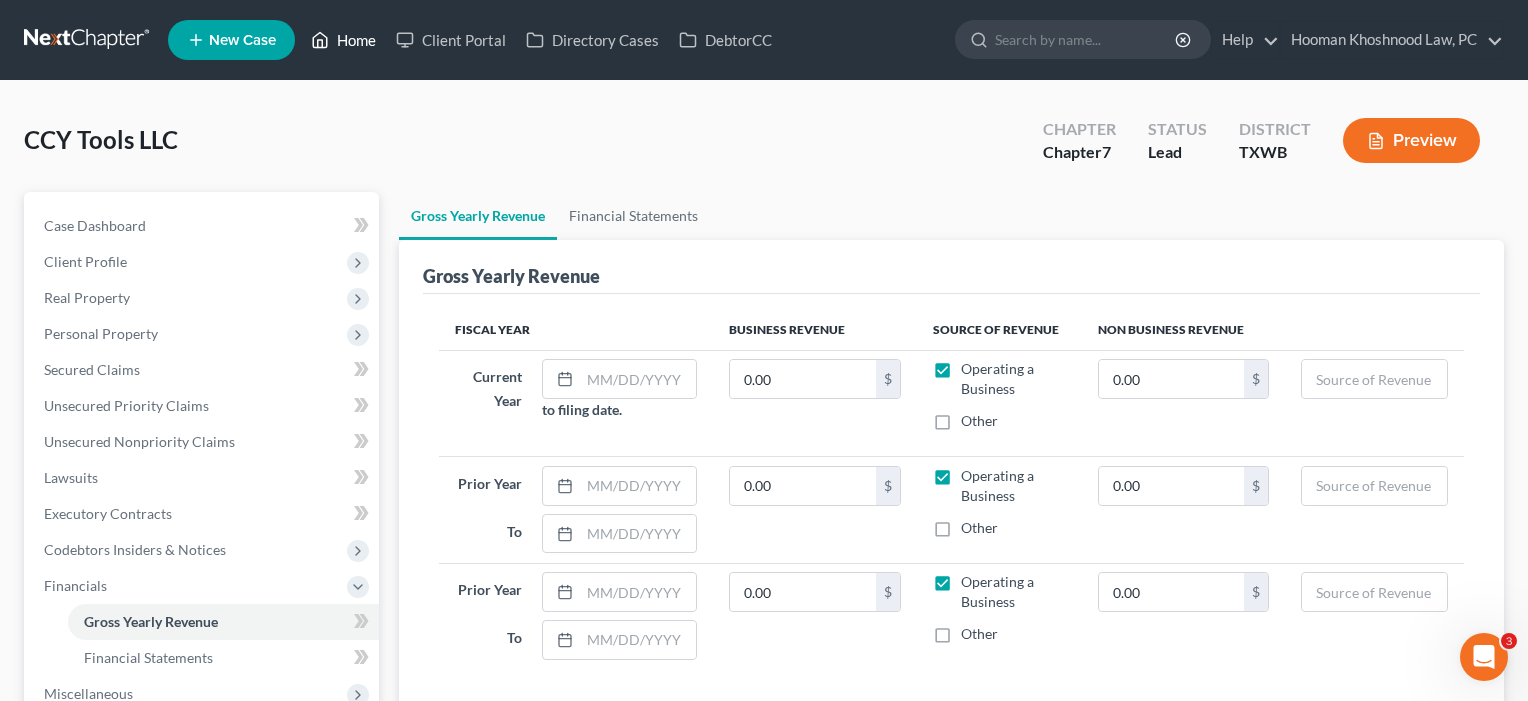 click on "Home" at bounding box center [343, 40] 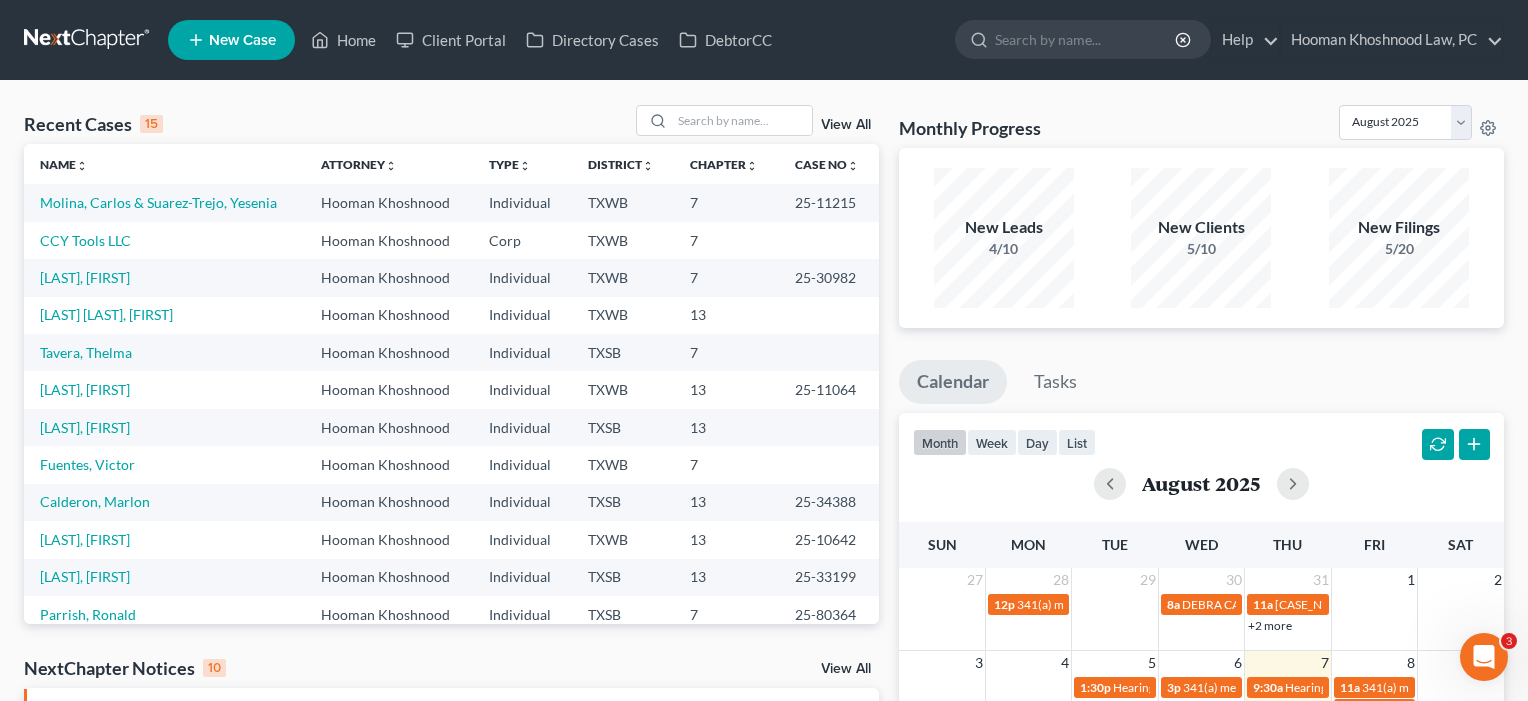 scroll, scrollTop: 0, scrollLeft: 0, axis: both 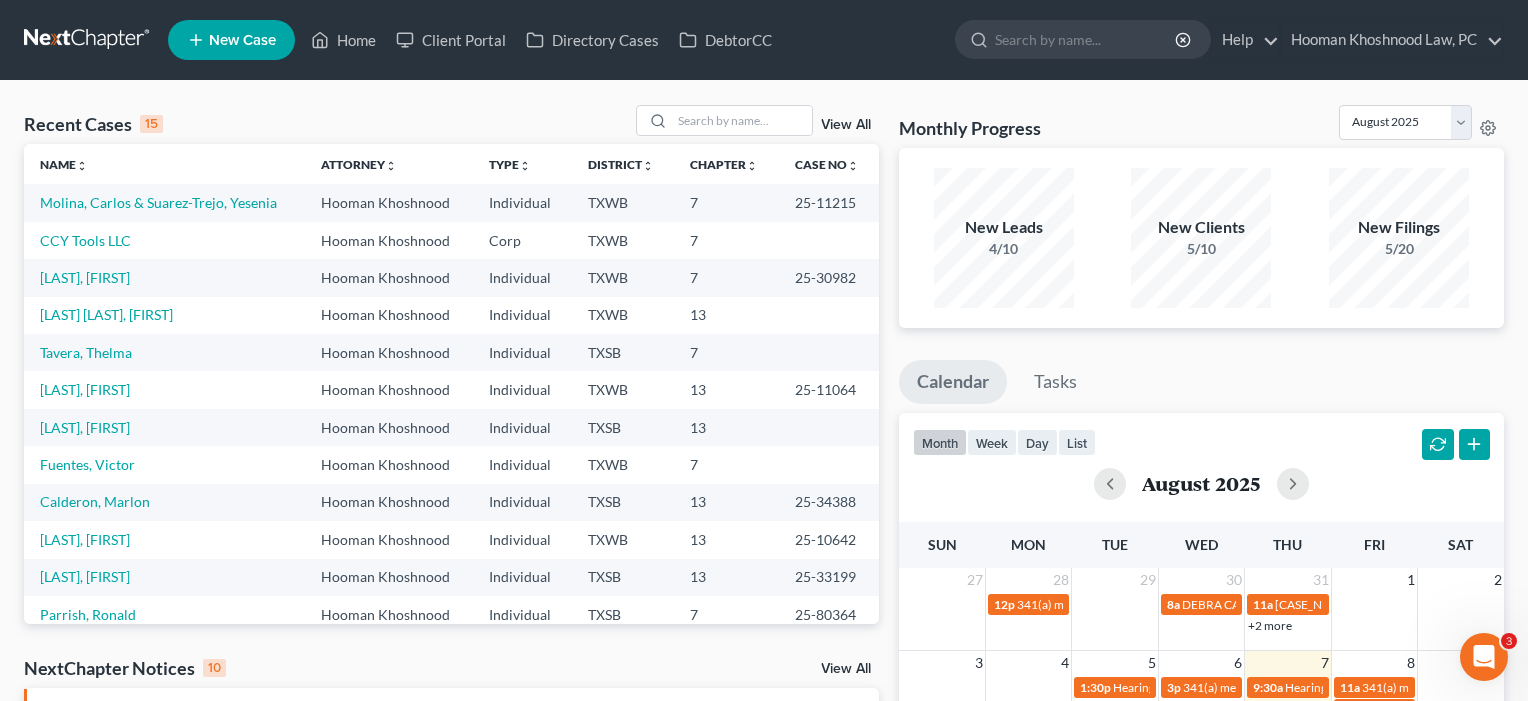 click on "New Case" at bounding box center (242, 40) 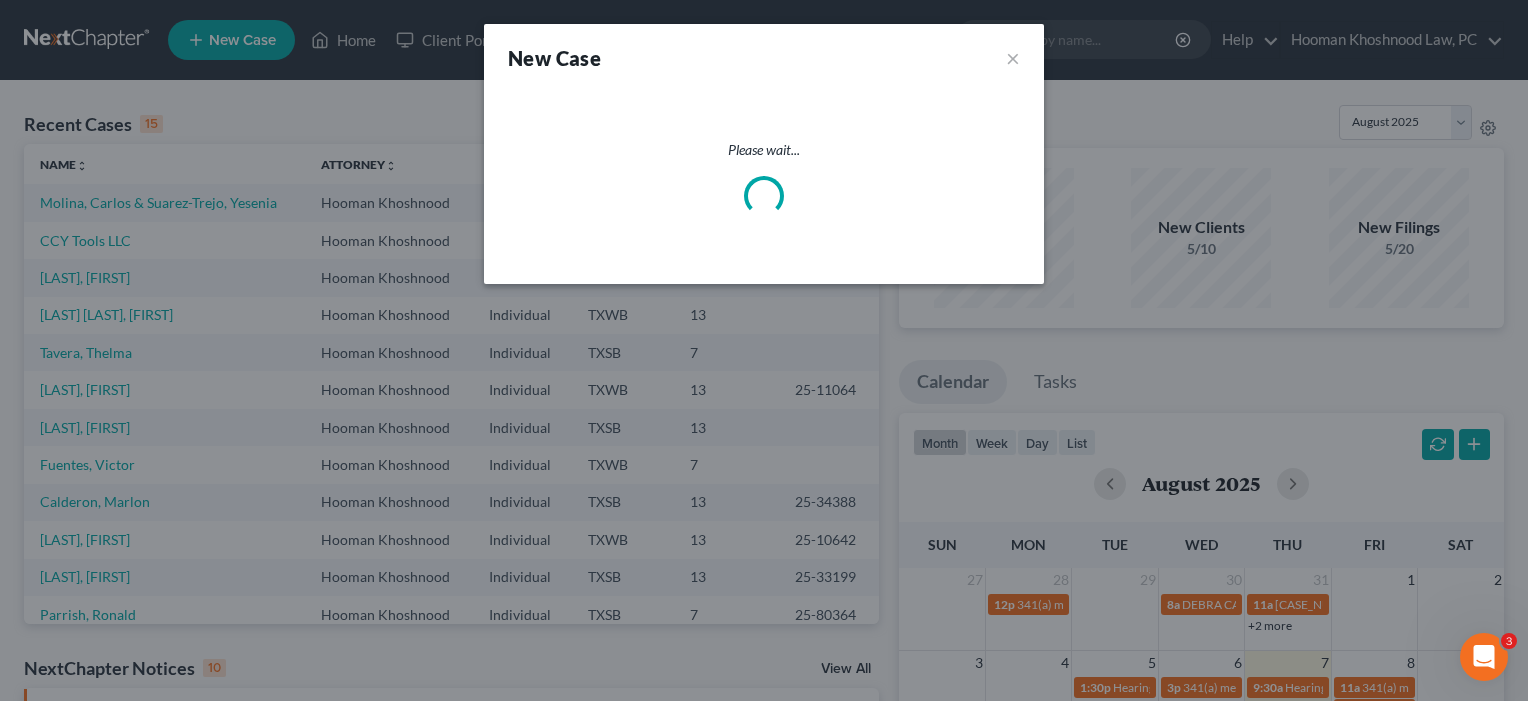select on "79" 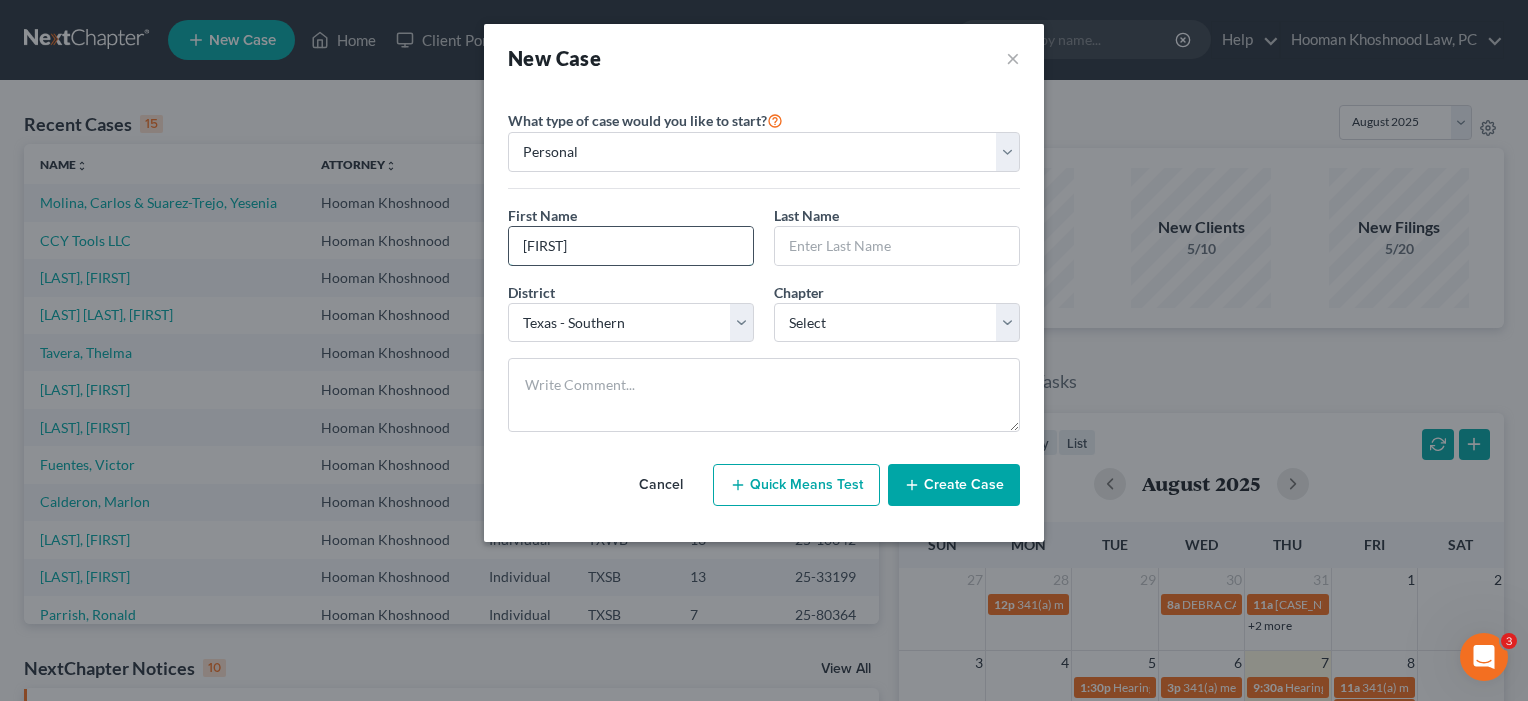 type on "[FIRST]" 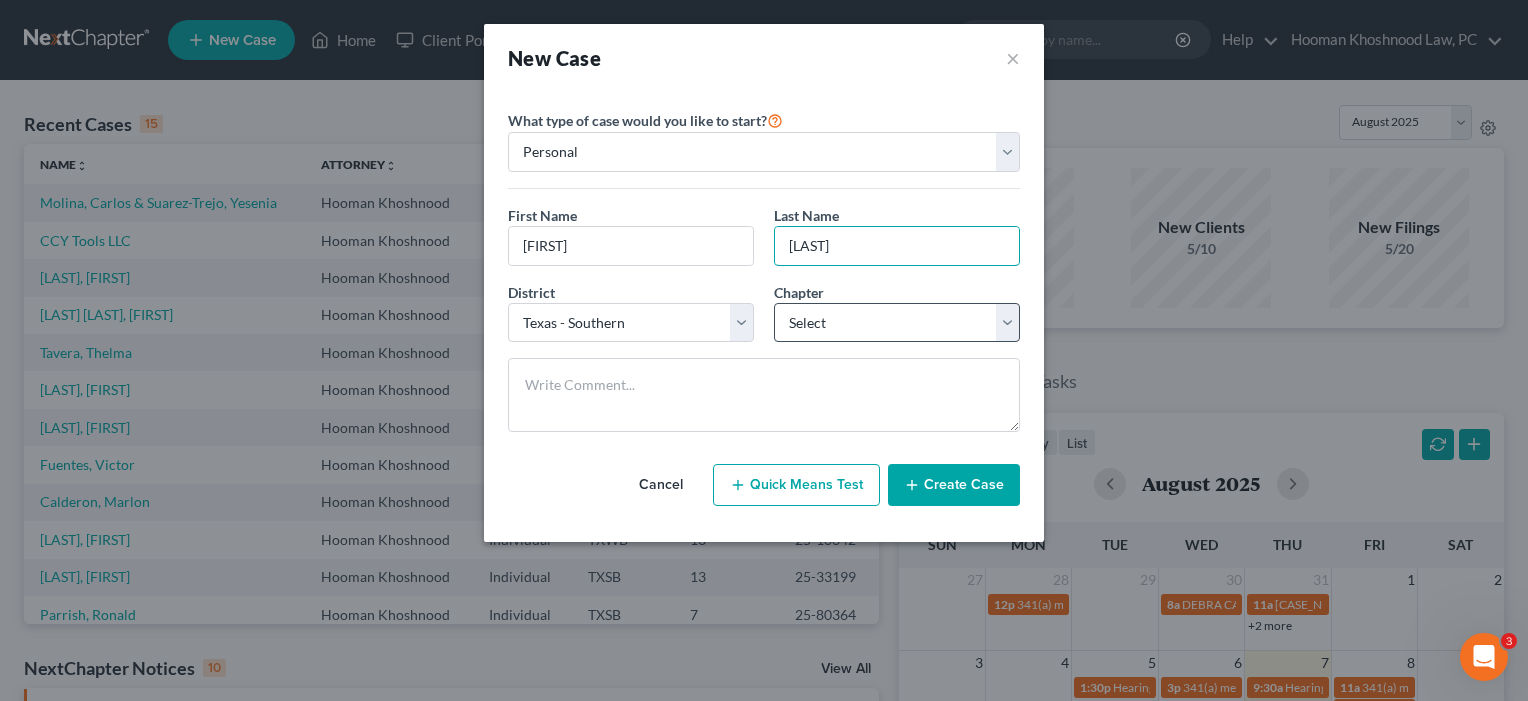 type on "Herrera" 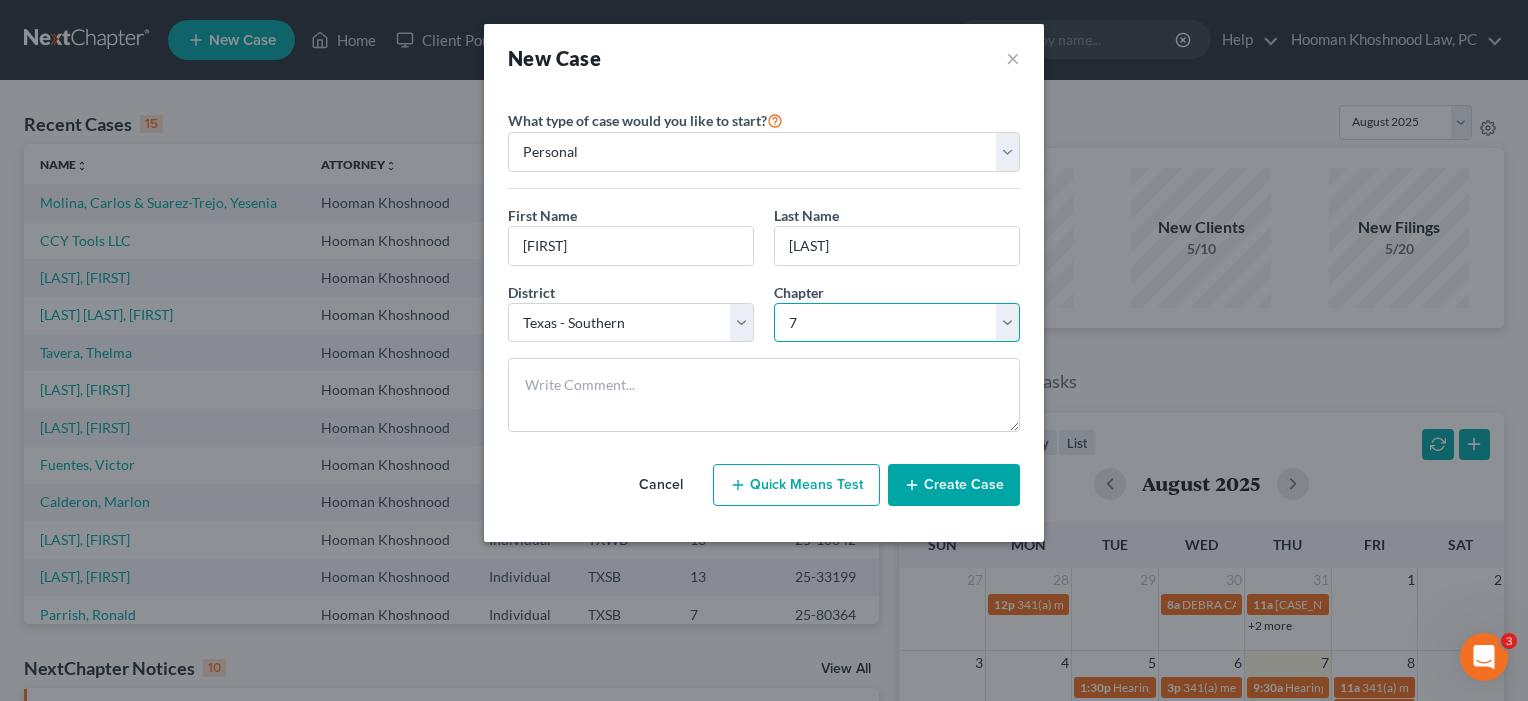 select on "3" 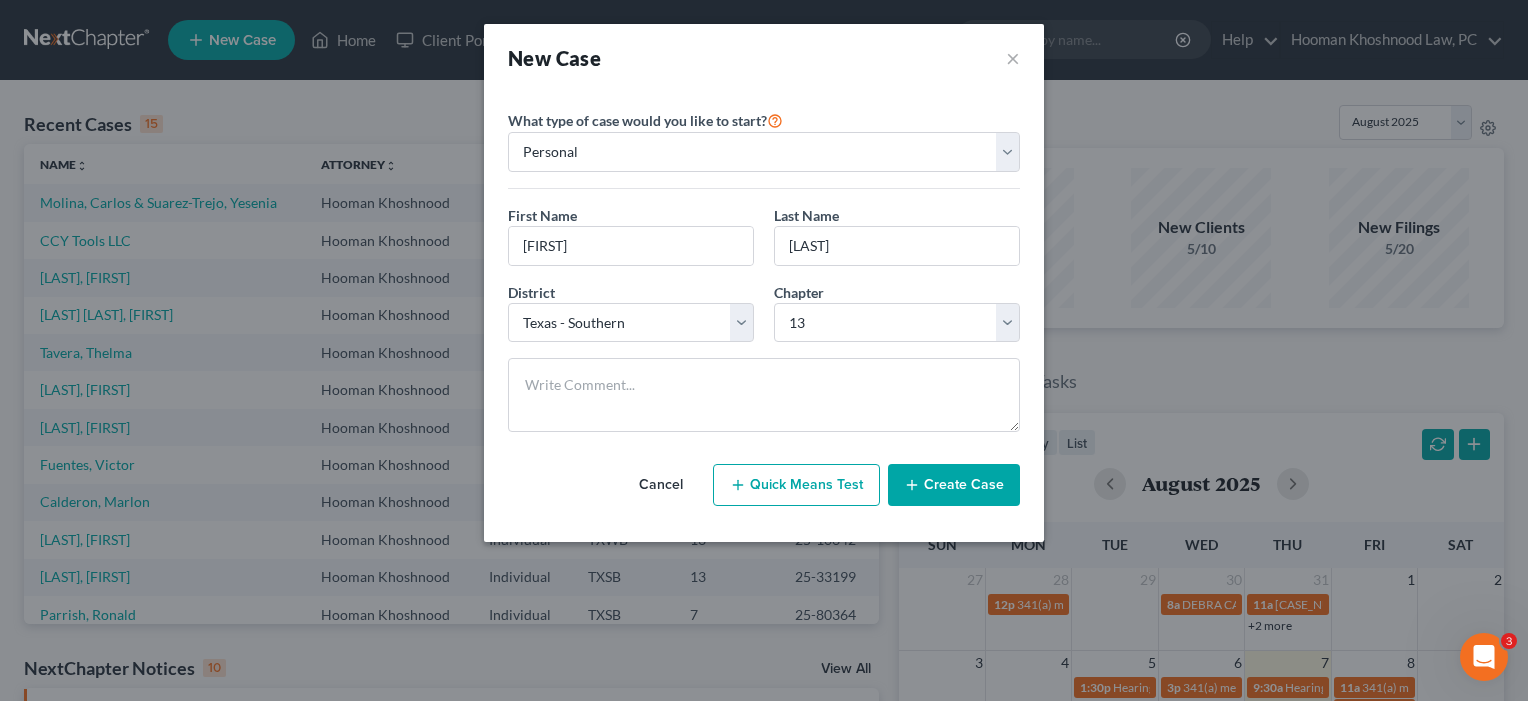 click on "Create Case" at bounding box center (954, 485) 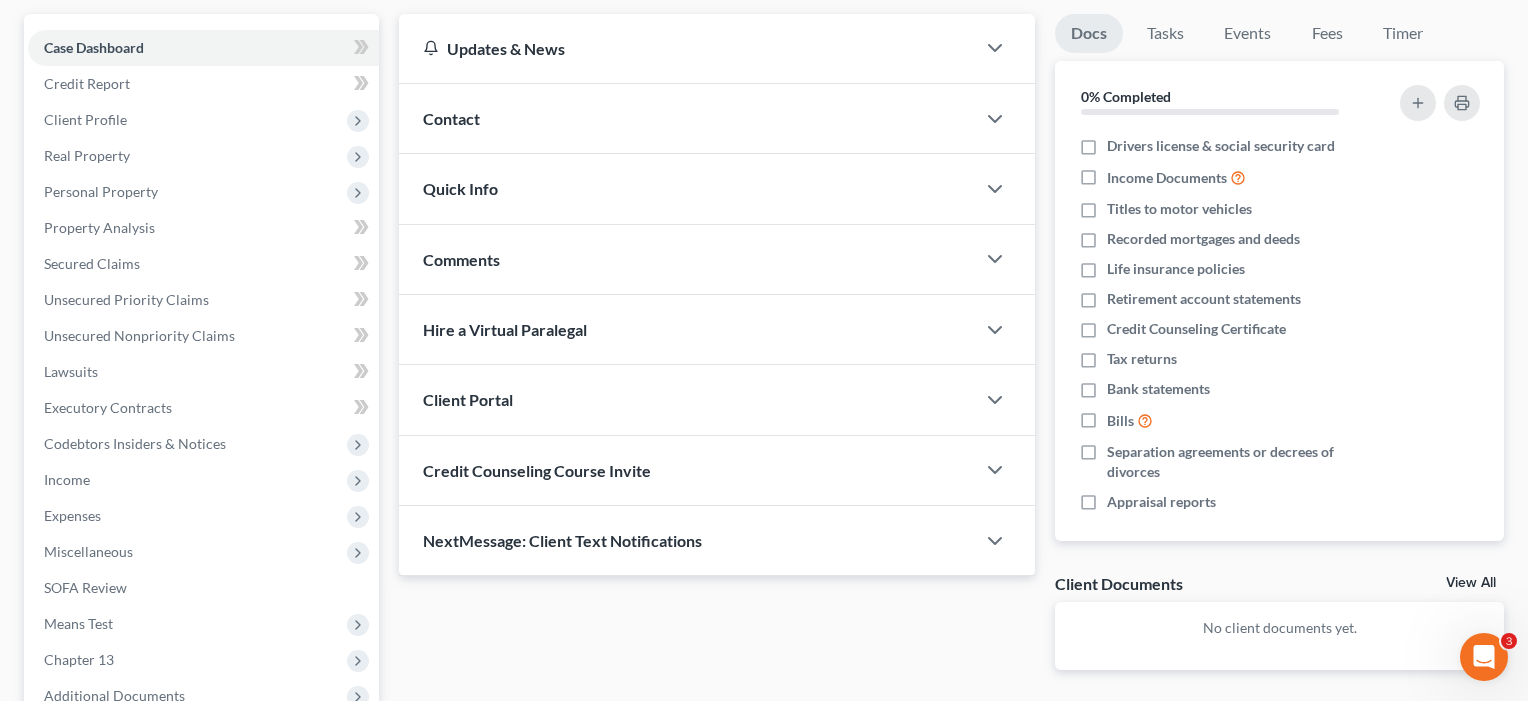scroll, scrollTop: 192, scrollLeft: 0, axis: vertical 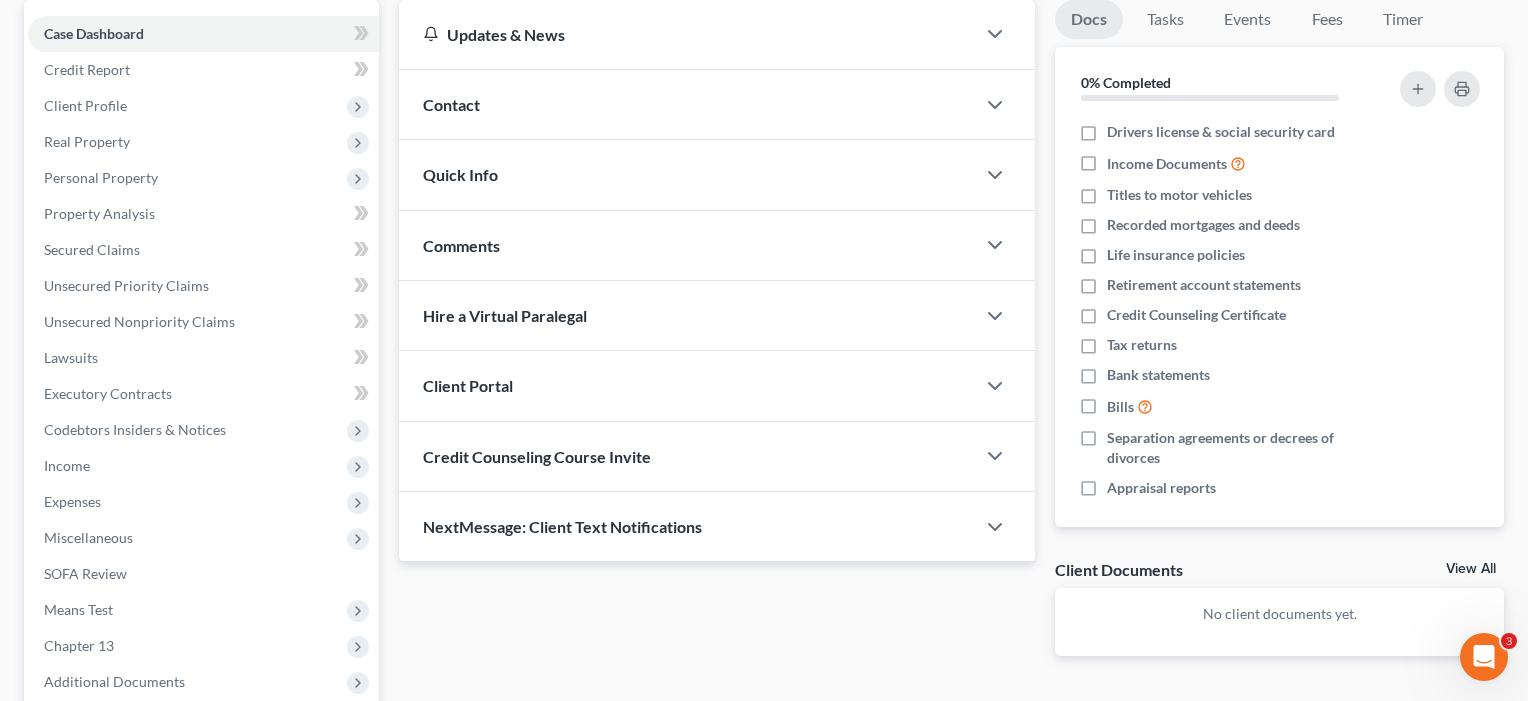 click on "Credit Counseling Course Invite" at bounding box center (687, 456) 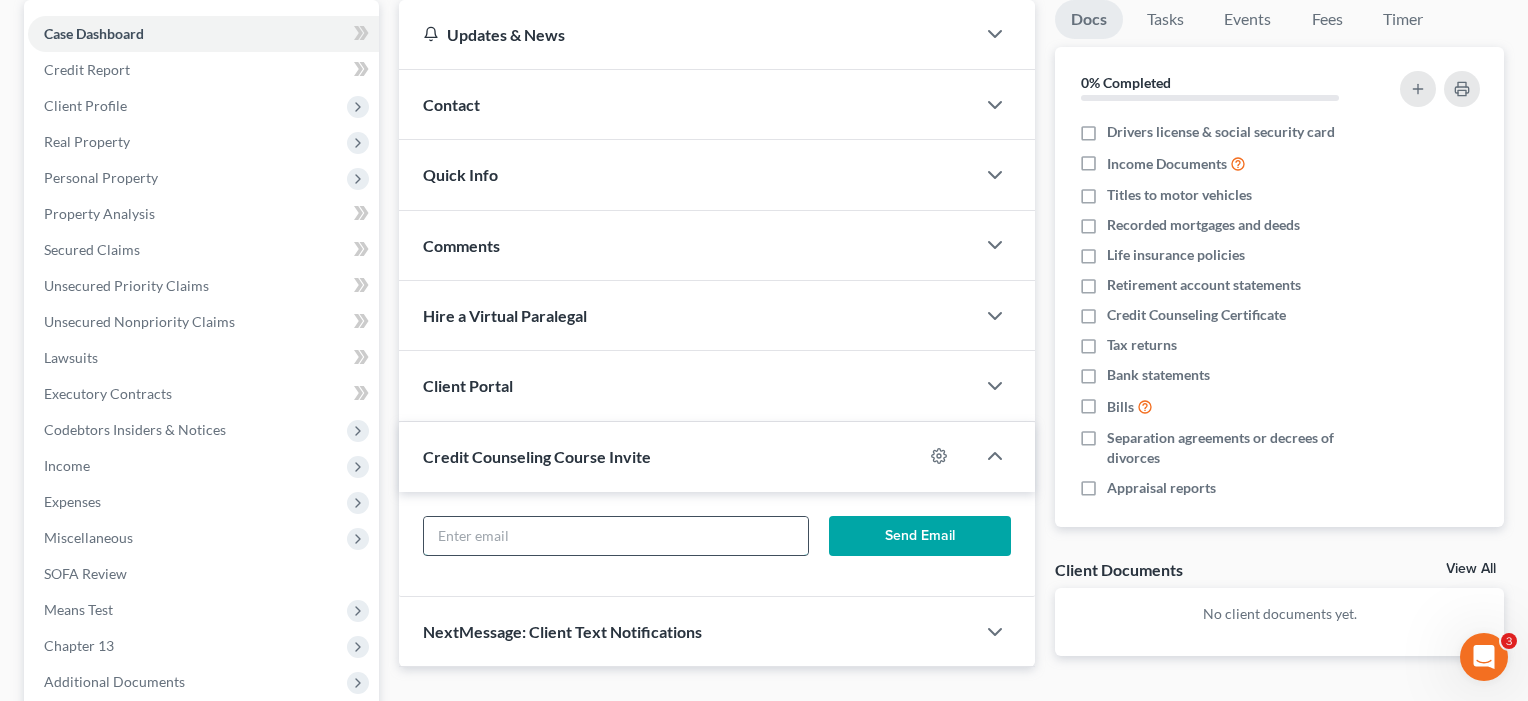 paste on "ashleyherrera766@gmail" 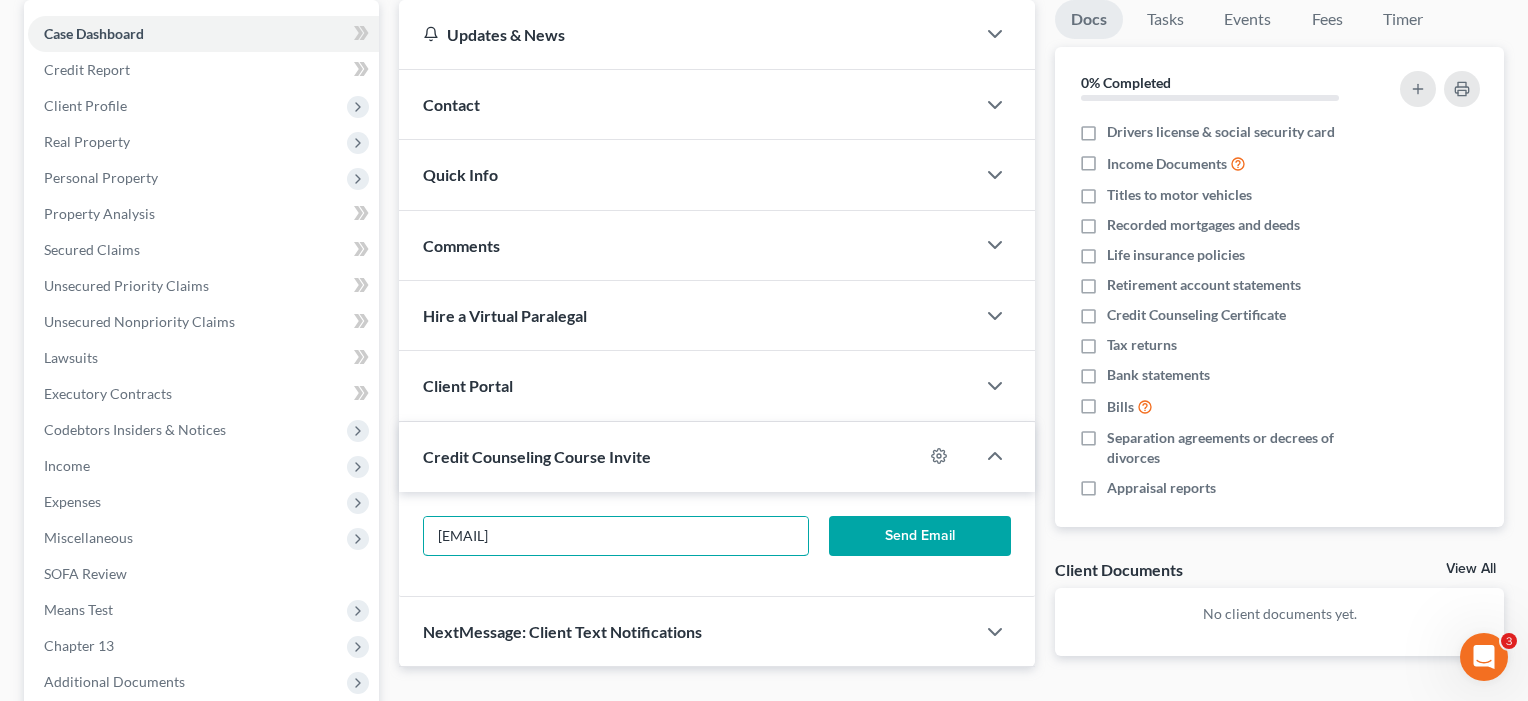 type on "ashleyherrera766@gmail.com" 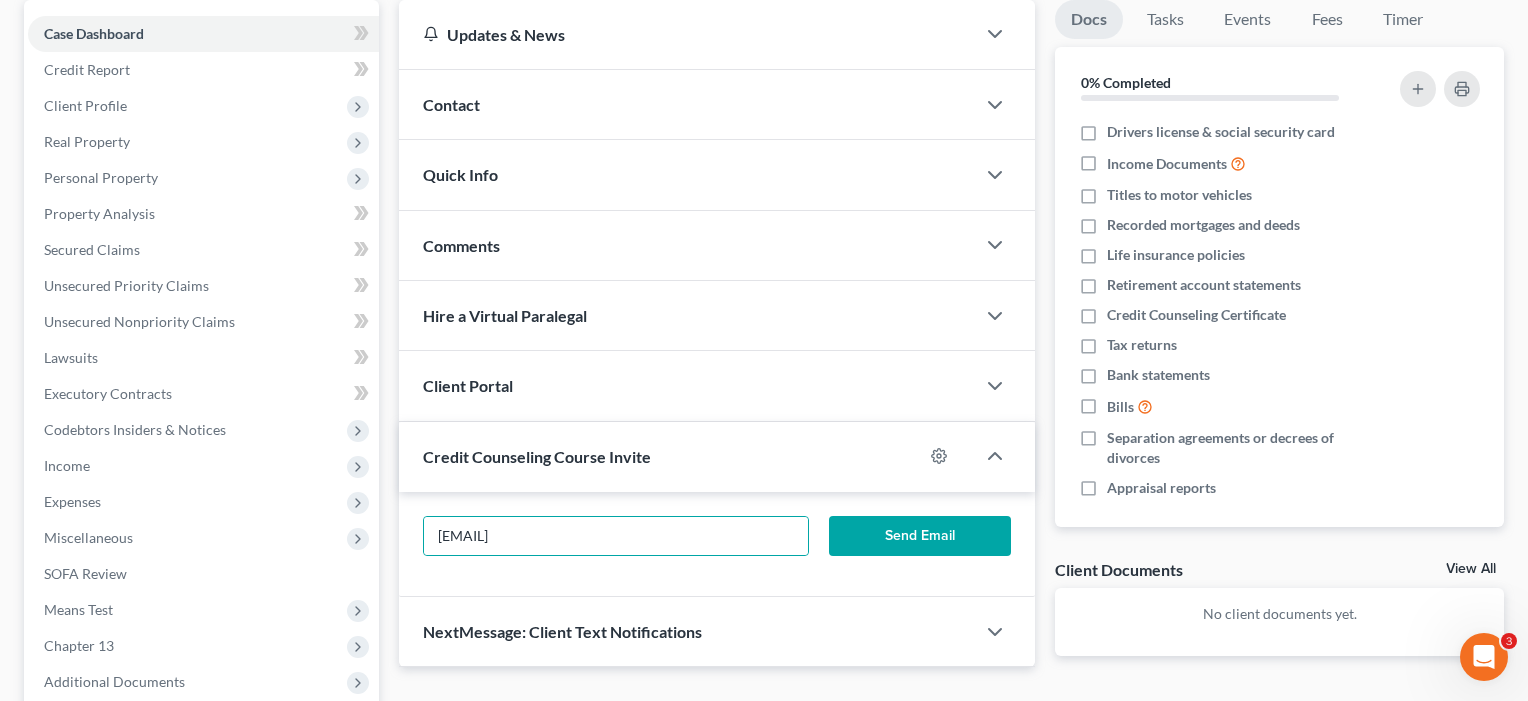 click on "Send Email" at bounding box center (920, 536) 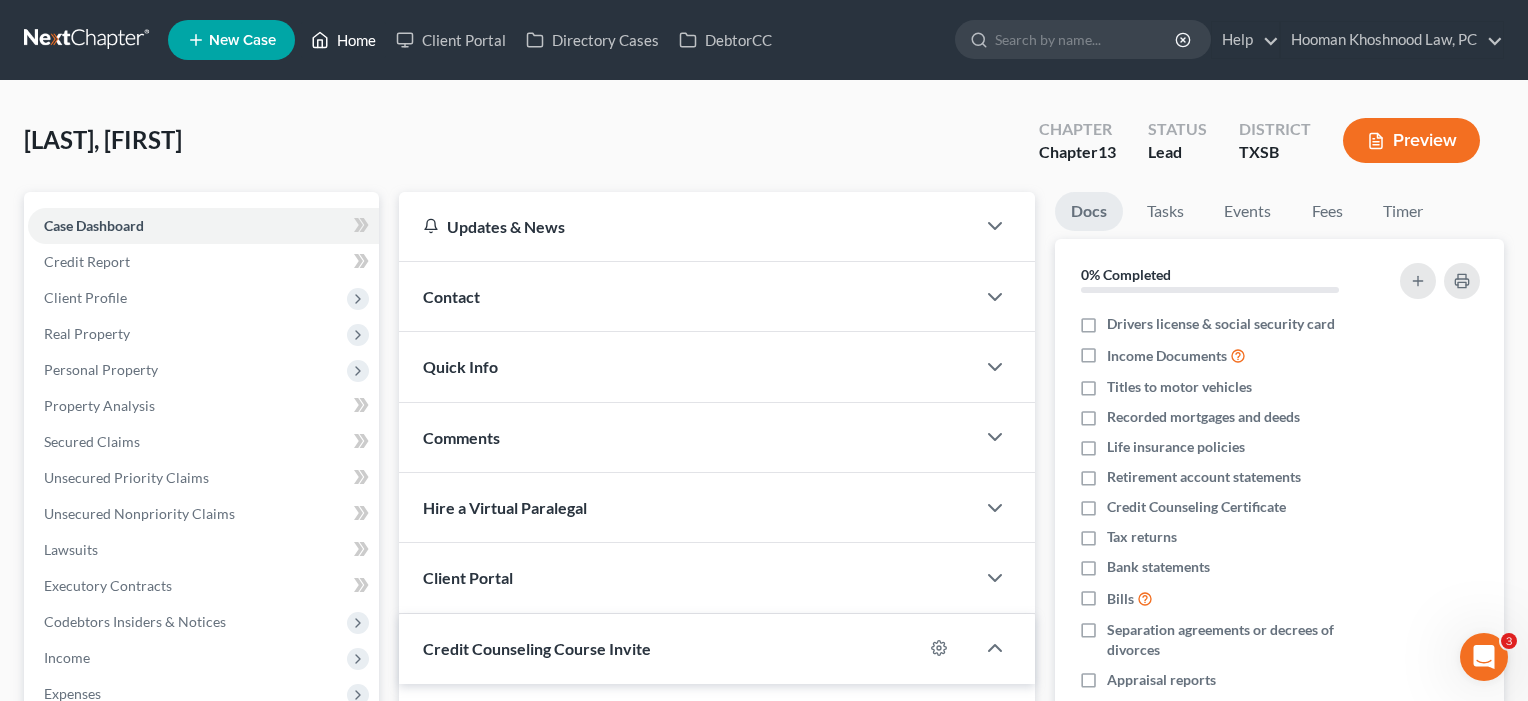 scroll, scrollTop: 0, scrollLeft: 0, axis: both 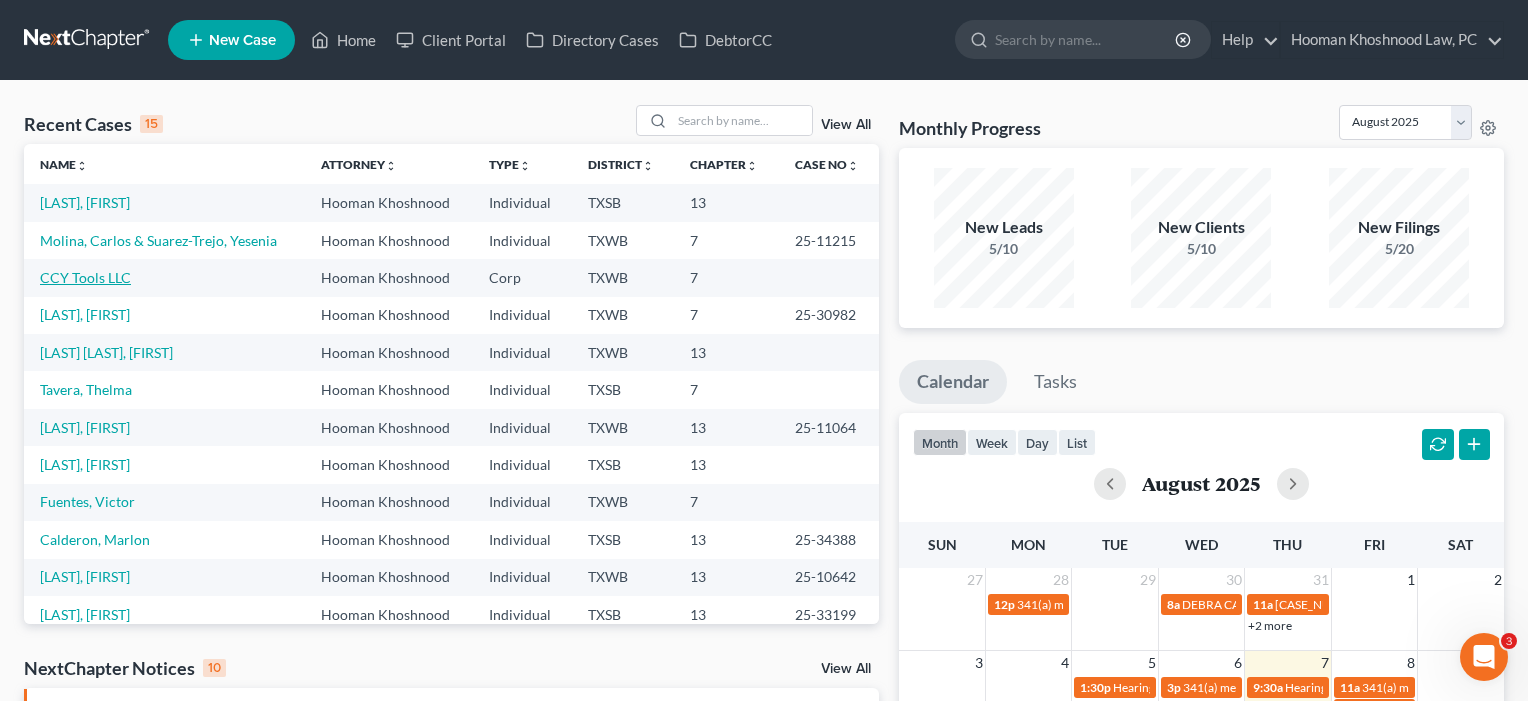 click on "CCY Tools LLC" at bounding box center [85, 277] 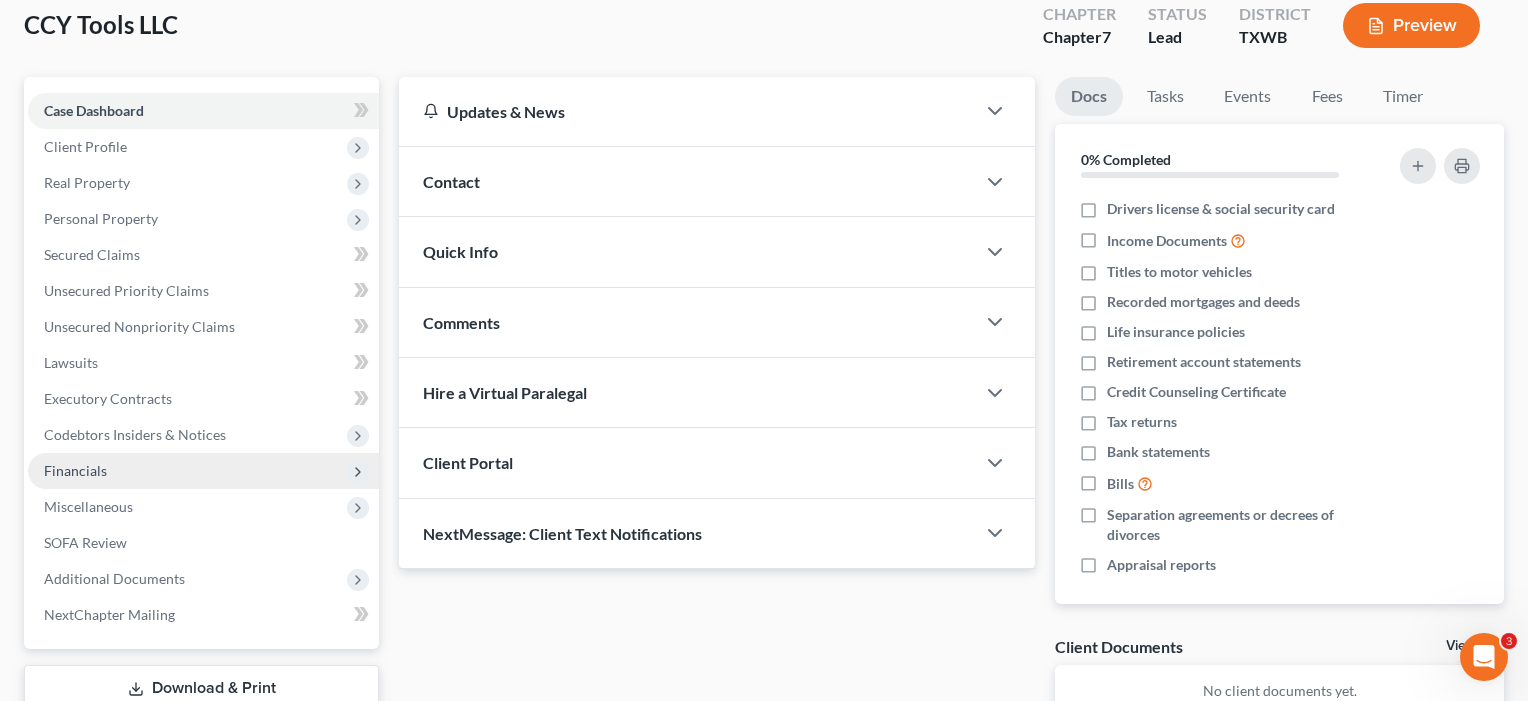 scroll, scrollTop: 116, scrollLeft: 0, axis: vertical 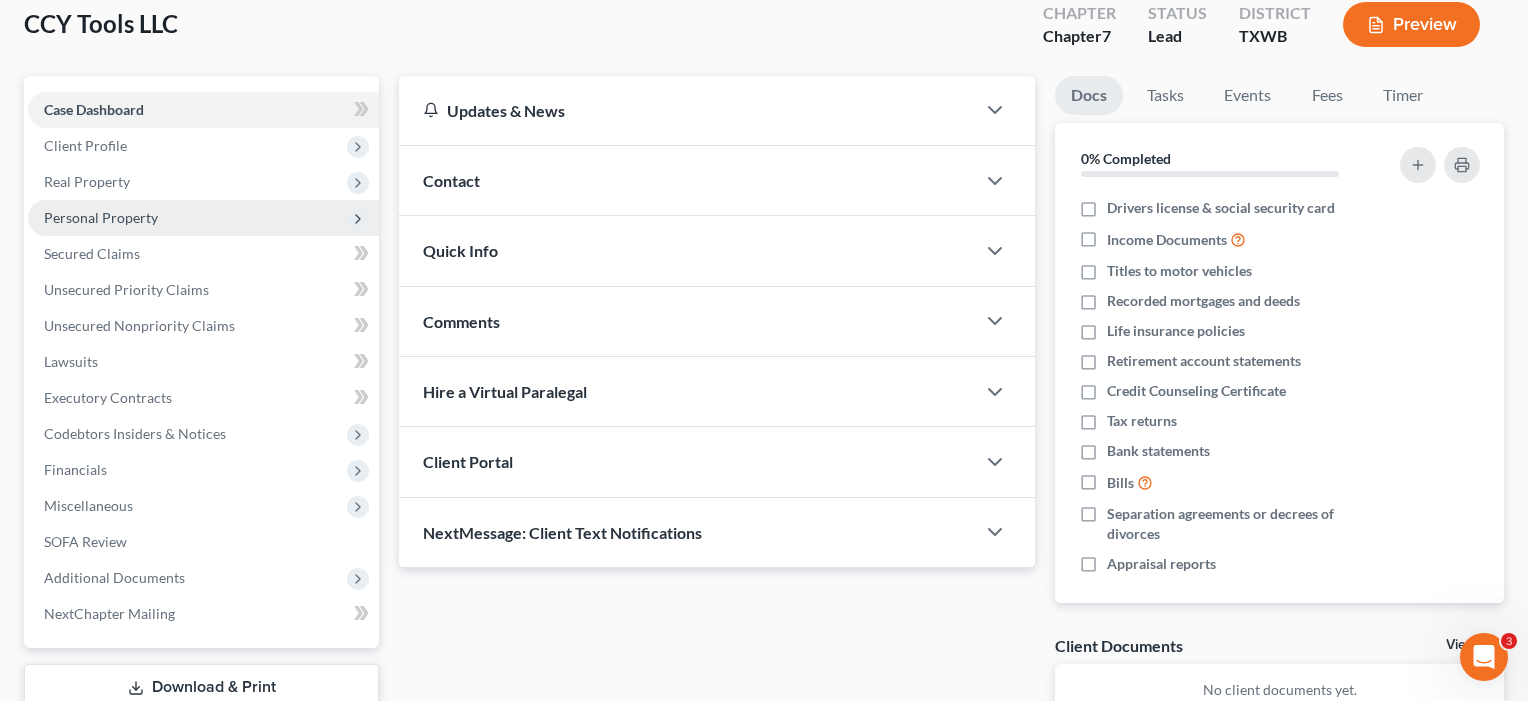 click on "Personal Property" at bounding box center (101, 217) 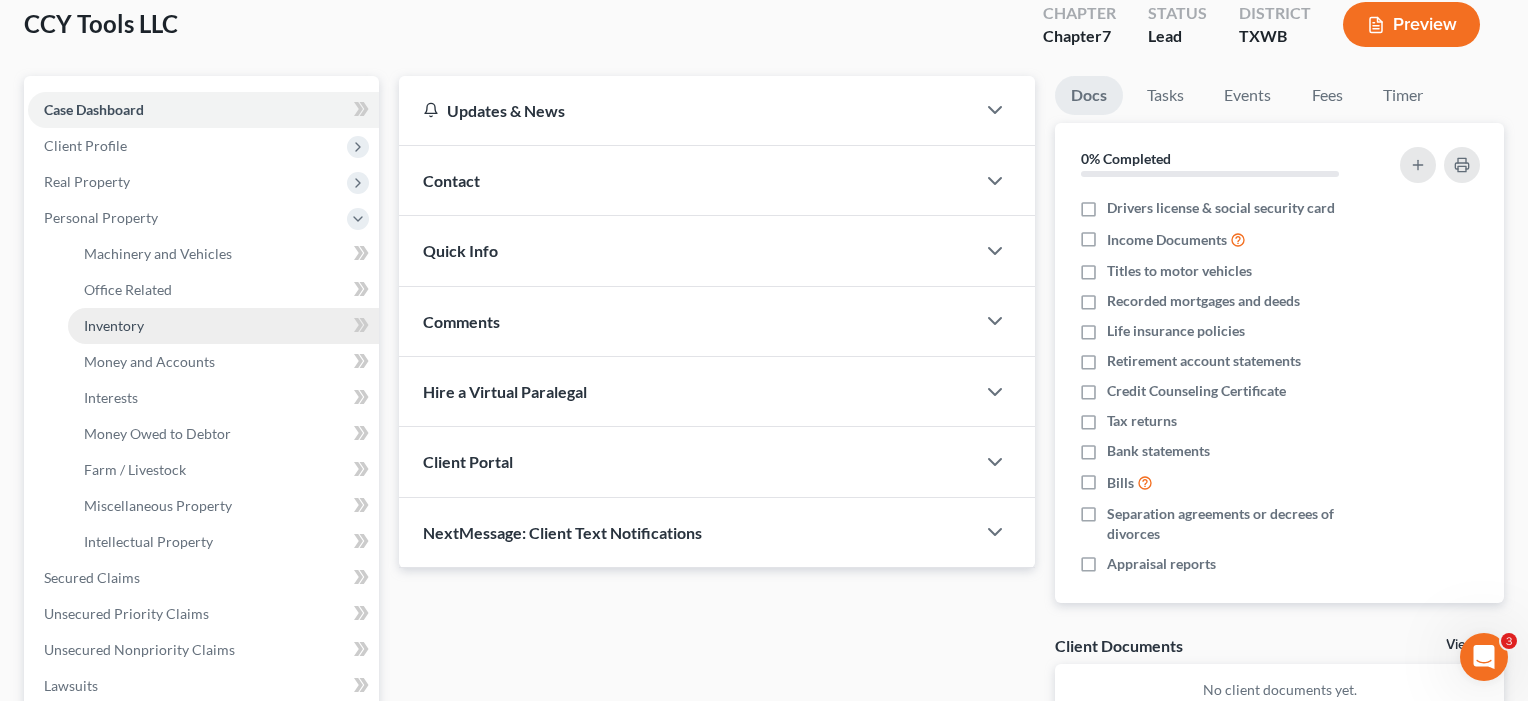 click on "Inventory" at bounding box center [114, 325] 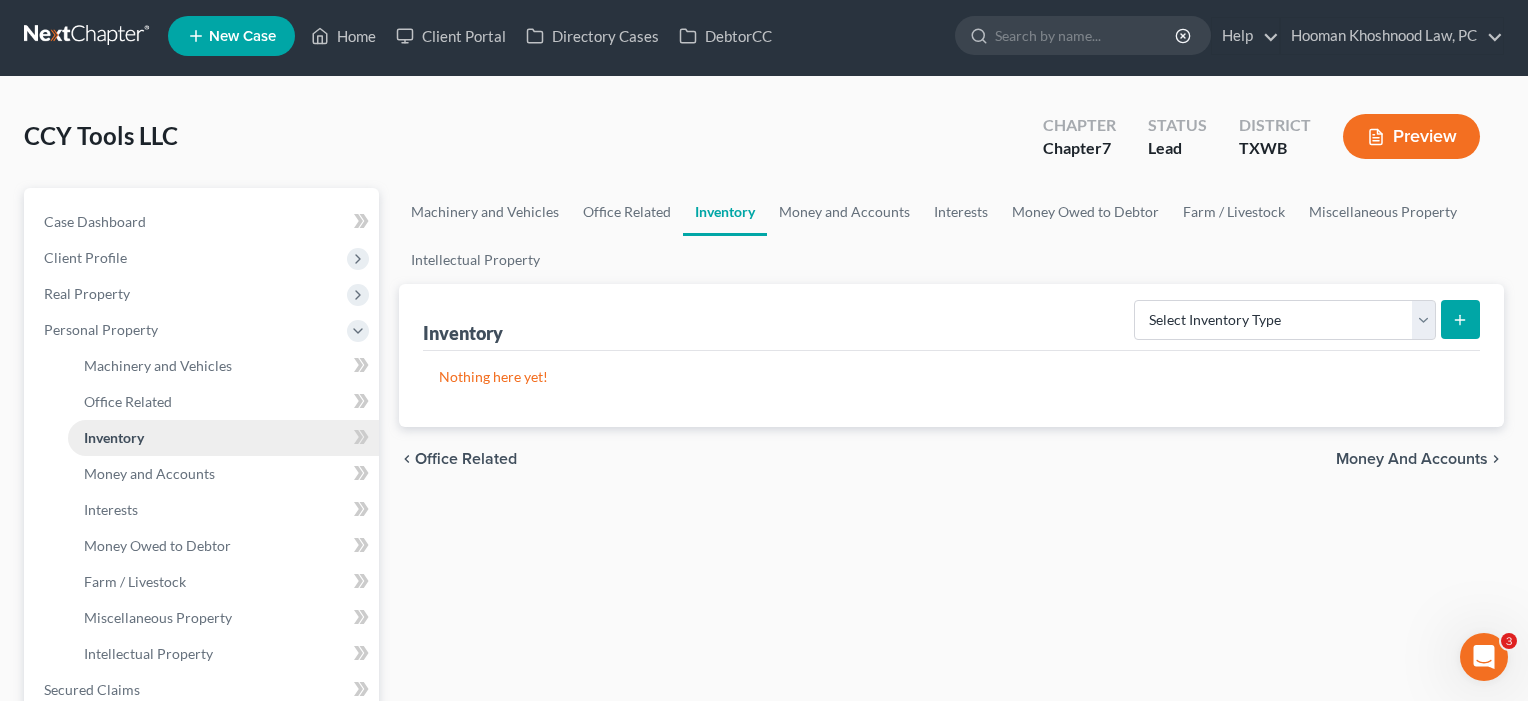 scroll, scrollTop: 0, scrollLeft: 0, axis: both 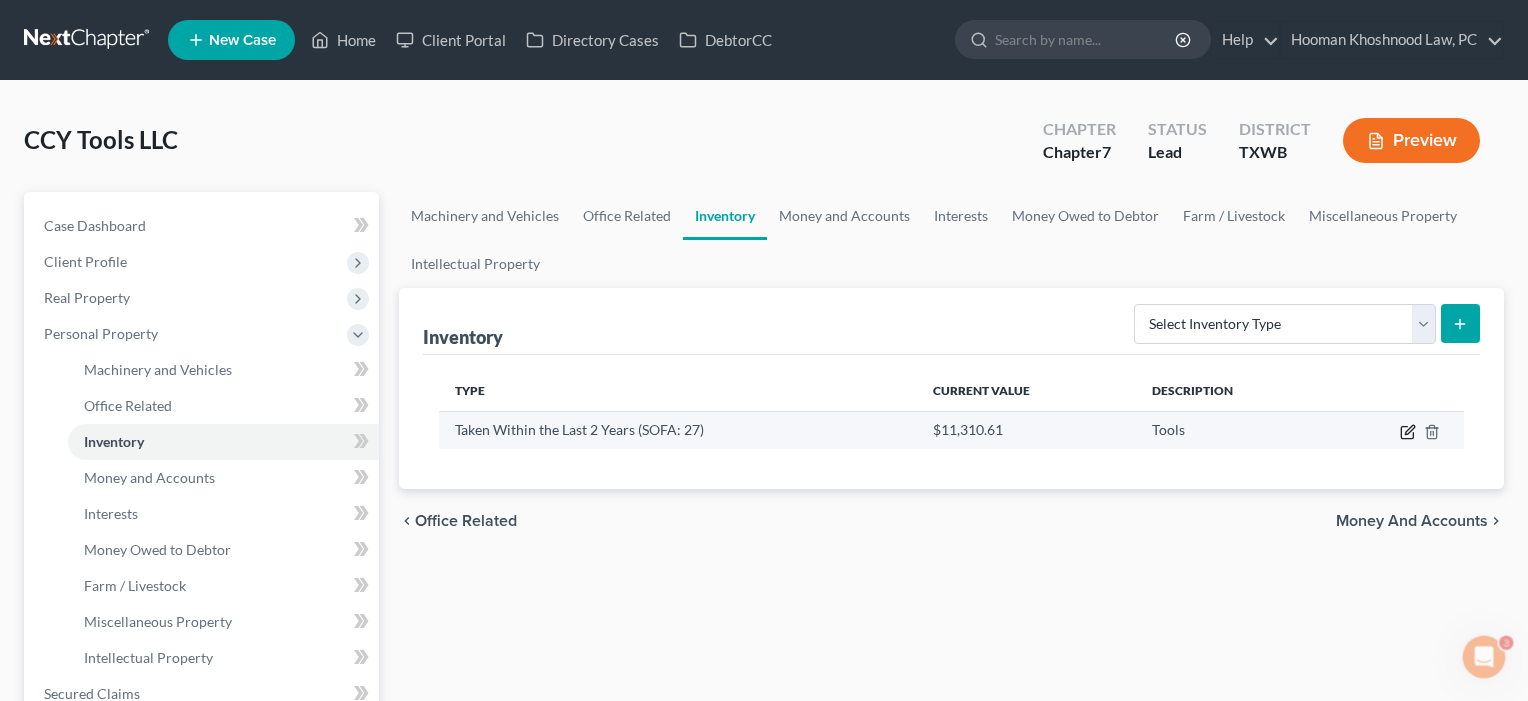 click 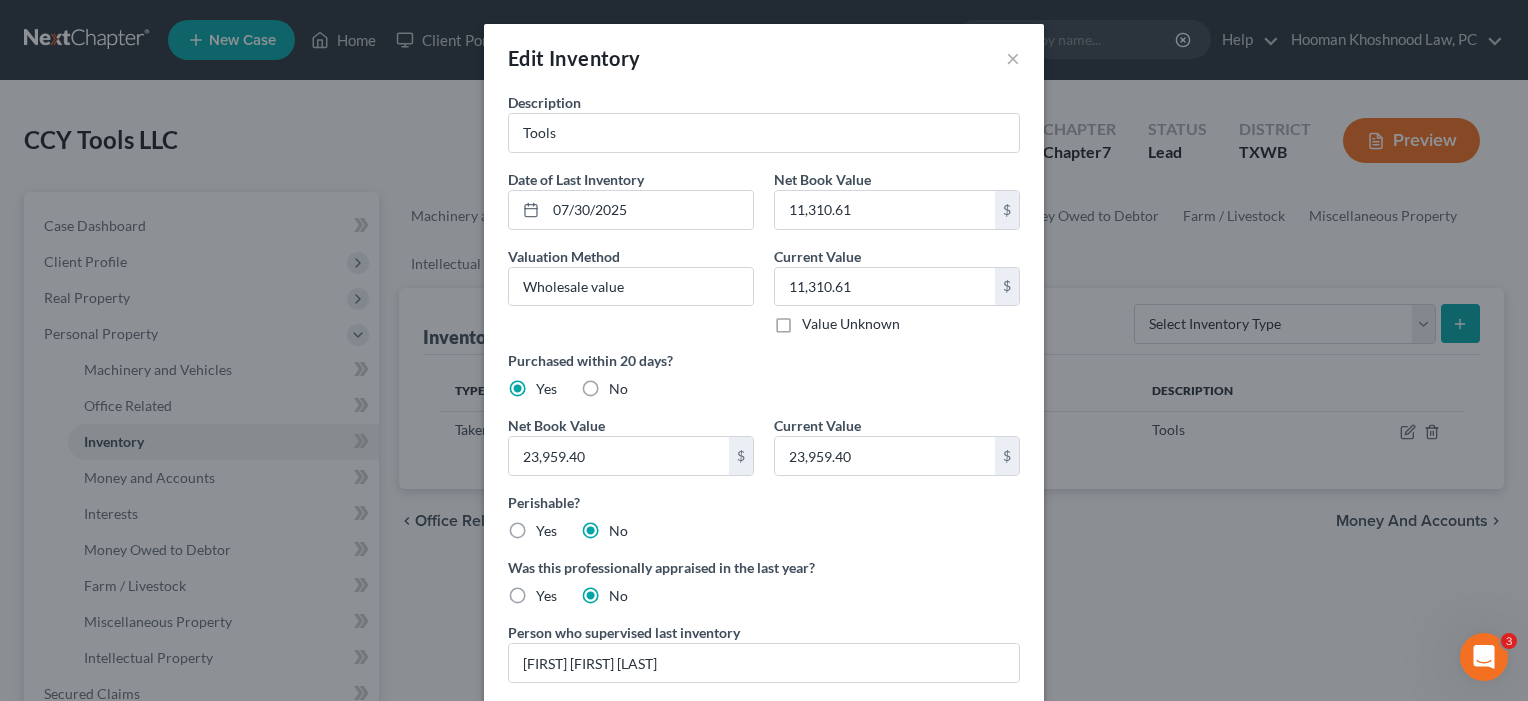 scroll, scrollTop: 0, scrollLeft: 0, axis: both 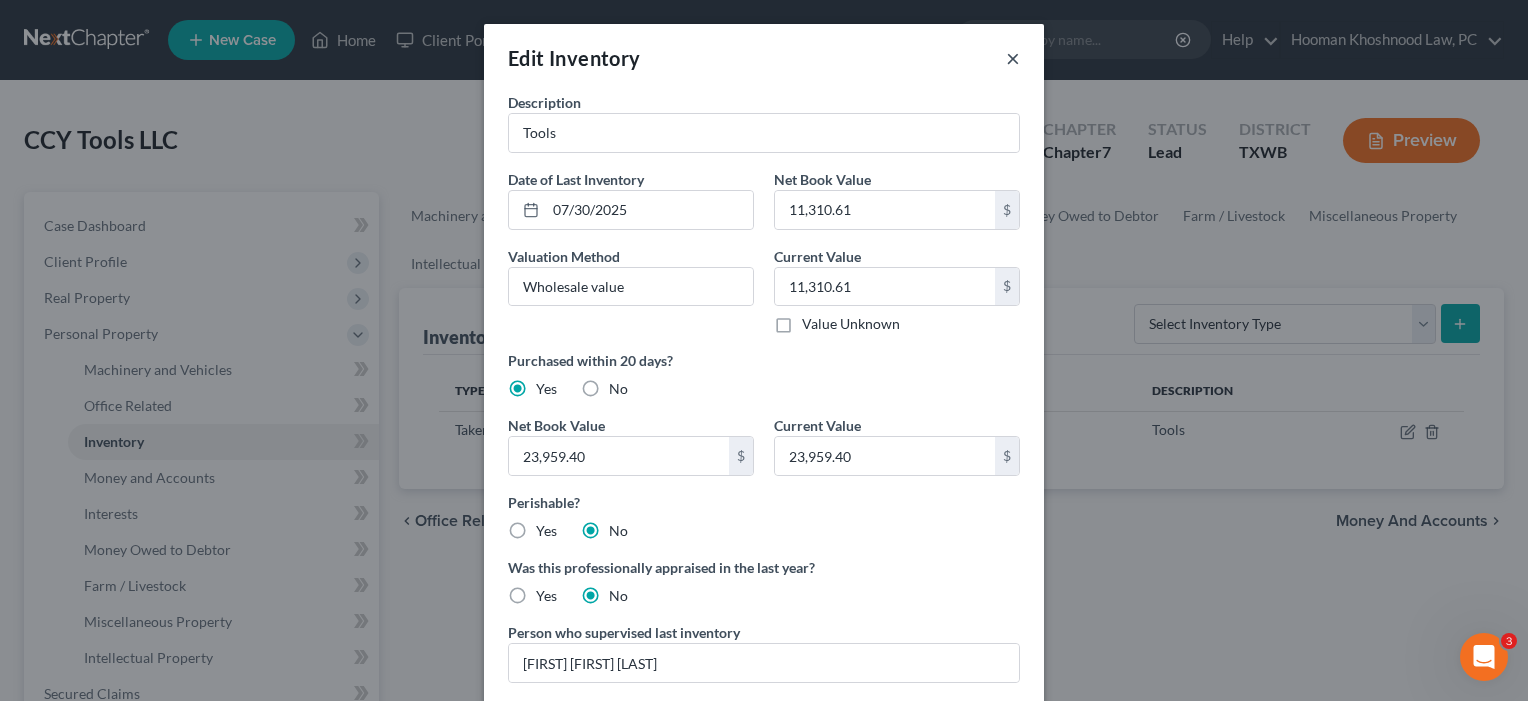 click on "×" at bounding box center (1013, 58) 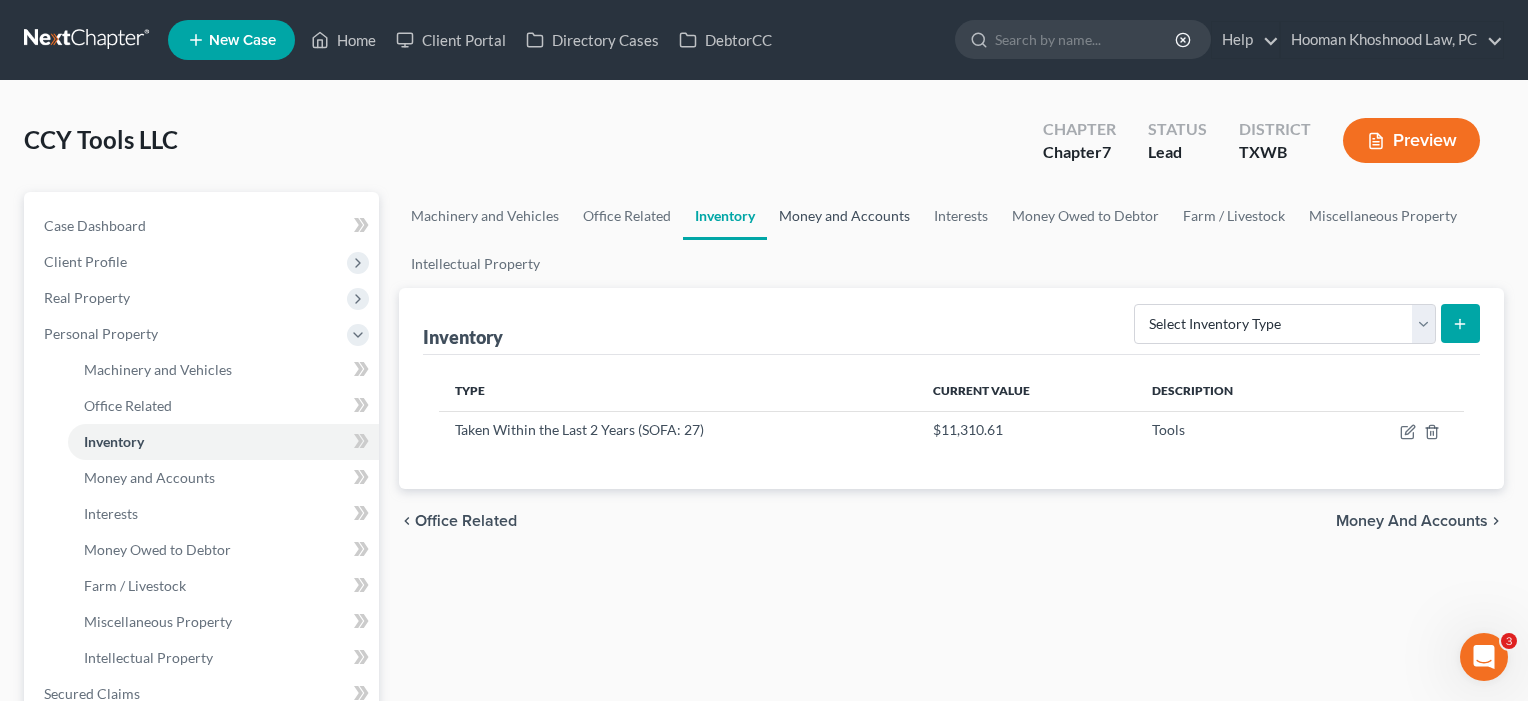 click on "Money and Accounts" at bounding box center (844, 216) 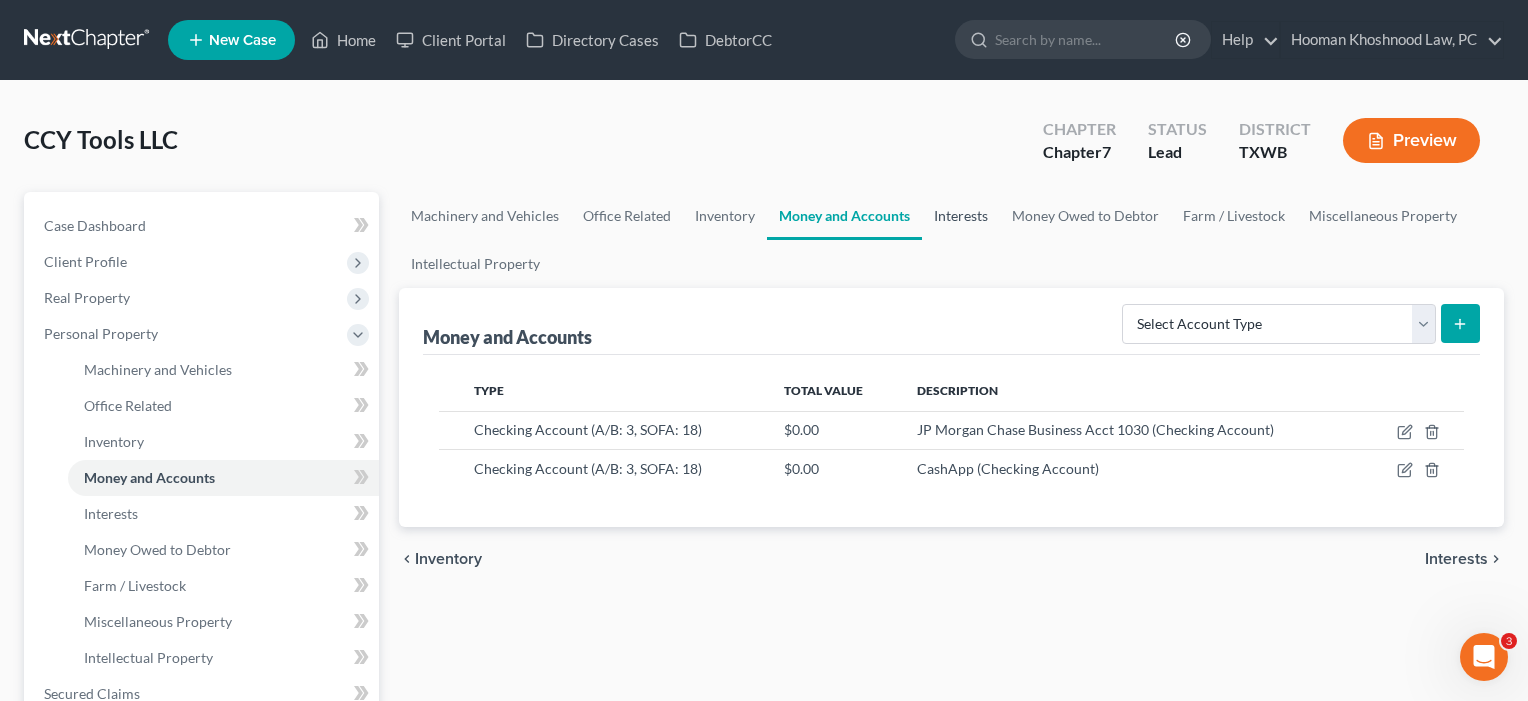 click on "Interests" at bounding box center [961, 216] 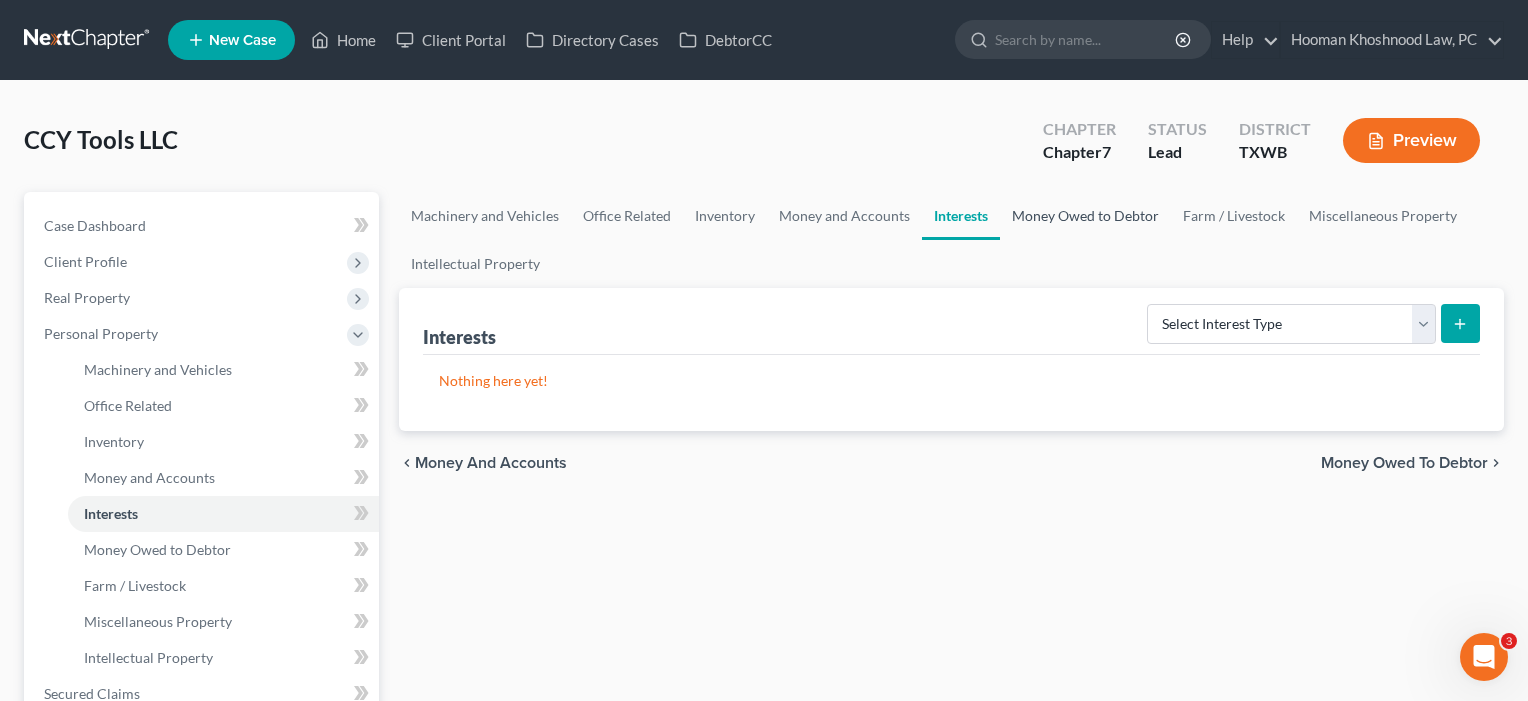 click on "Money Owed to Debtor" at bounding box center [1085, 216] 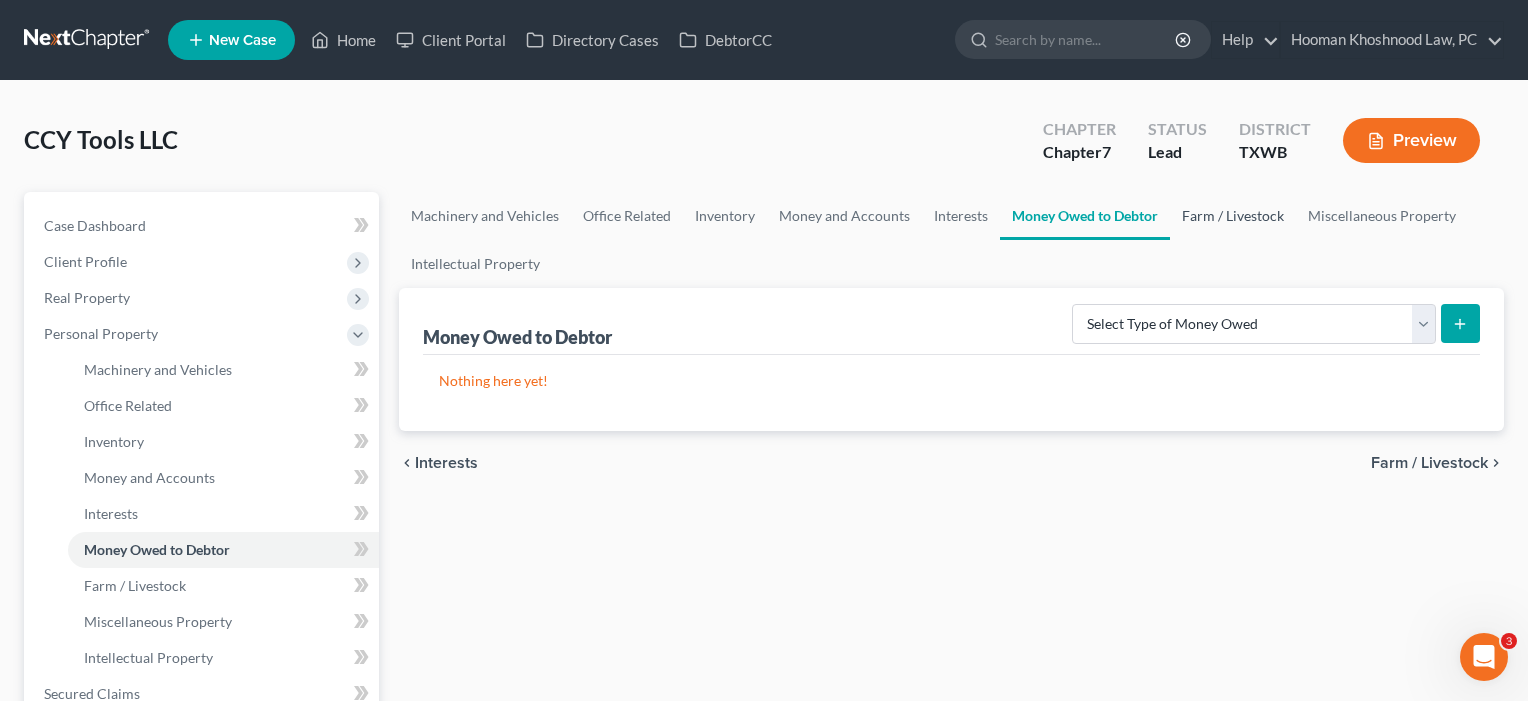 click on "Farm / Livestock" at bounding box center [1233, 216] 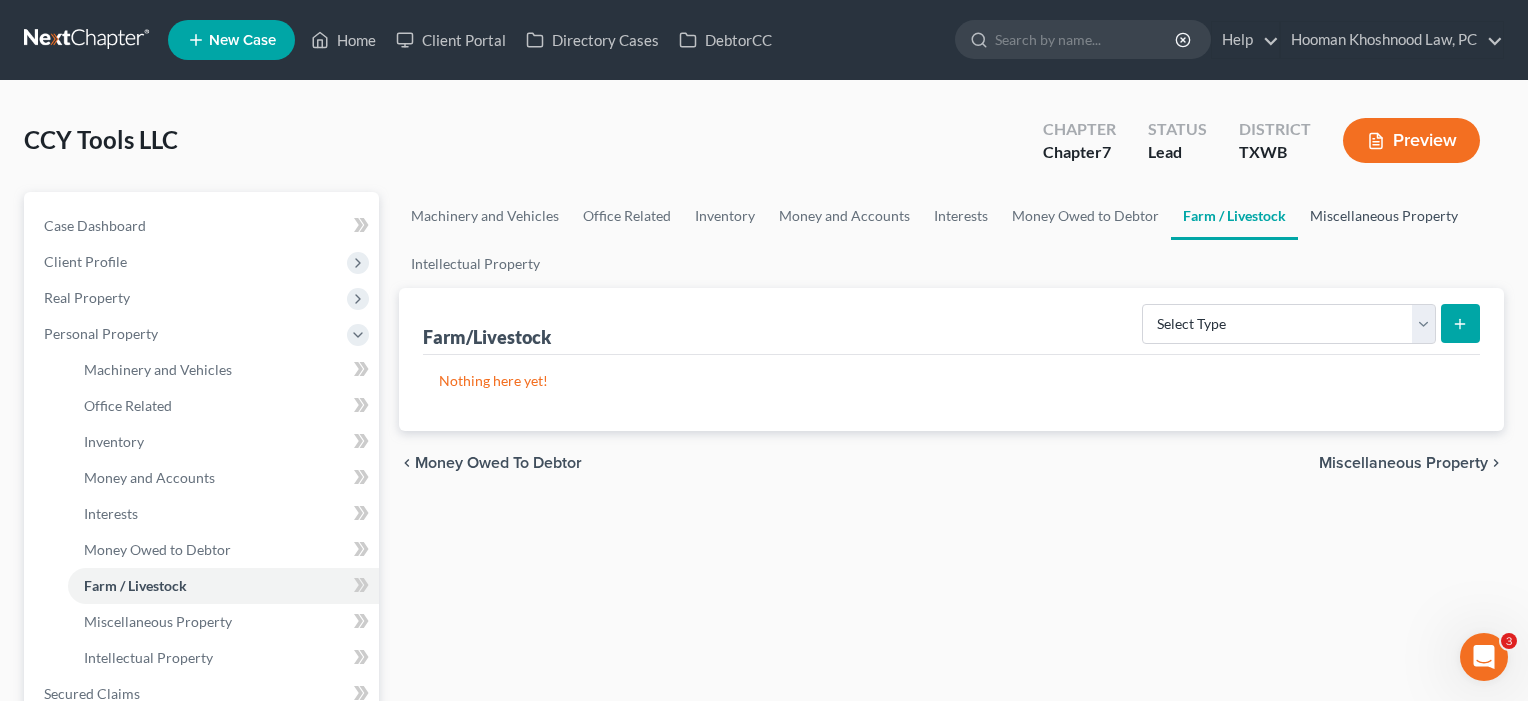 click on "Miscellaneous Property" at bounding box center [1384, 216] 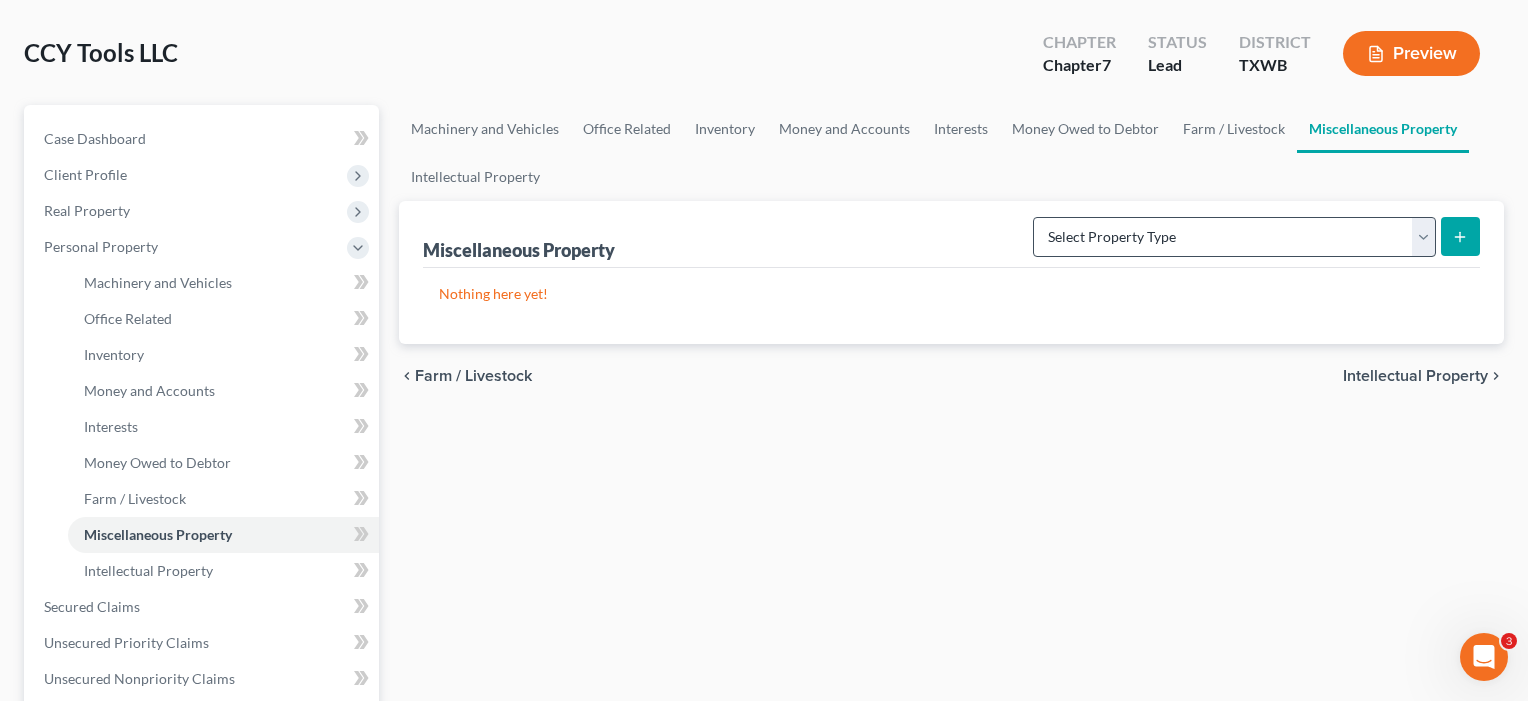 scroll, scrollTop: 69, scrollLeft: 0, axis: vertical 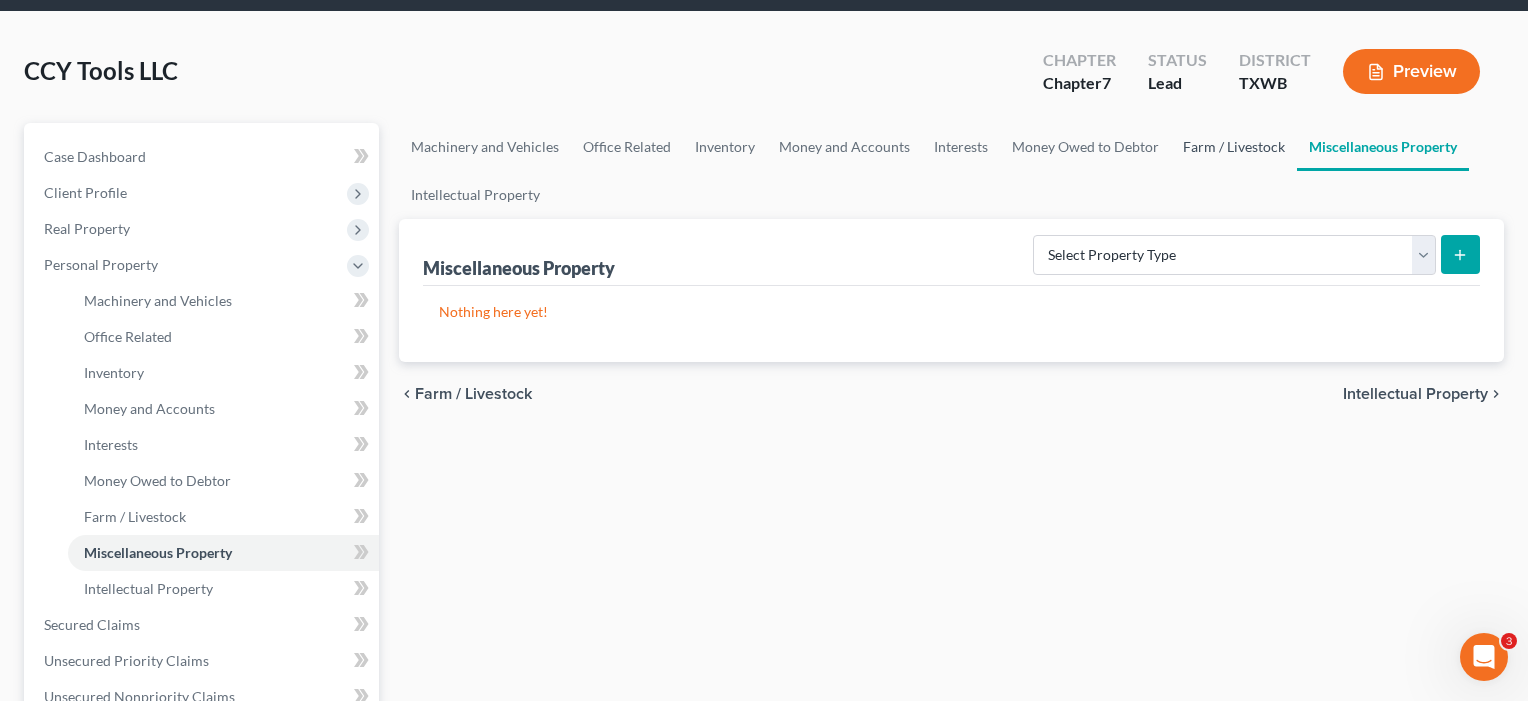 click on "Farm / Livestock" at bounding box center (1234, 147) 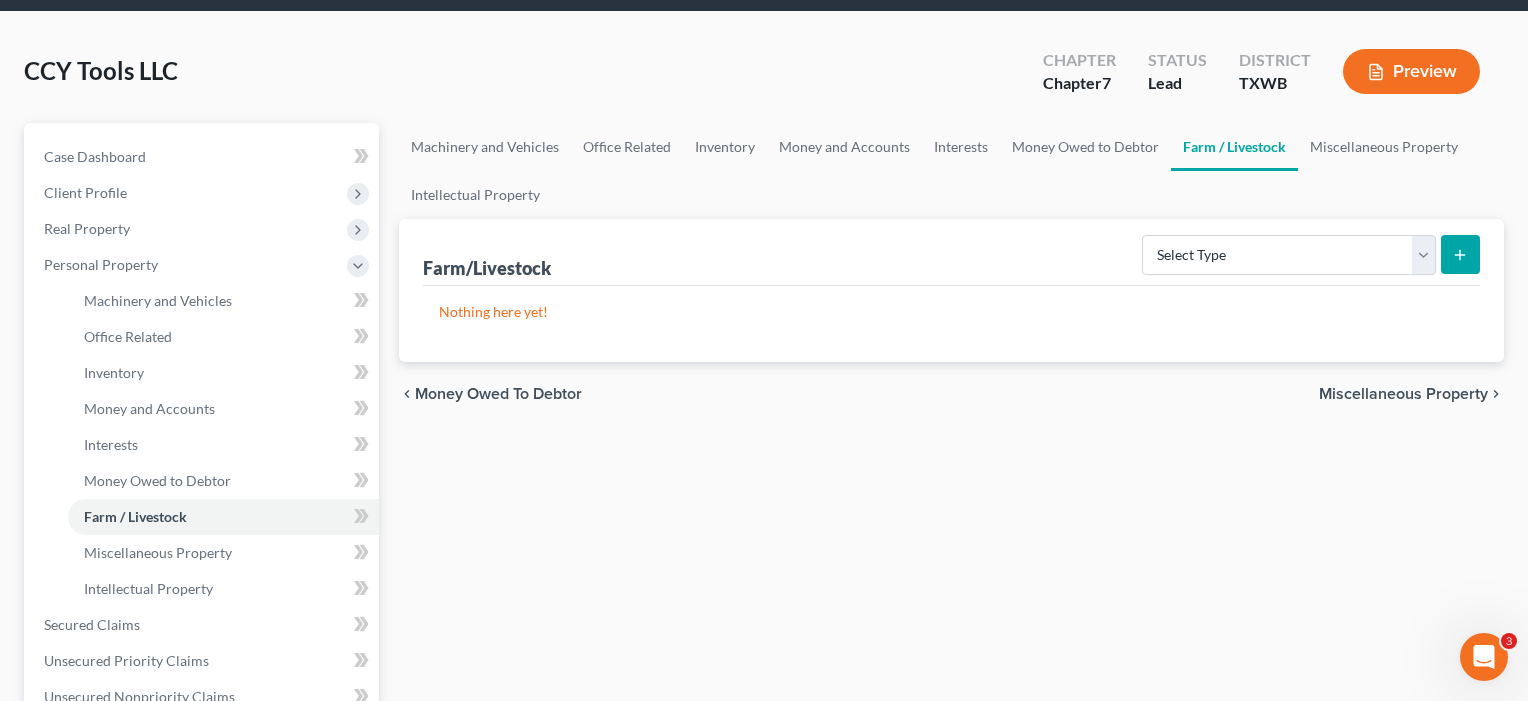 scroll, scrollTop: 0, scrollLeft: 0, axis: both 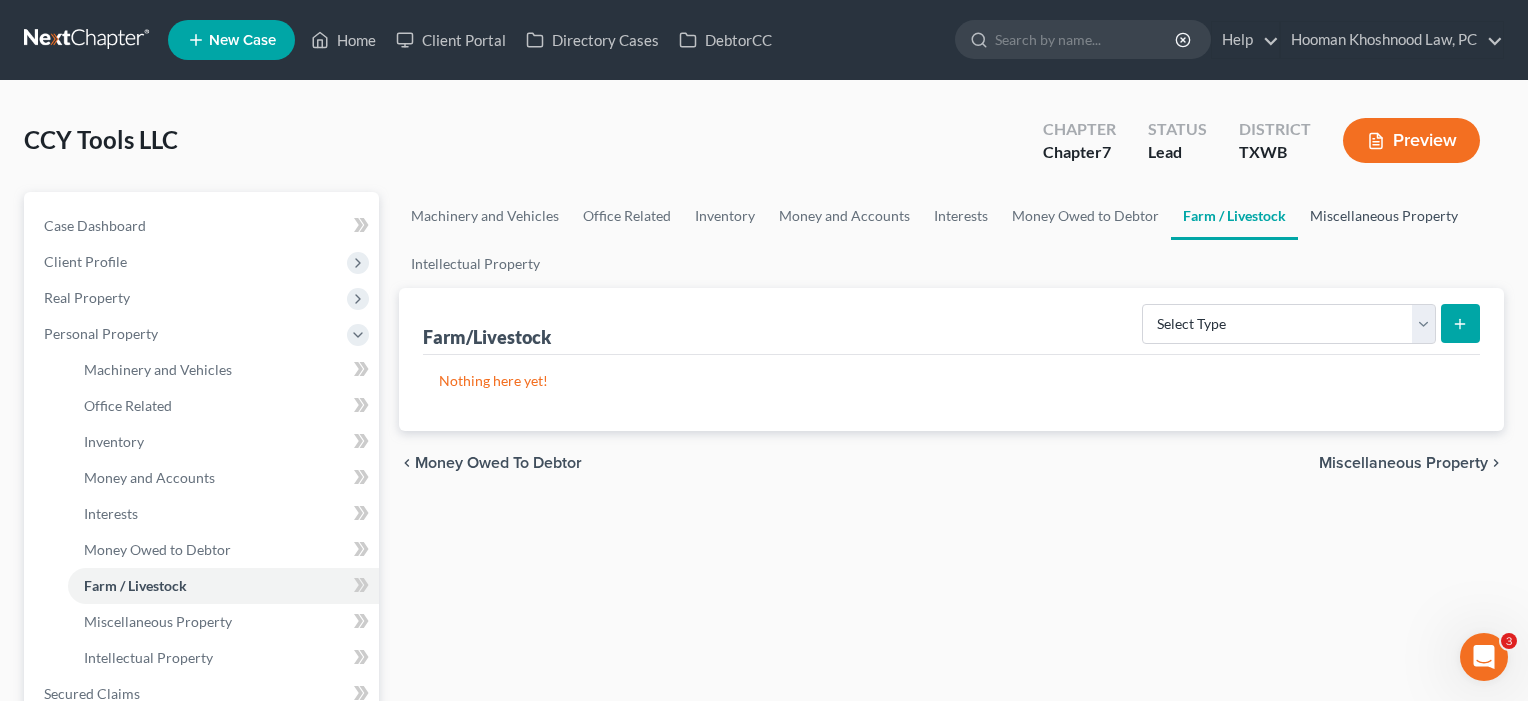 click on "Miscellaneous Property" at bounding box center [1384, 216] 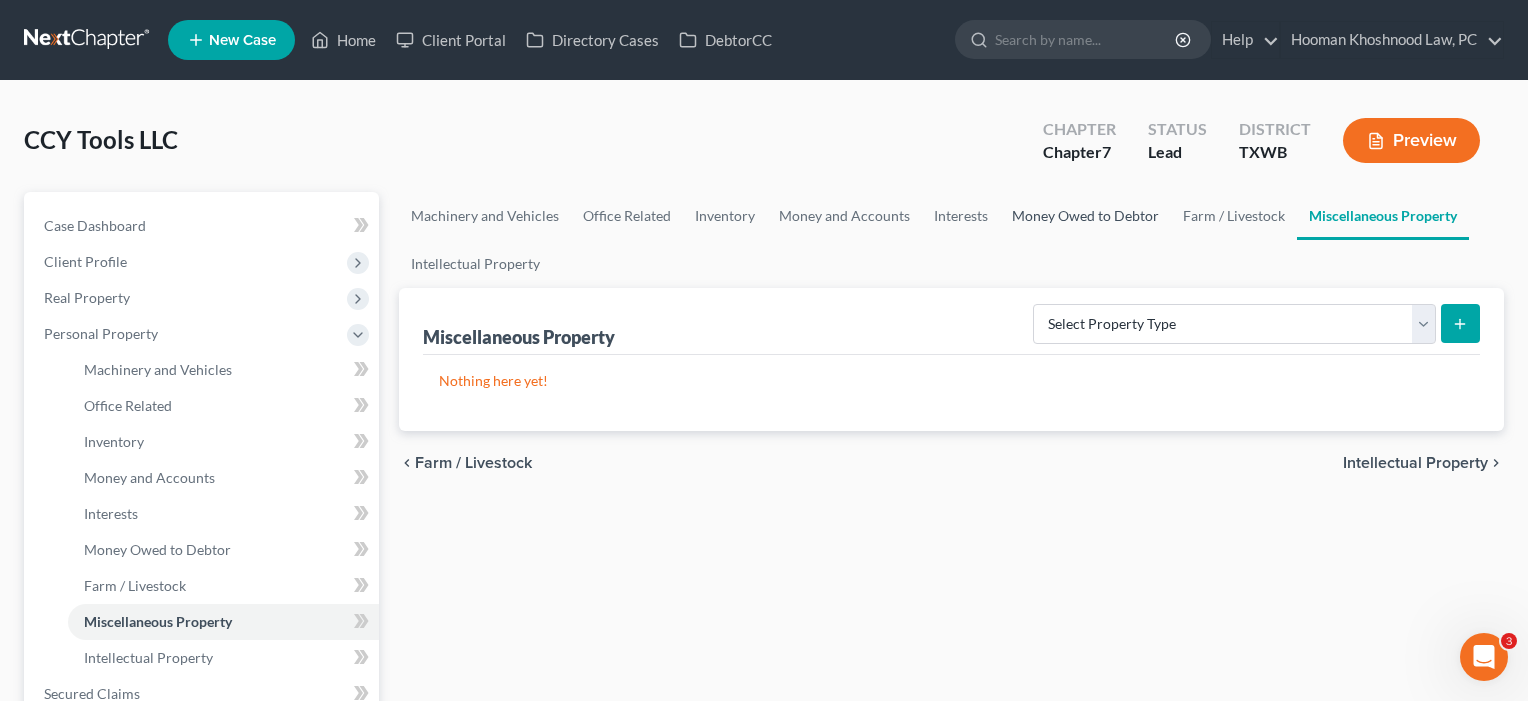 click on "Money Owed to Debtor" at bounding box center (1085, 216) 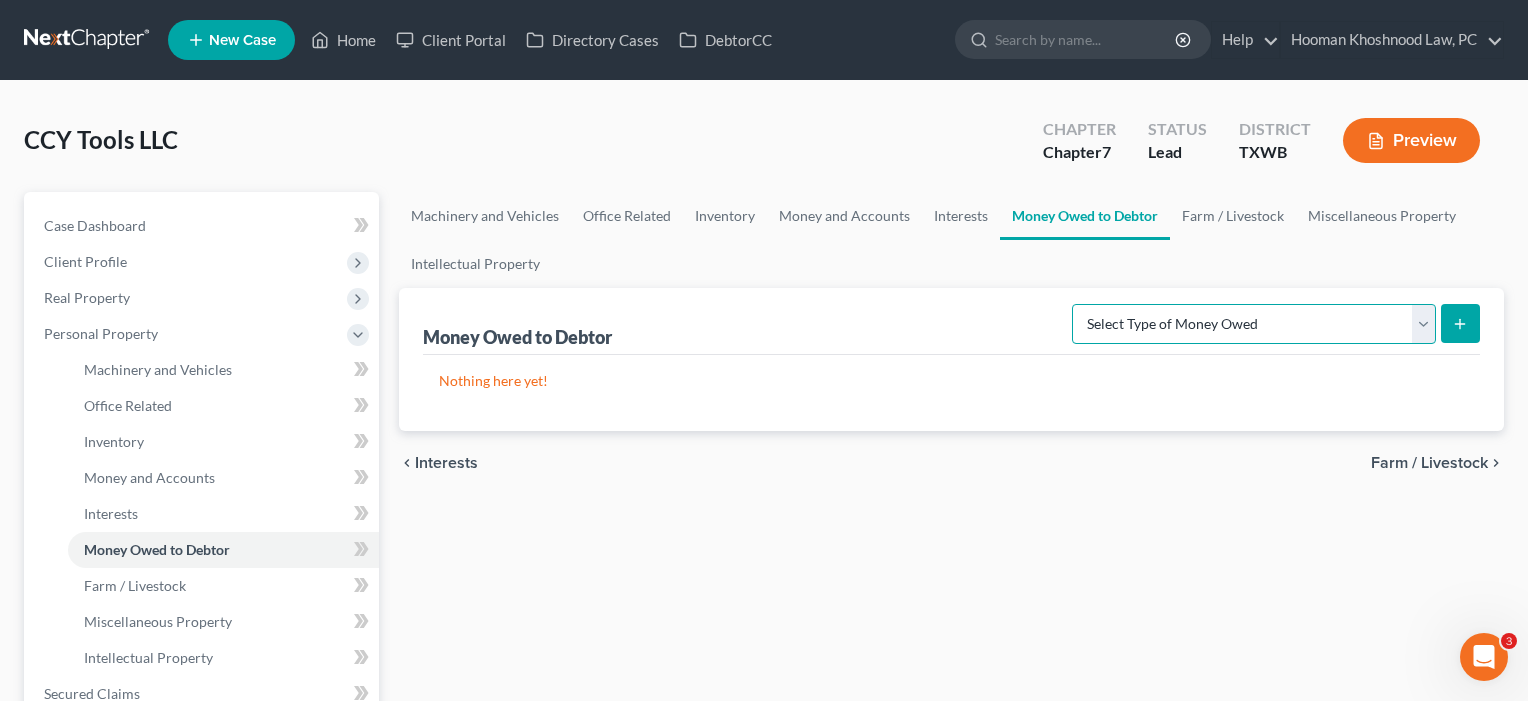 select on "accounts_receivable" 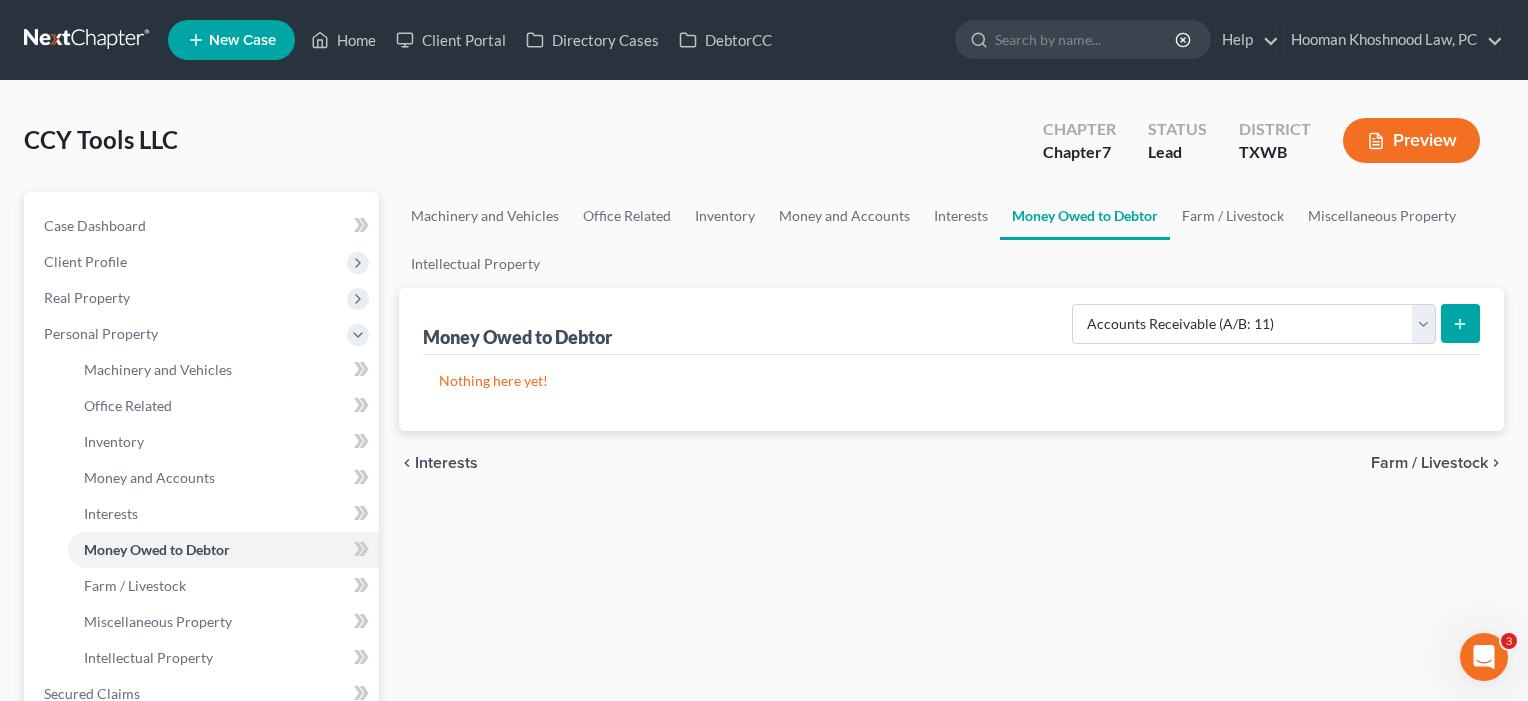 click 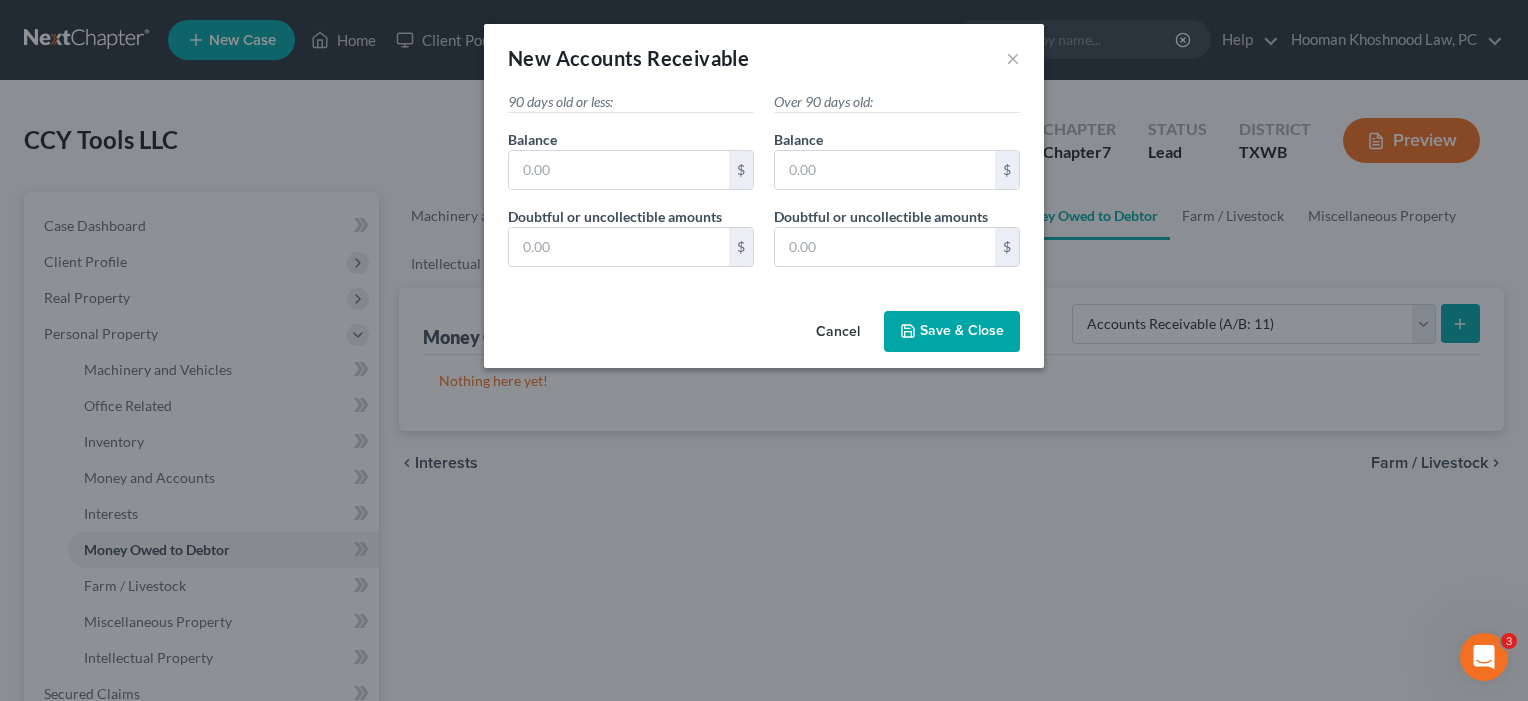 click on "Save & Close" at bounding box center (962, 331) 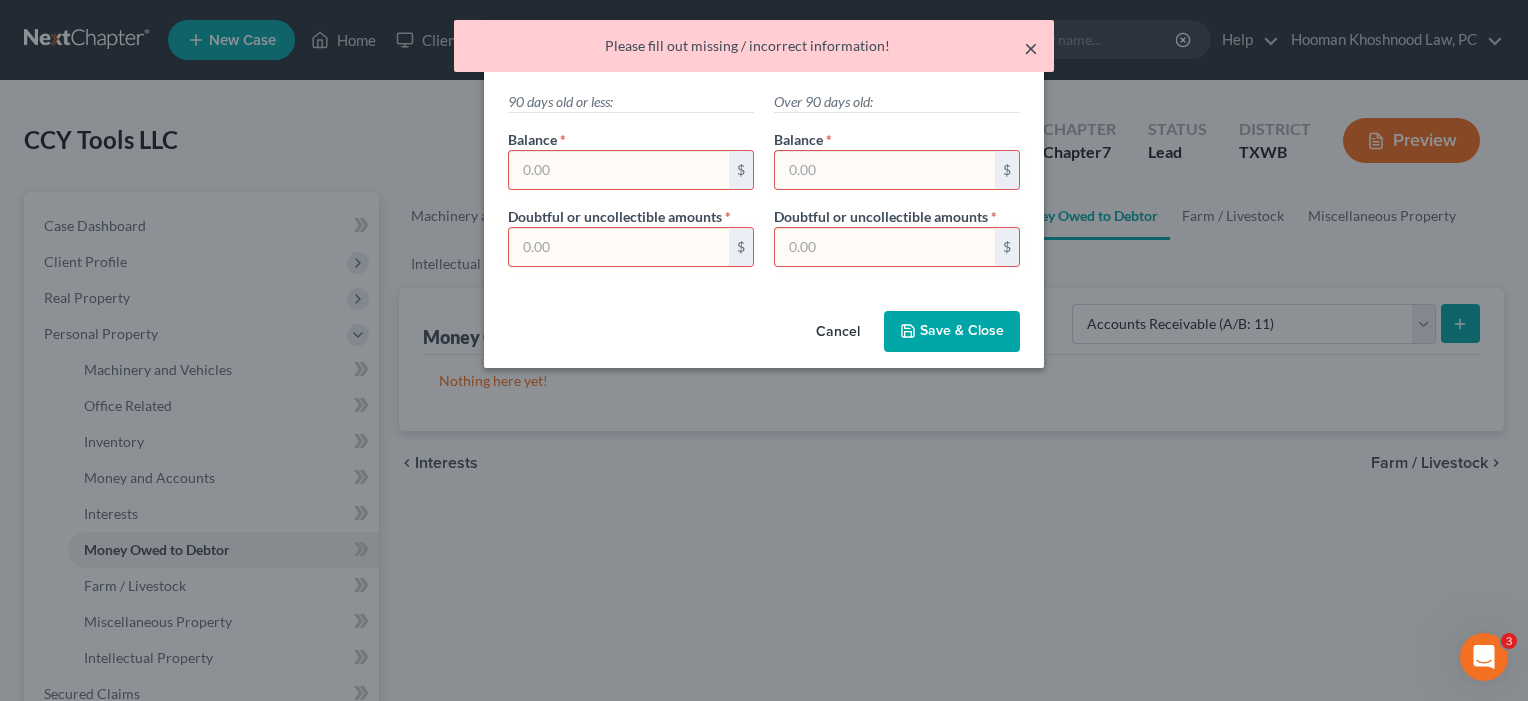 click on "×" at bounding box center (1031, 48) 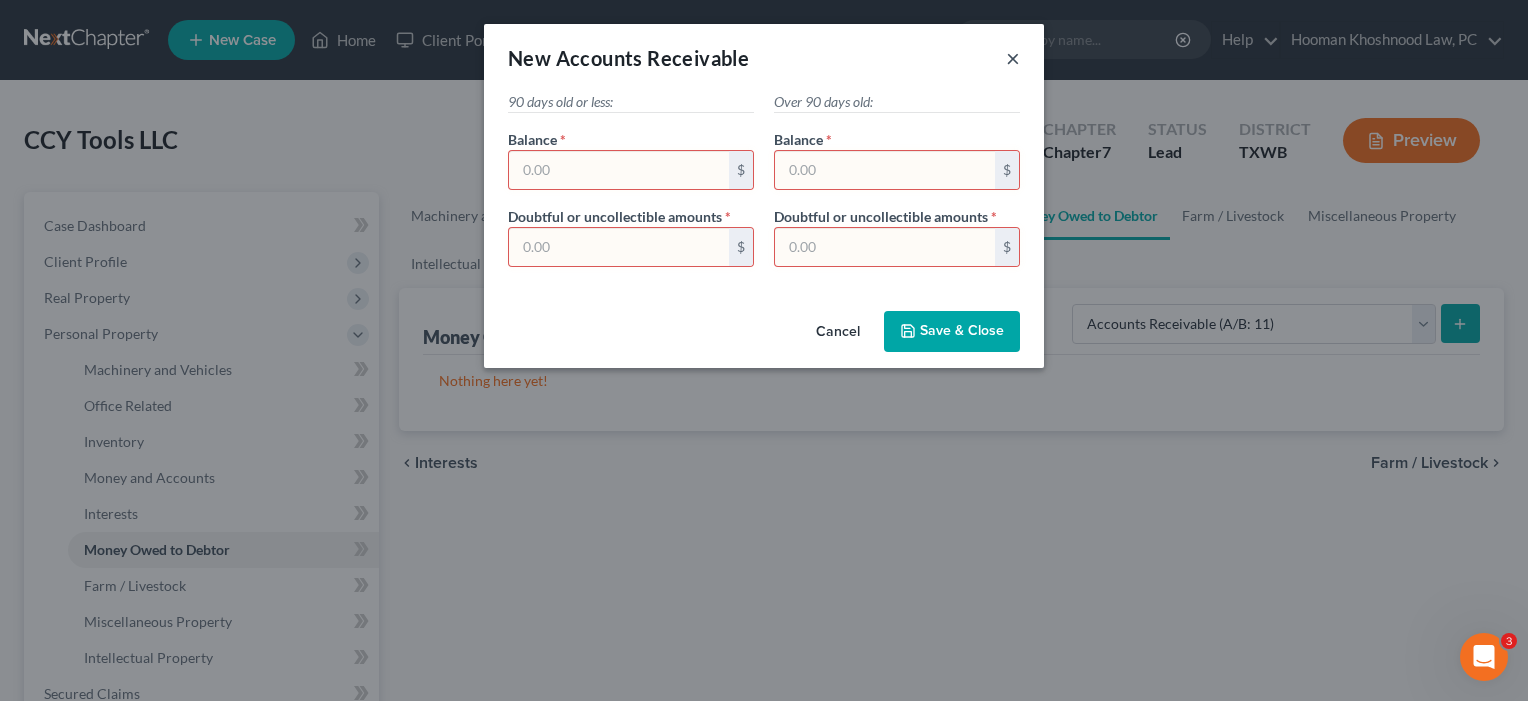 click on "×" at bounding box center [1013, 58] 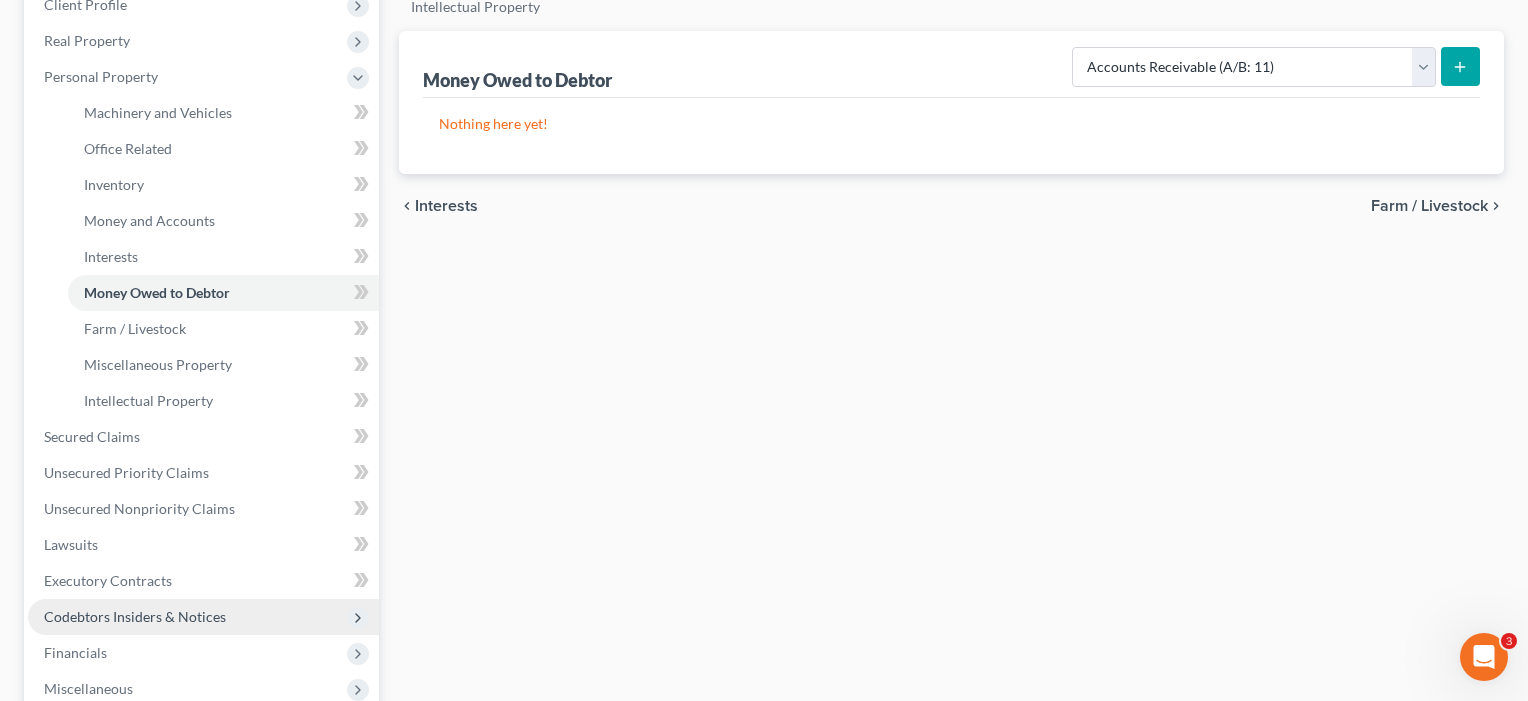 scroll, scrollTop: 262, scrollLeft: 0, axis: vertical 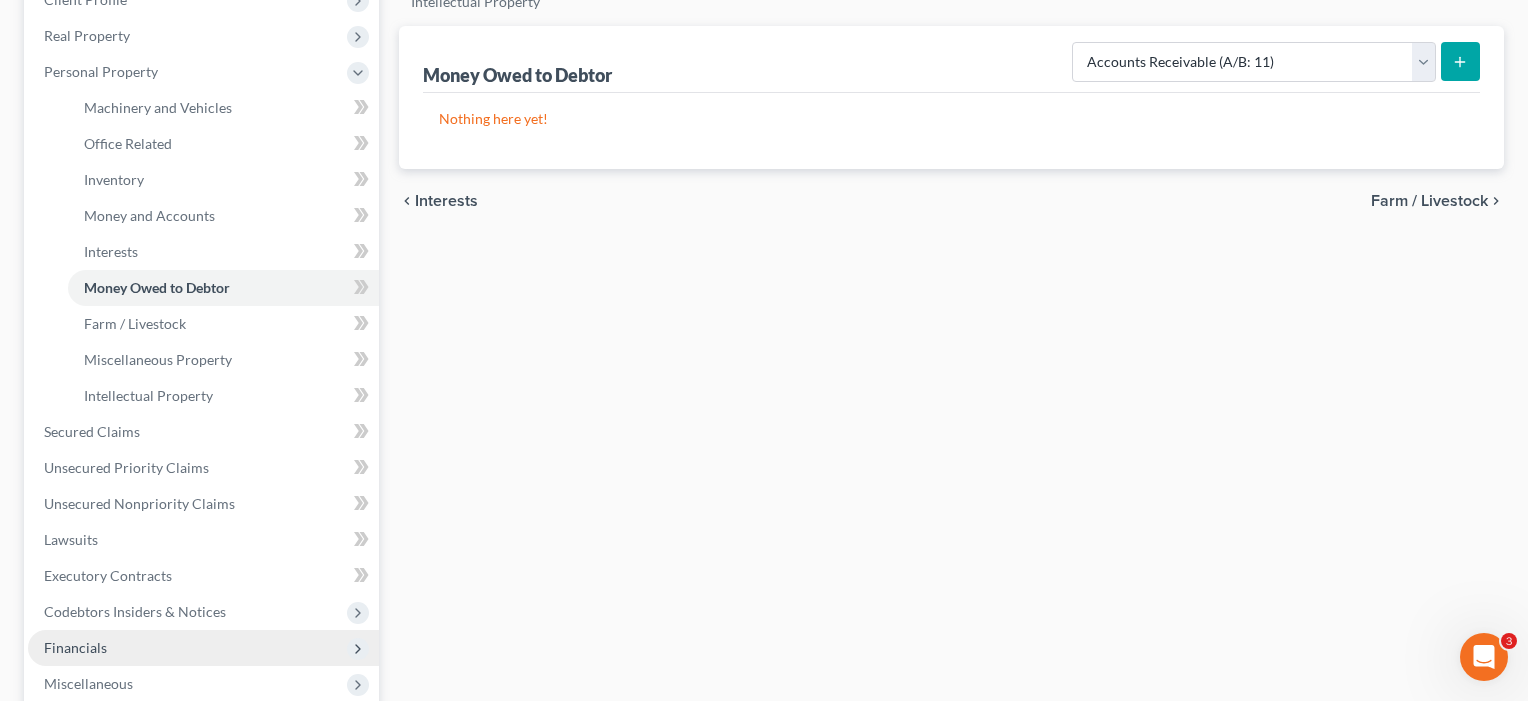 click on "Financials" at bounding box center (203, 648) 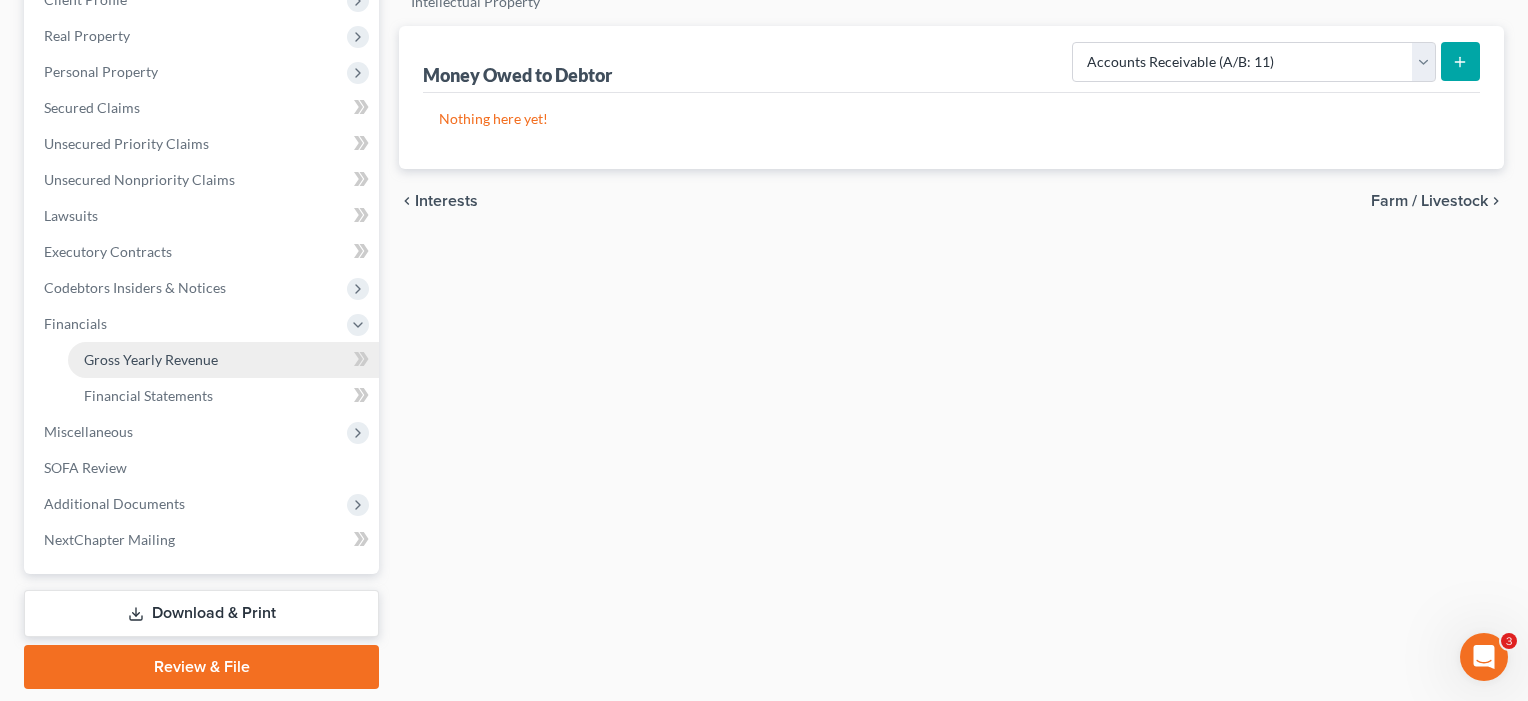 click on "Gross Yearly Revenue" at bounding box center [151, 359] 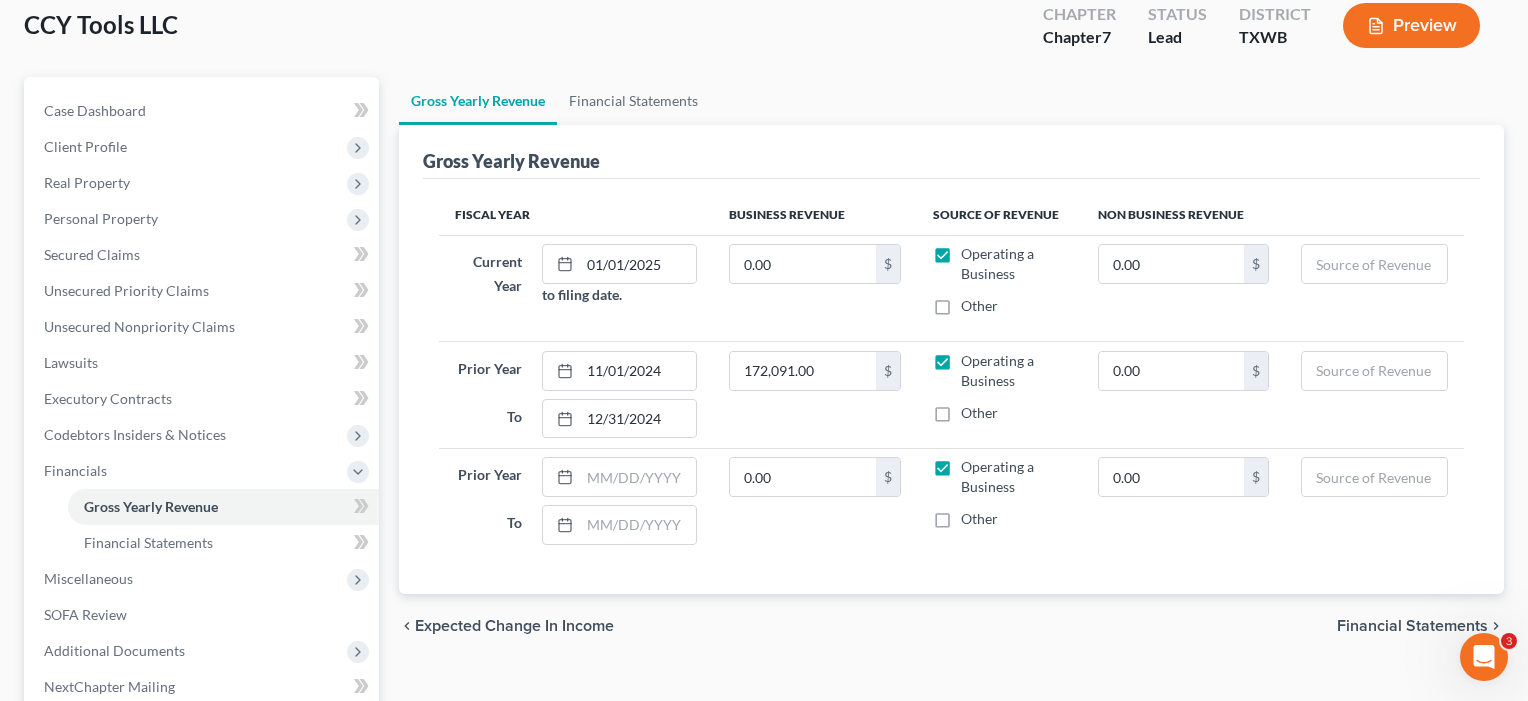 scroll, scrollTop: 132, scrollLeft: 0, axis: vertical 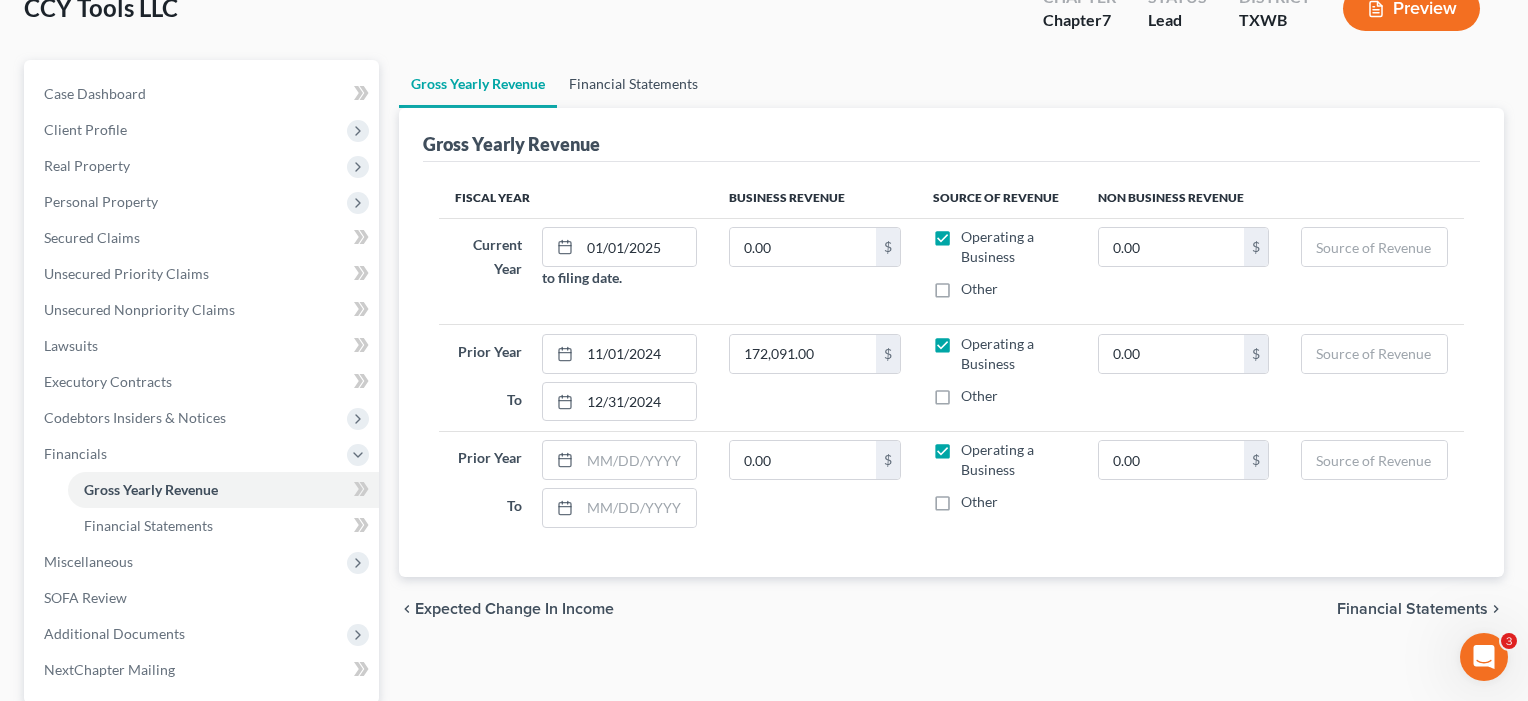 click on "Financial Statements" at bounding box center [633, 84] 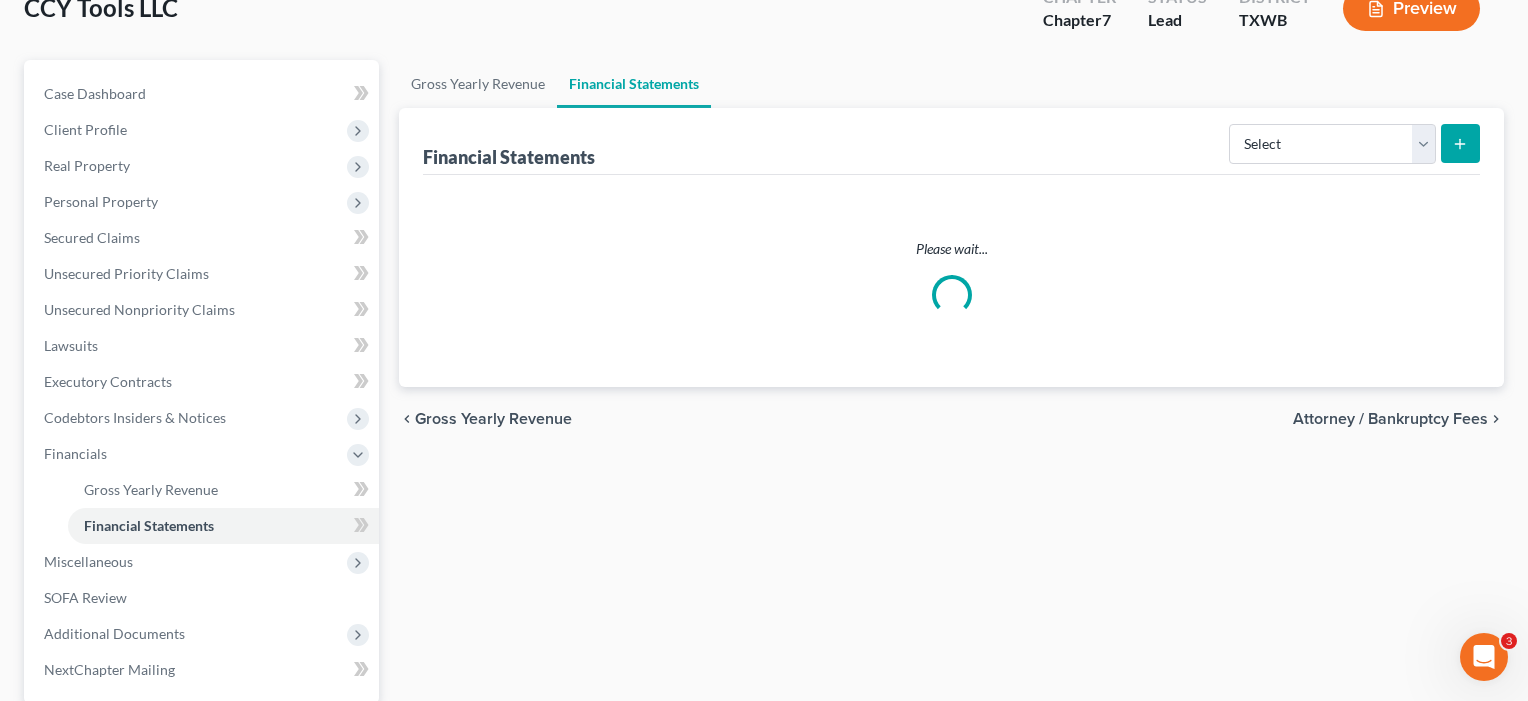 scroll, scrollTop: 0, scrollLeft: 0, axis: both 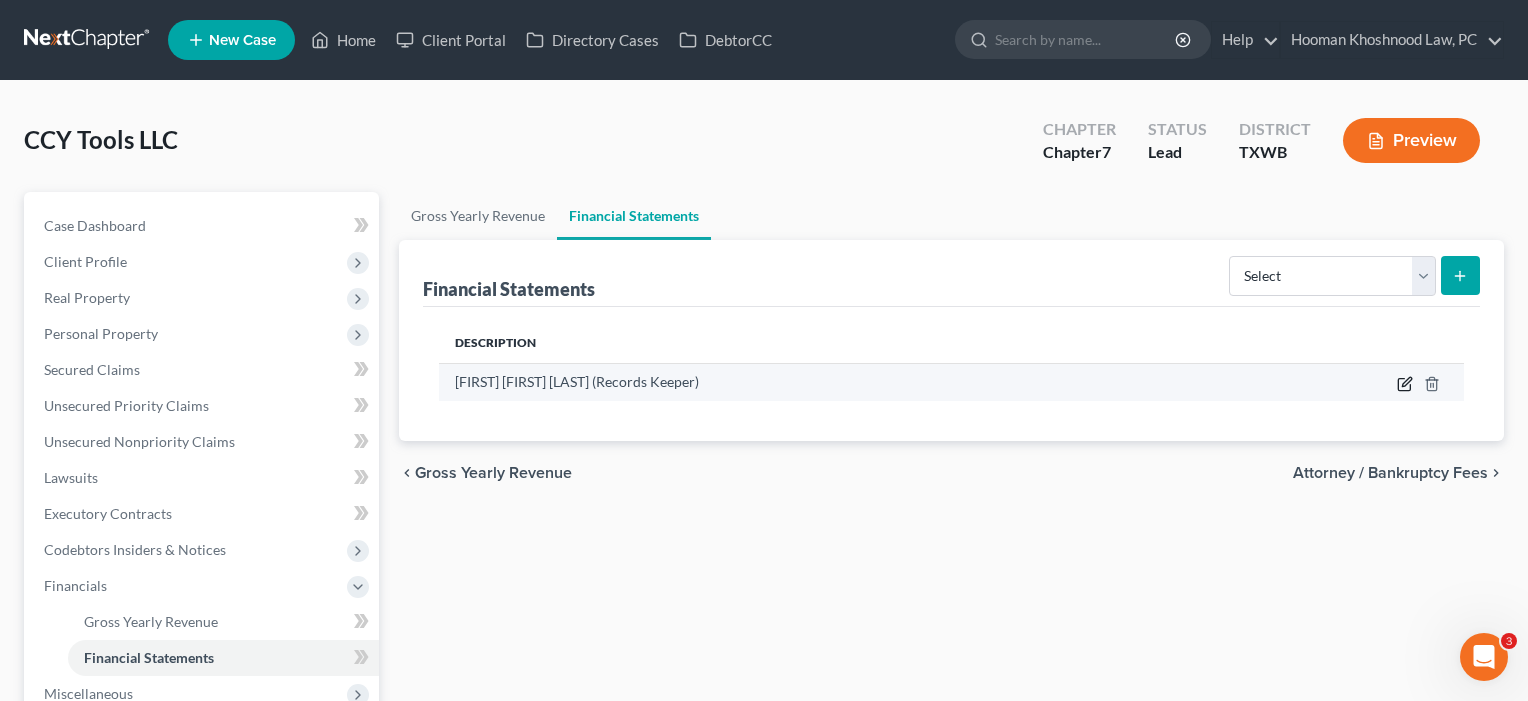click 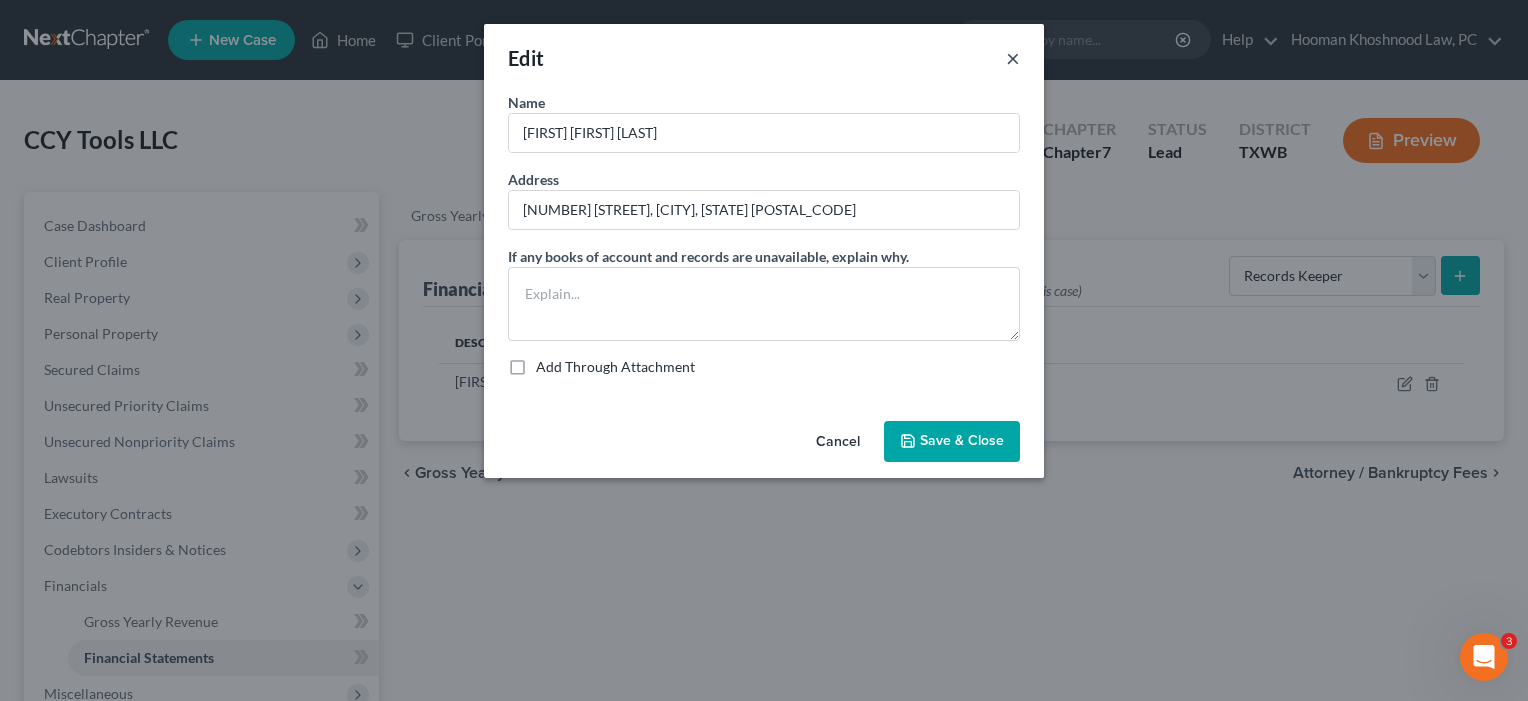 click on "×" at bounding box center [1013, 58] 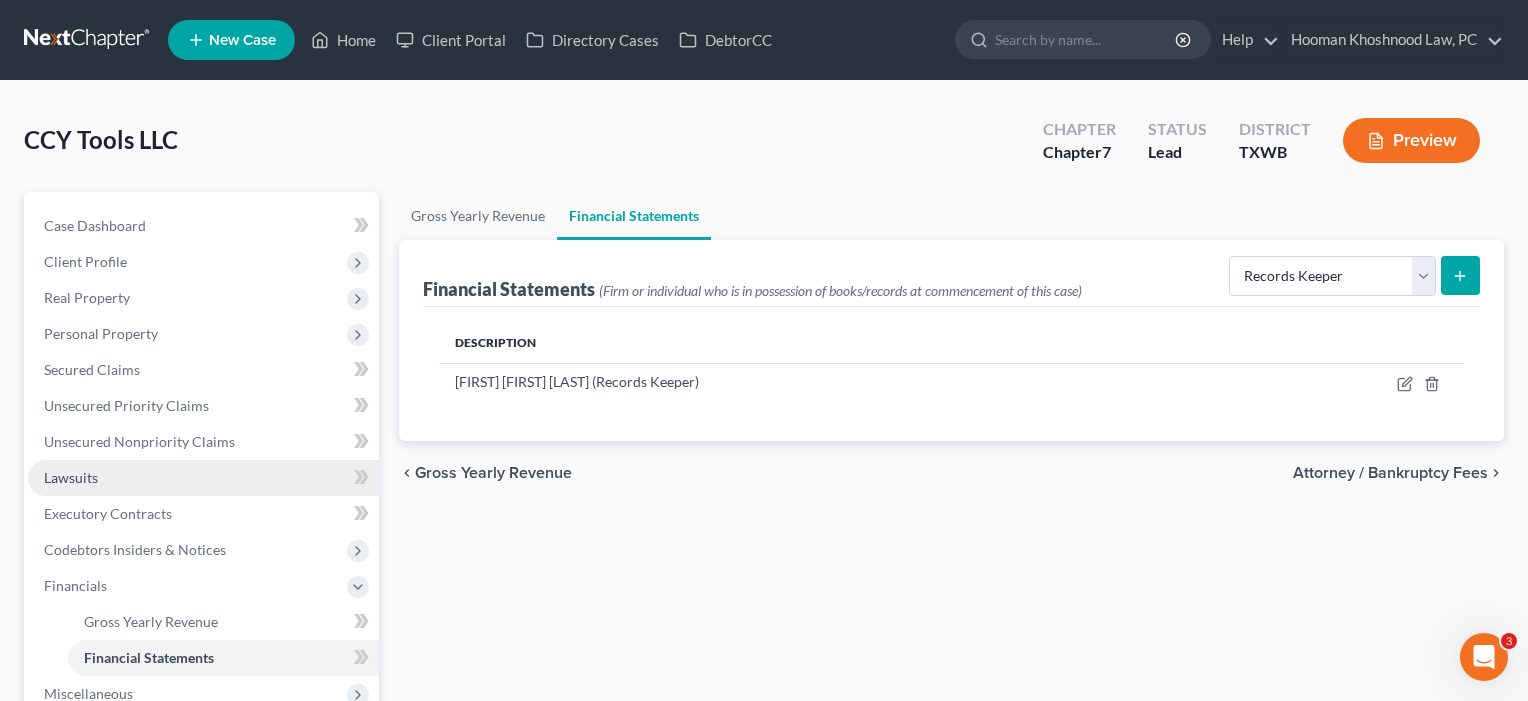 scroll, scrollTop: 151, scrollLeft: 0, axis: vertical 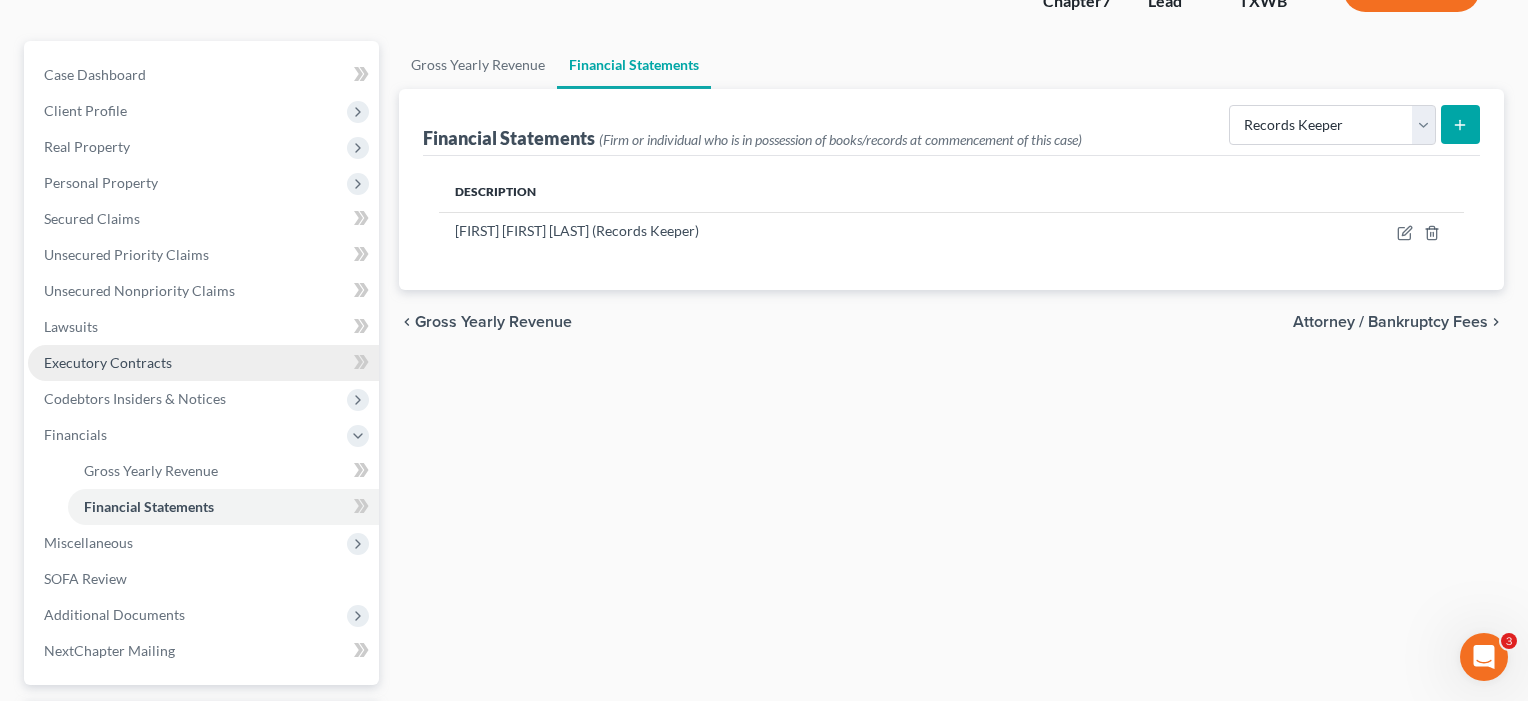 click on "Executory Contracts" at bounding box center [108, 362] 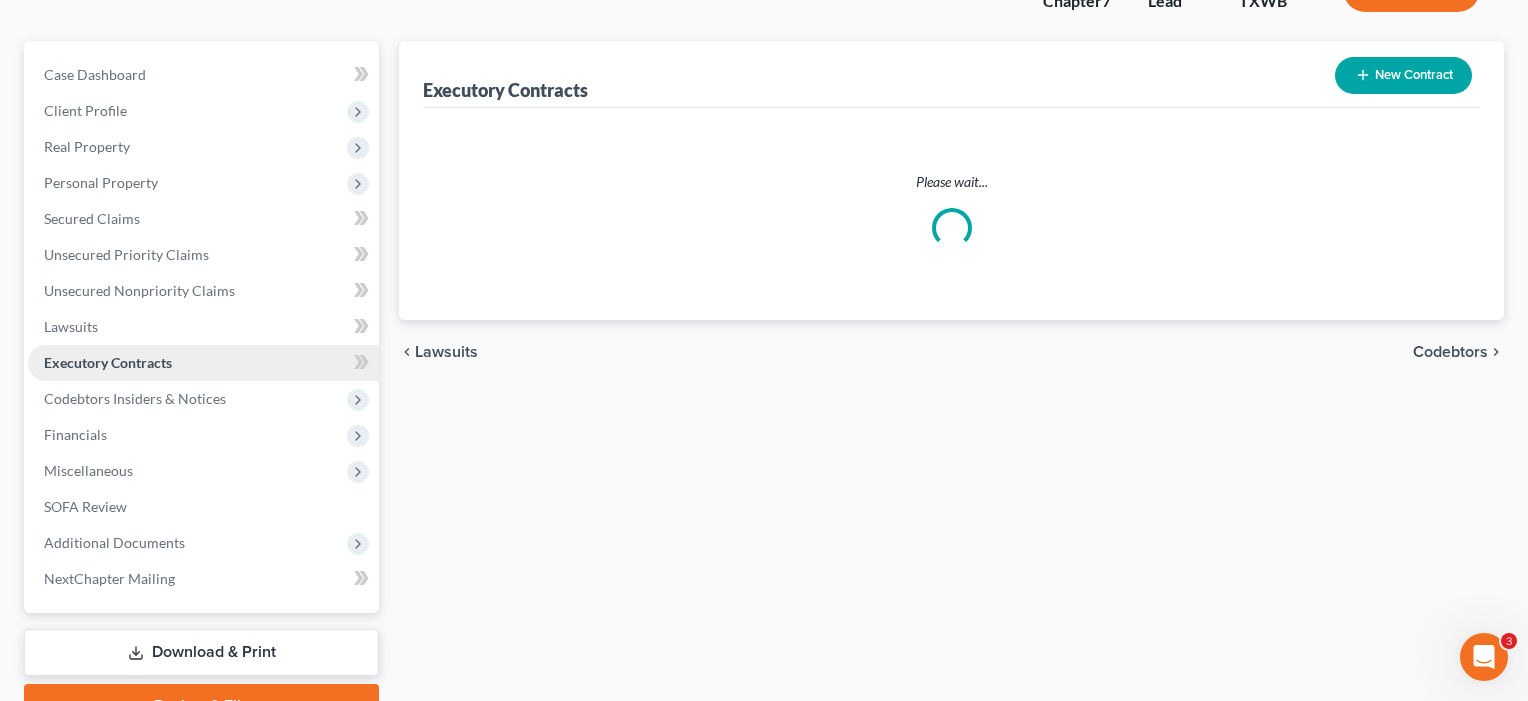 scroll, scrollTop: 0, scrollLeft: 0, axis: both 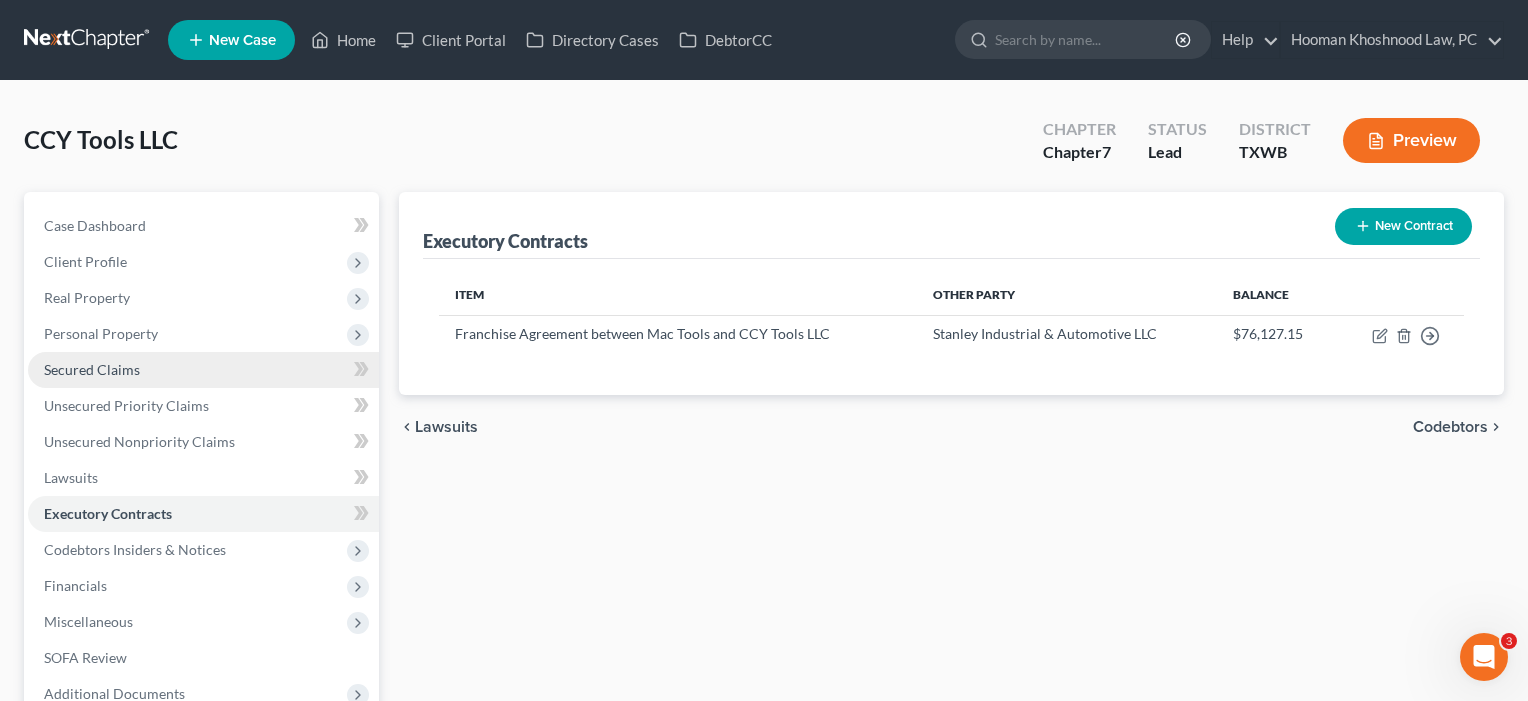 click on "Secured Claims" at bounding box center [92, 369] 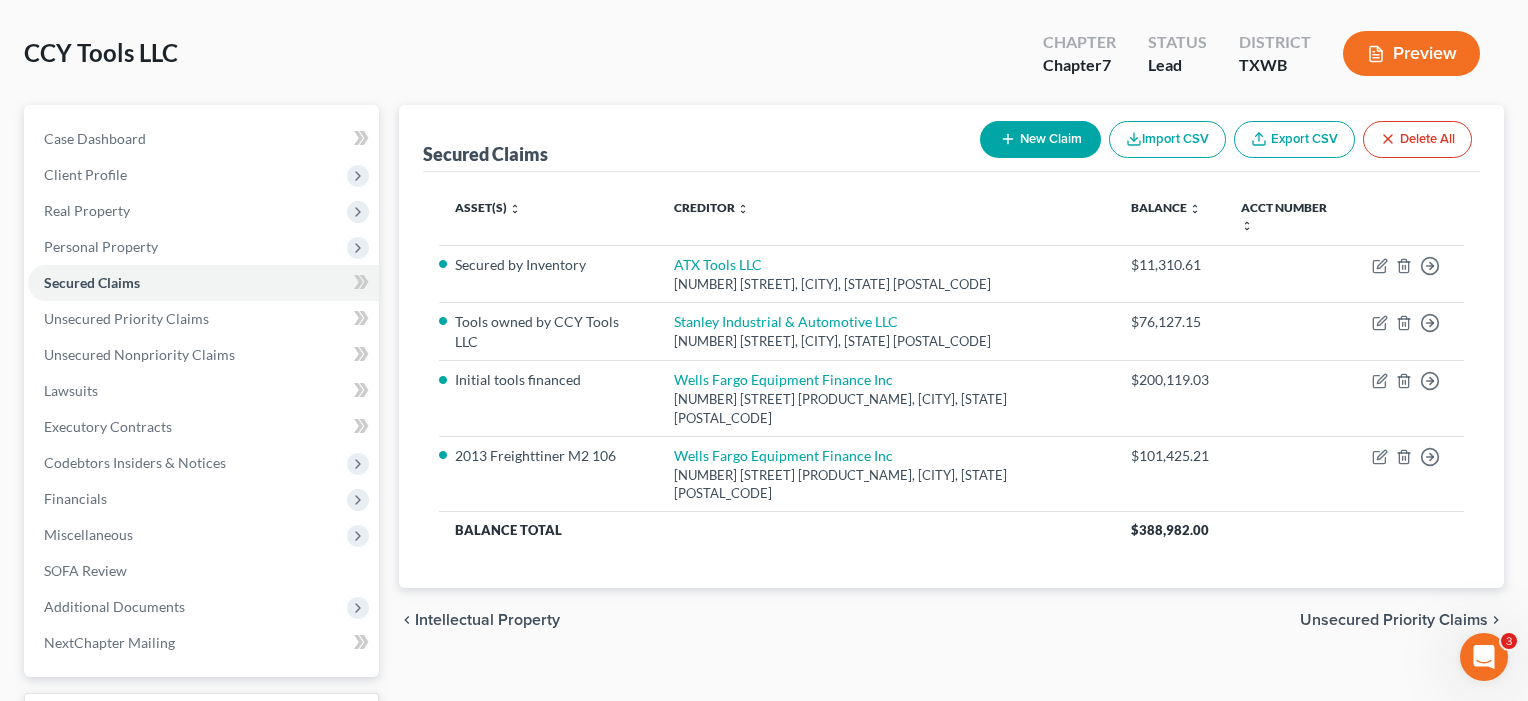 scroll, scrollTop: 99, scrollLeft: 0, axis: vertical 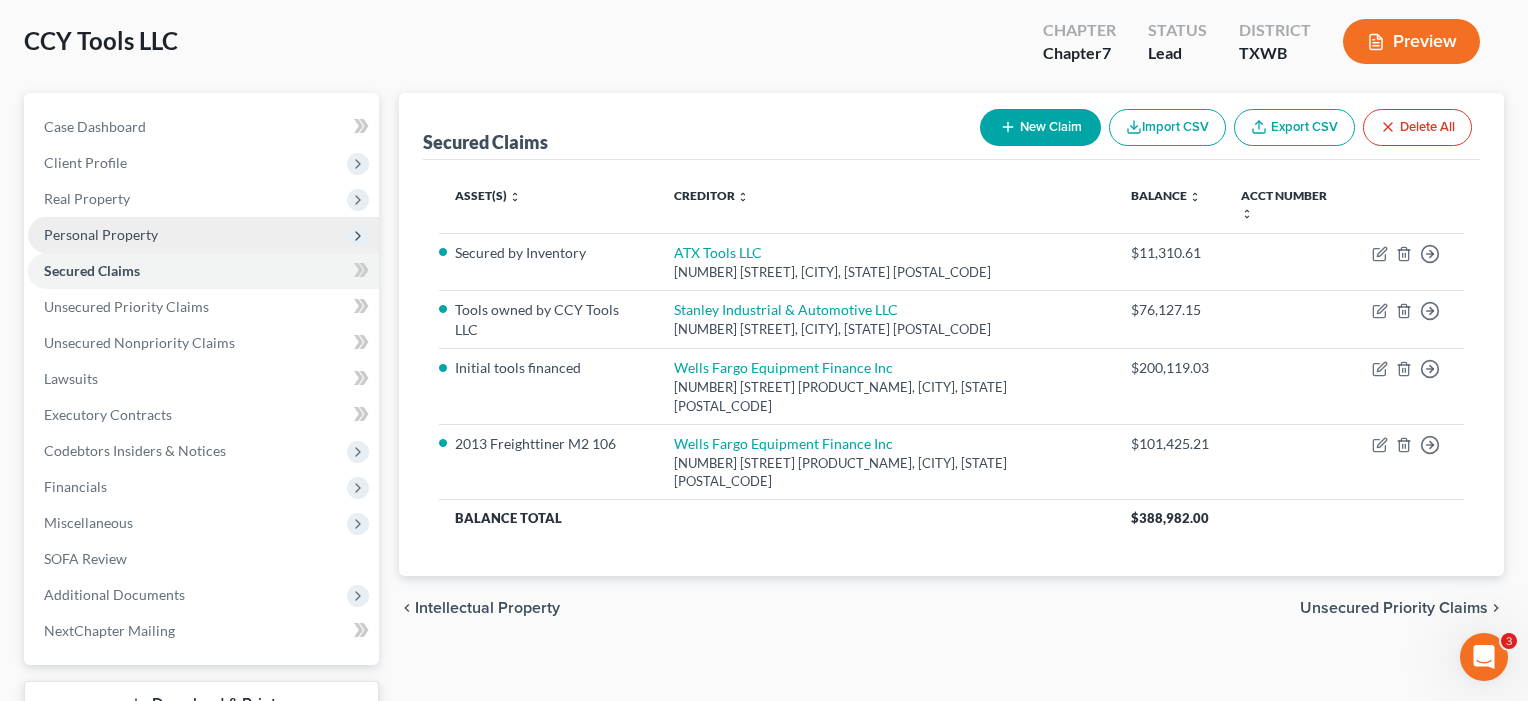 click on "Personal Property" at bounding box center [203, 235] 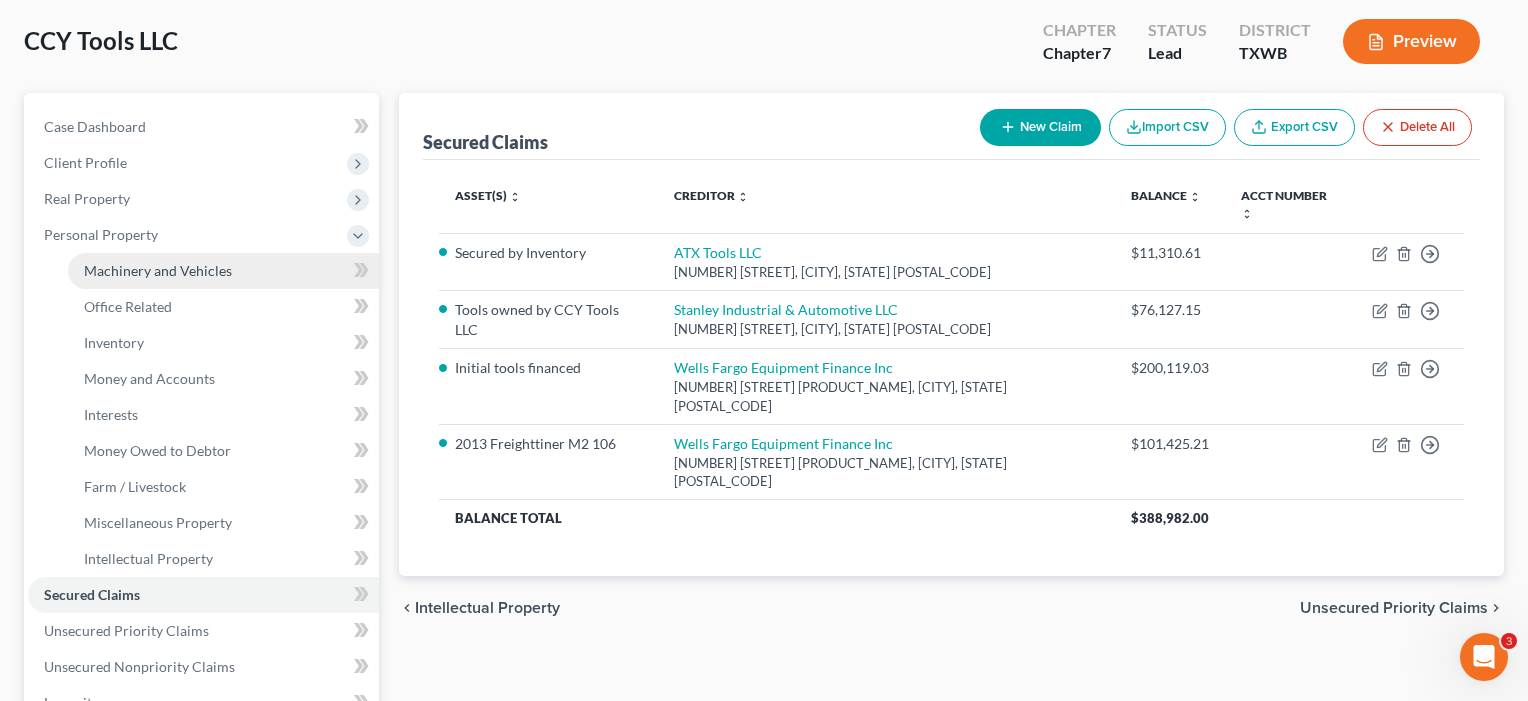 click on "Machinery and Vehicles" at bounding box center [158, 270] 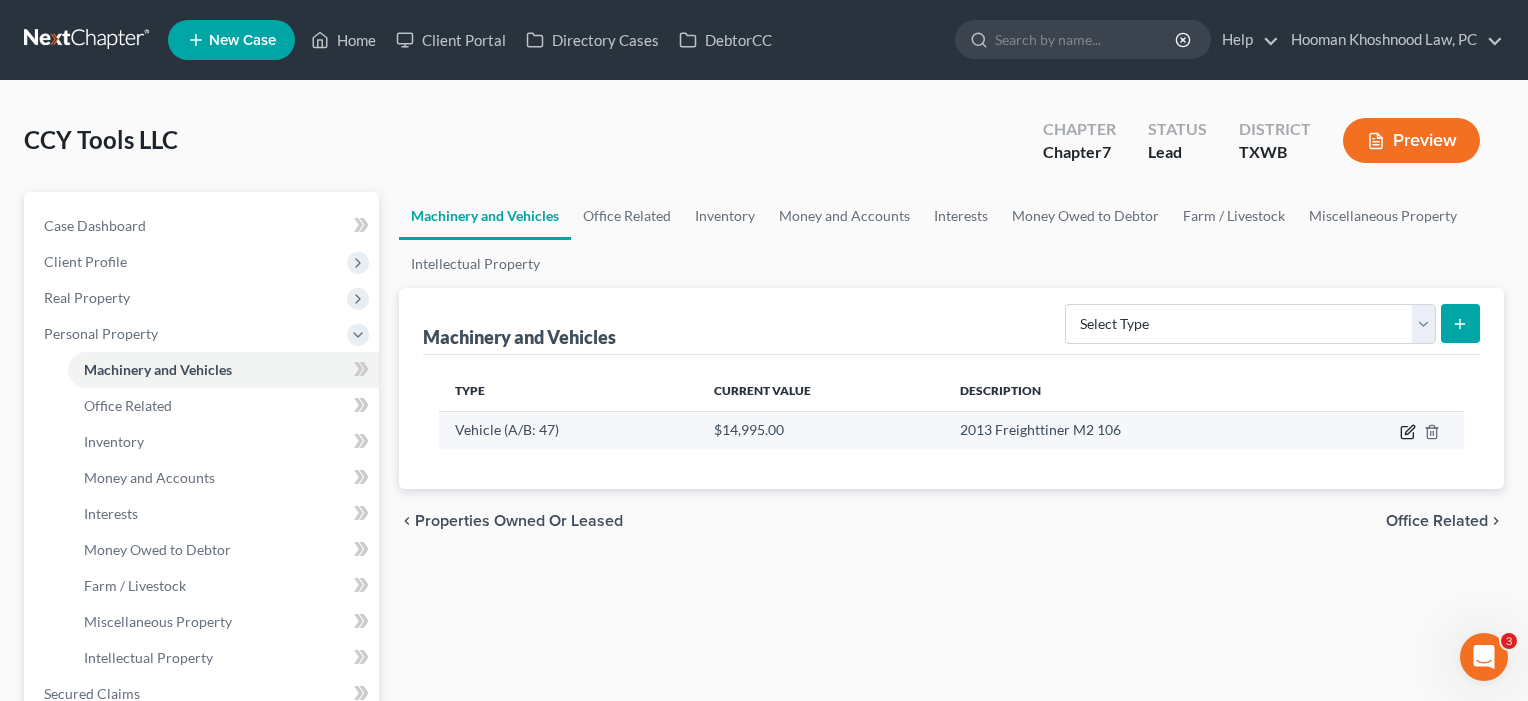 click 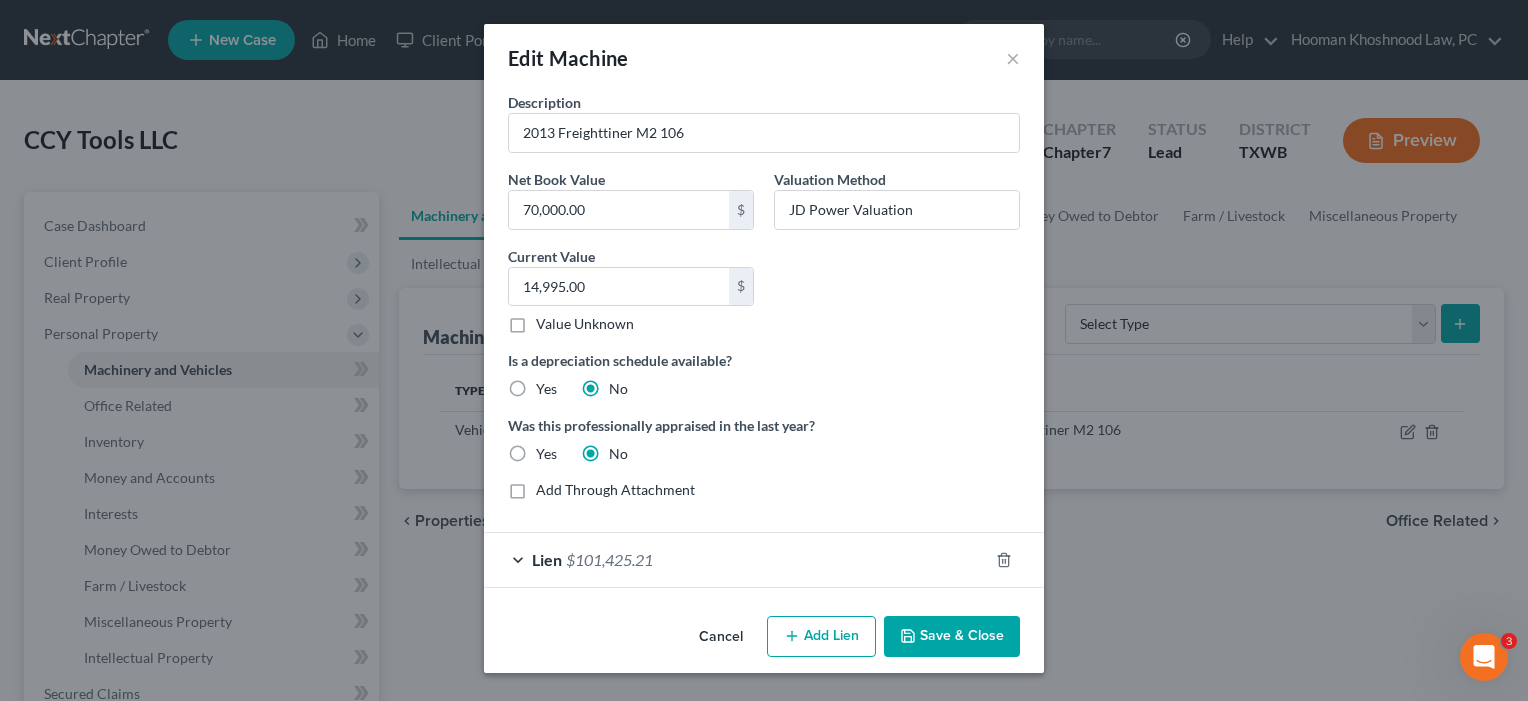 click on "$101,425.21" at bounding box center (609, 559) 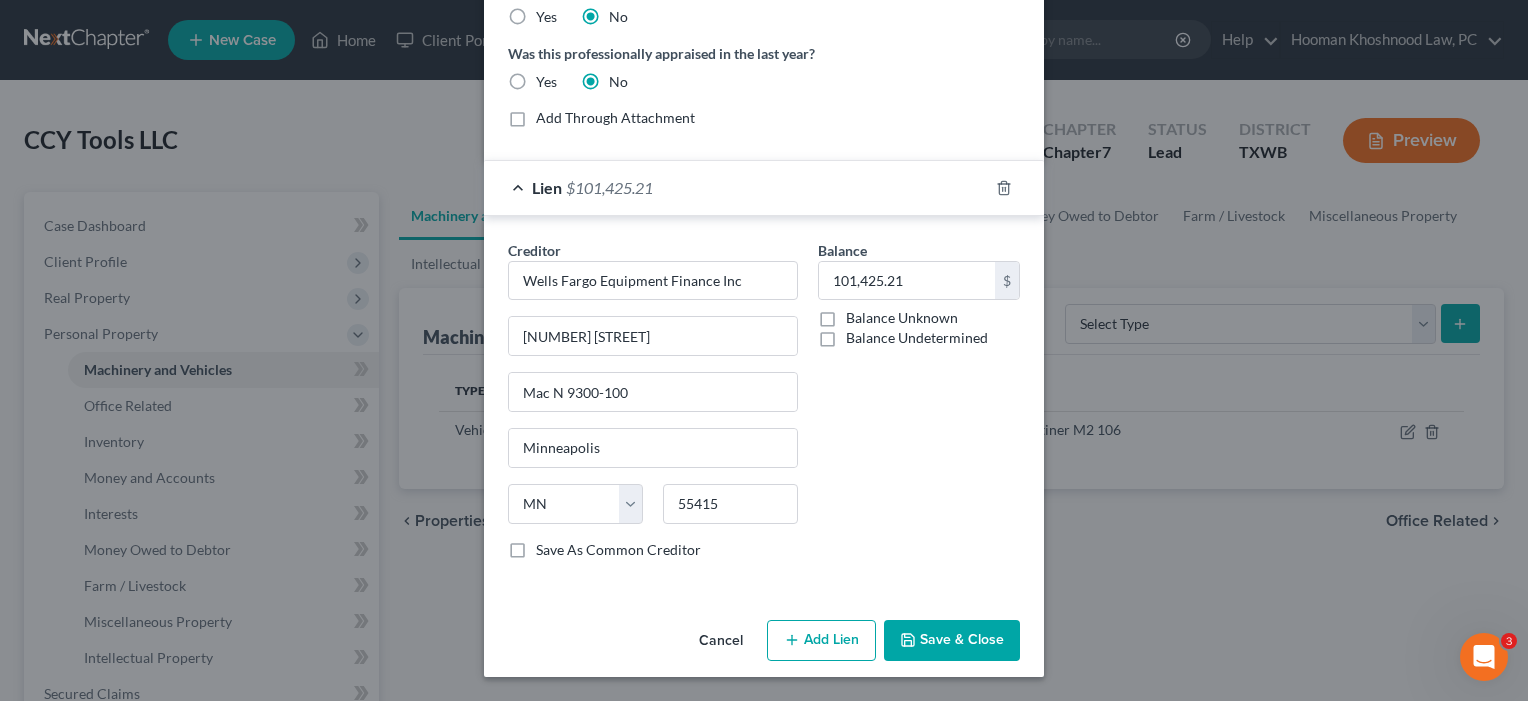 scroll, scrollTop: 372, scrollLeft: 0, axis: vertical 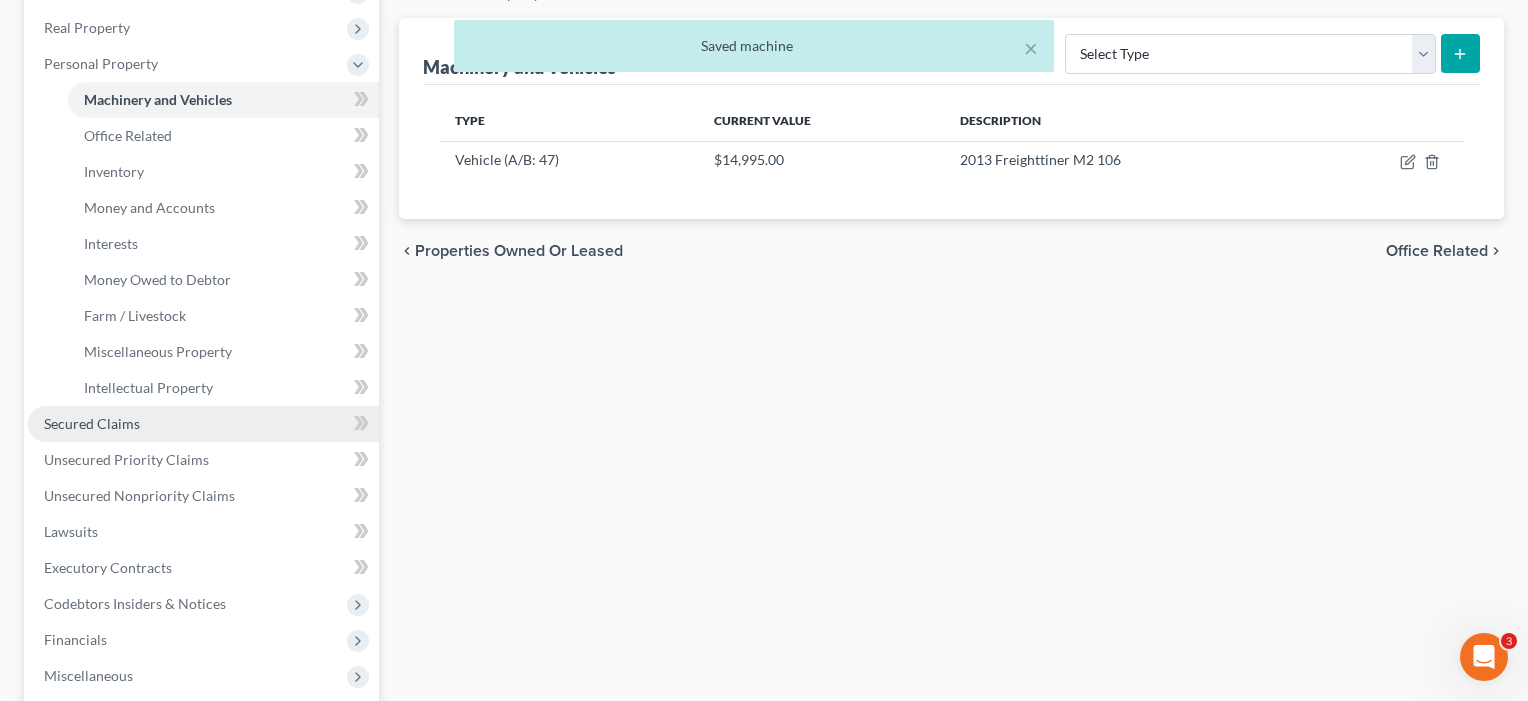 click on "Secured Claims" at bounding box center [92, 423] 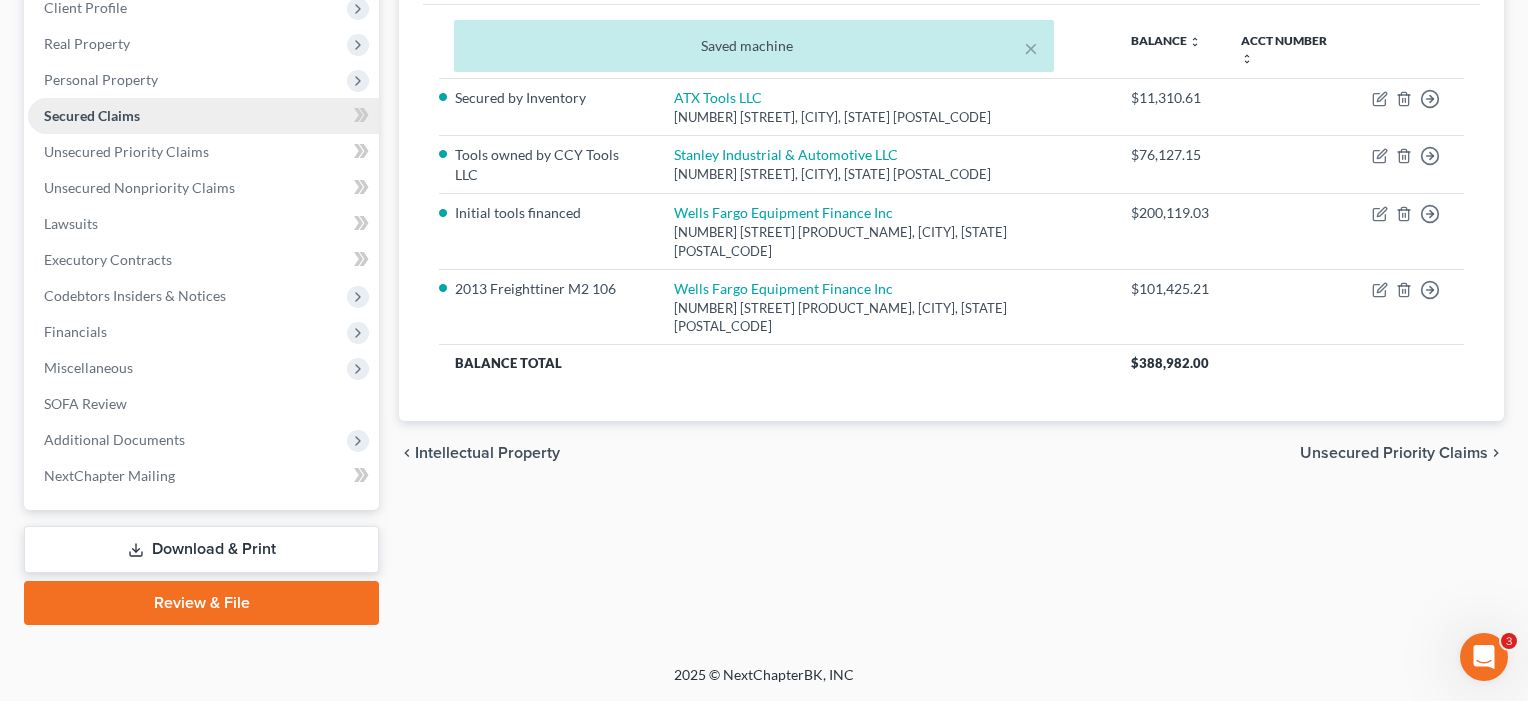 scroll, scrollTop: 0, scrollLeft: 0, axis: both 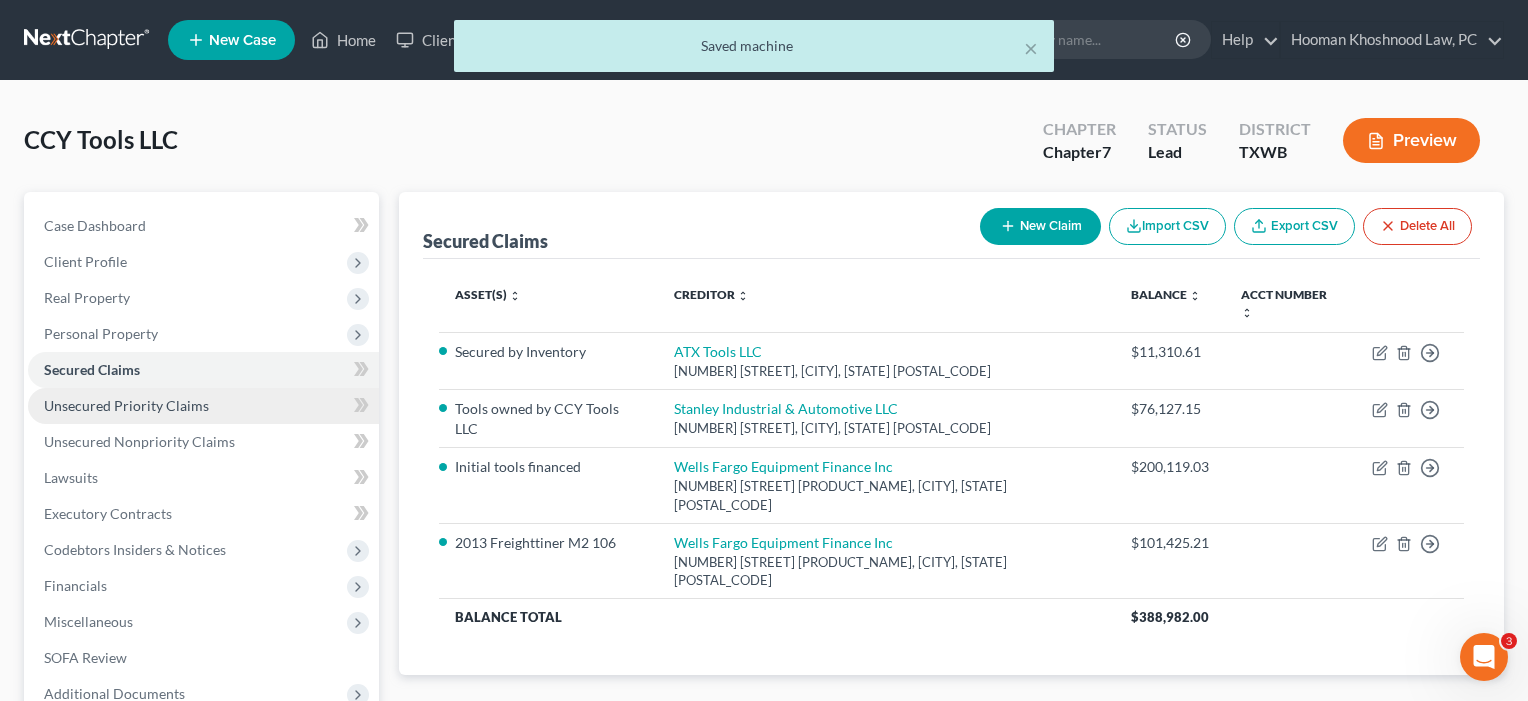 click on "Unsecured Priority Claims" at bounding box center [126, 405] 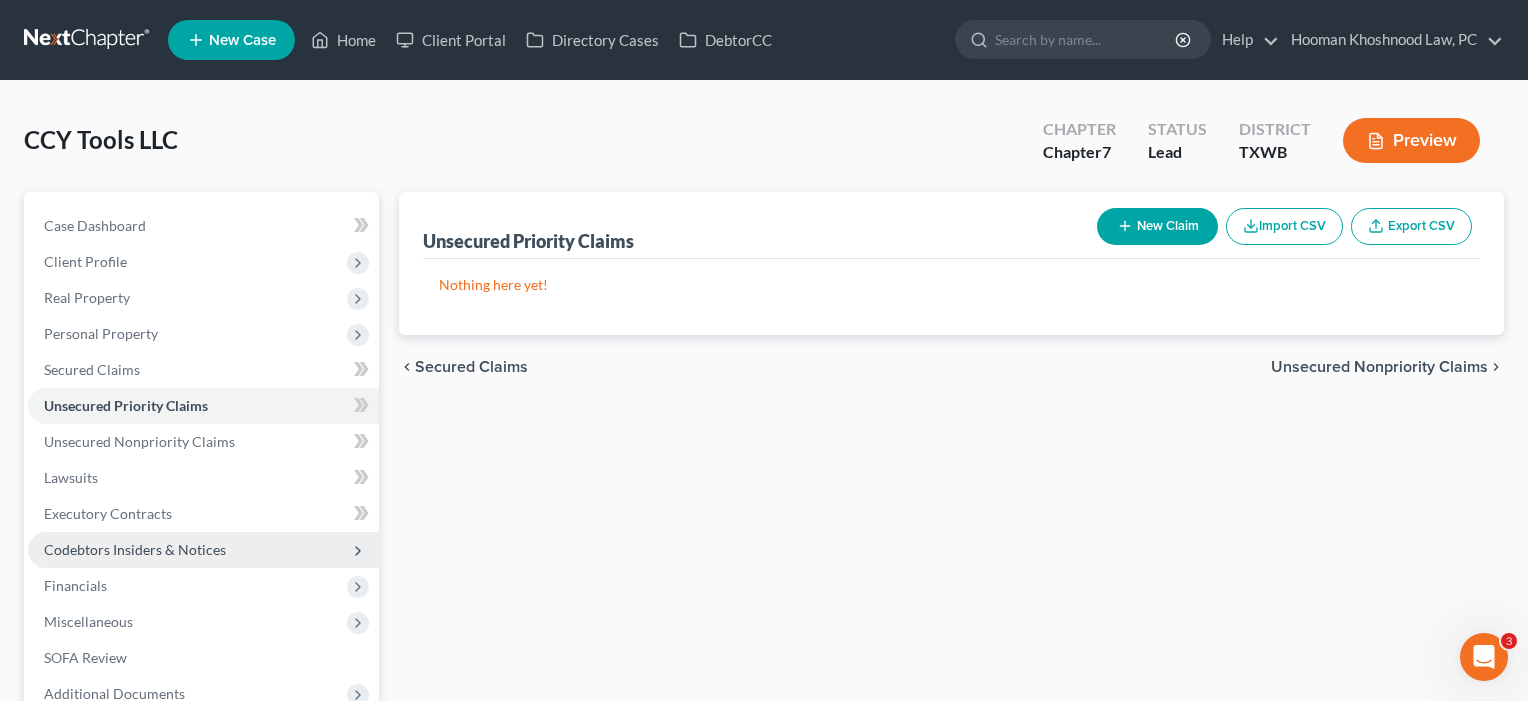 click on "Codebtors Insiders & Notices" at bounding box center (135, 549) 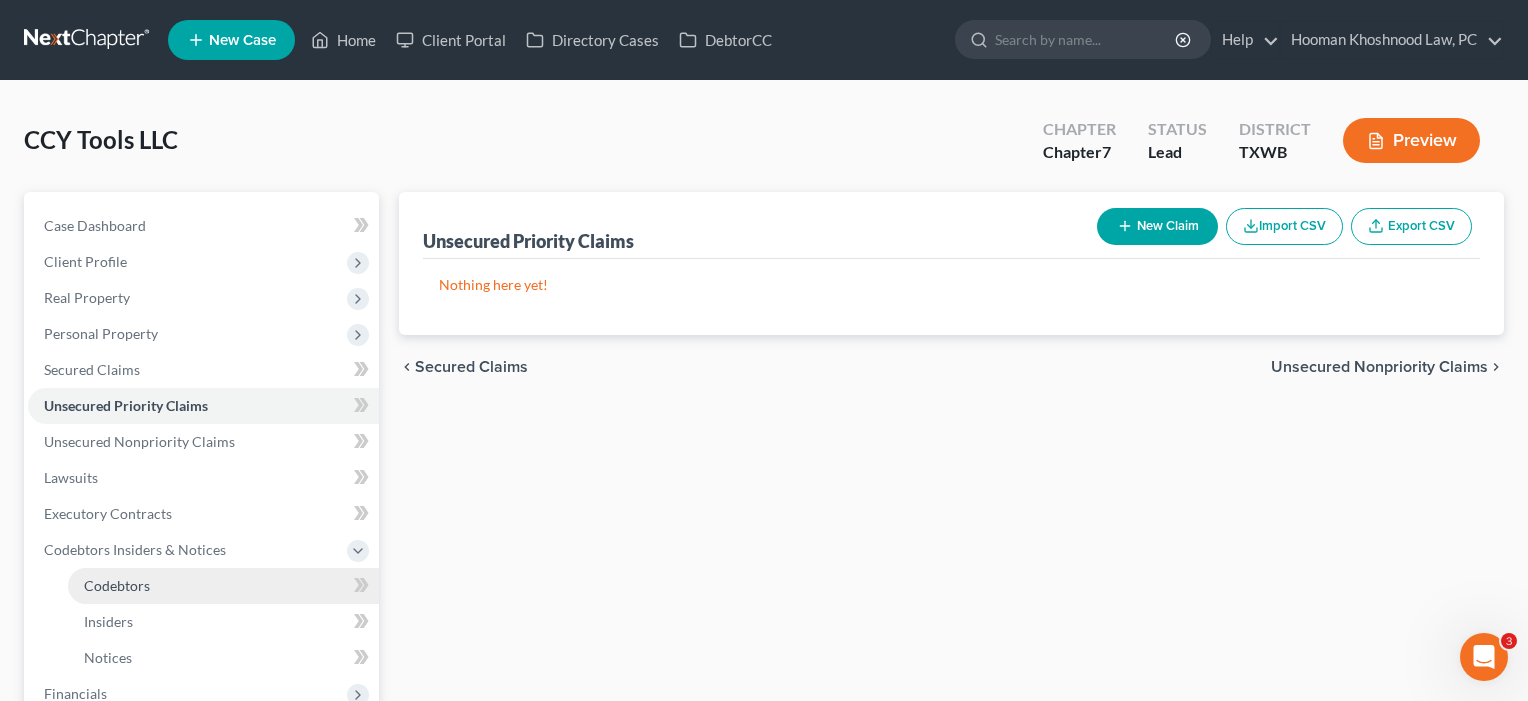 click on "Codebtors" at bounding box center [117, 585] 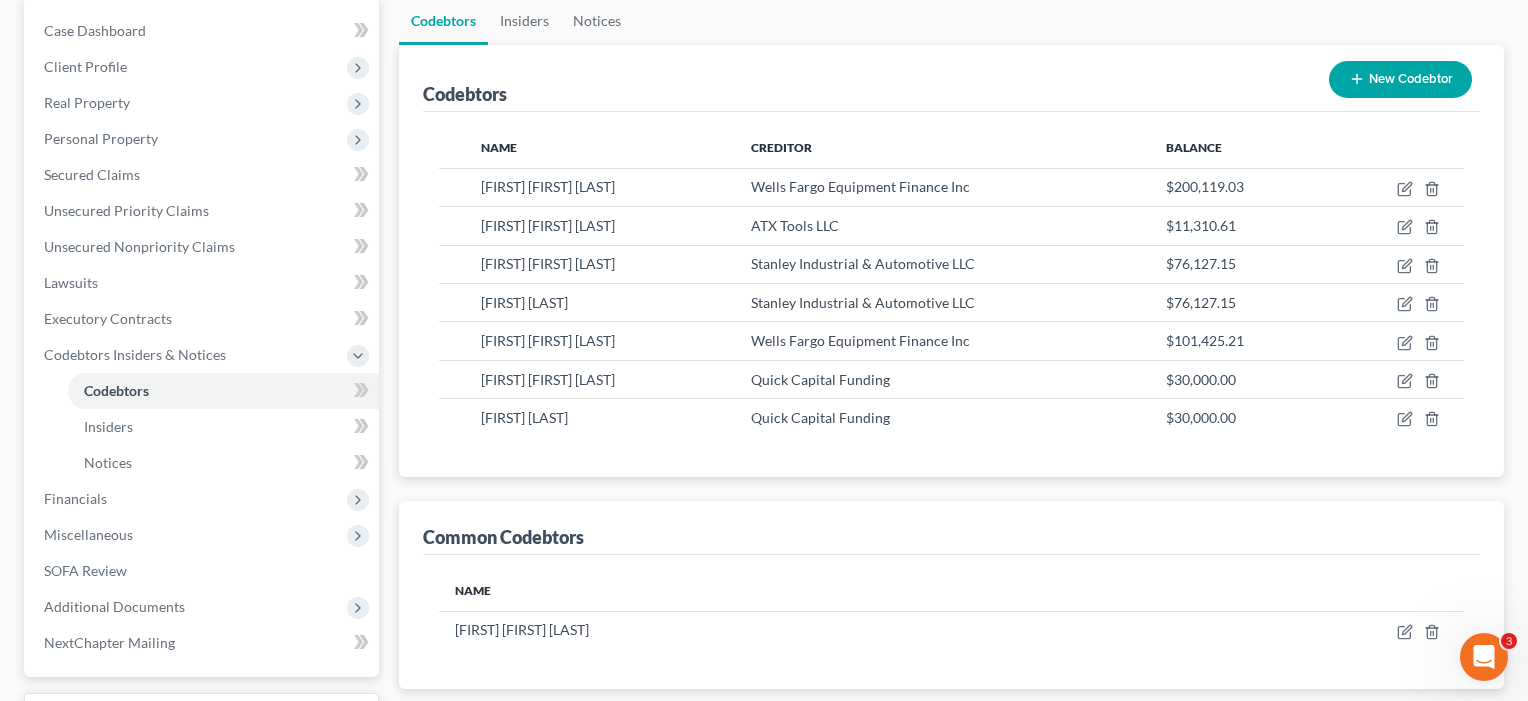 scroll, scrollTop: 154, scrollLeft: 0, axis: vertical 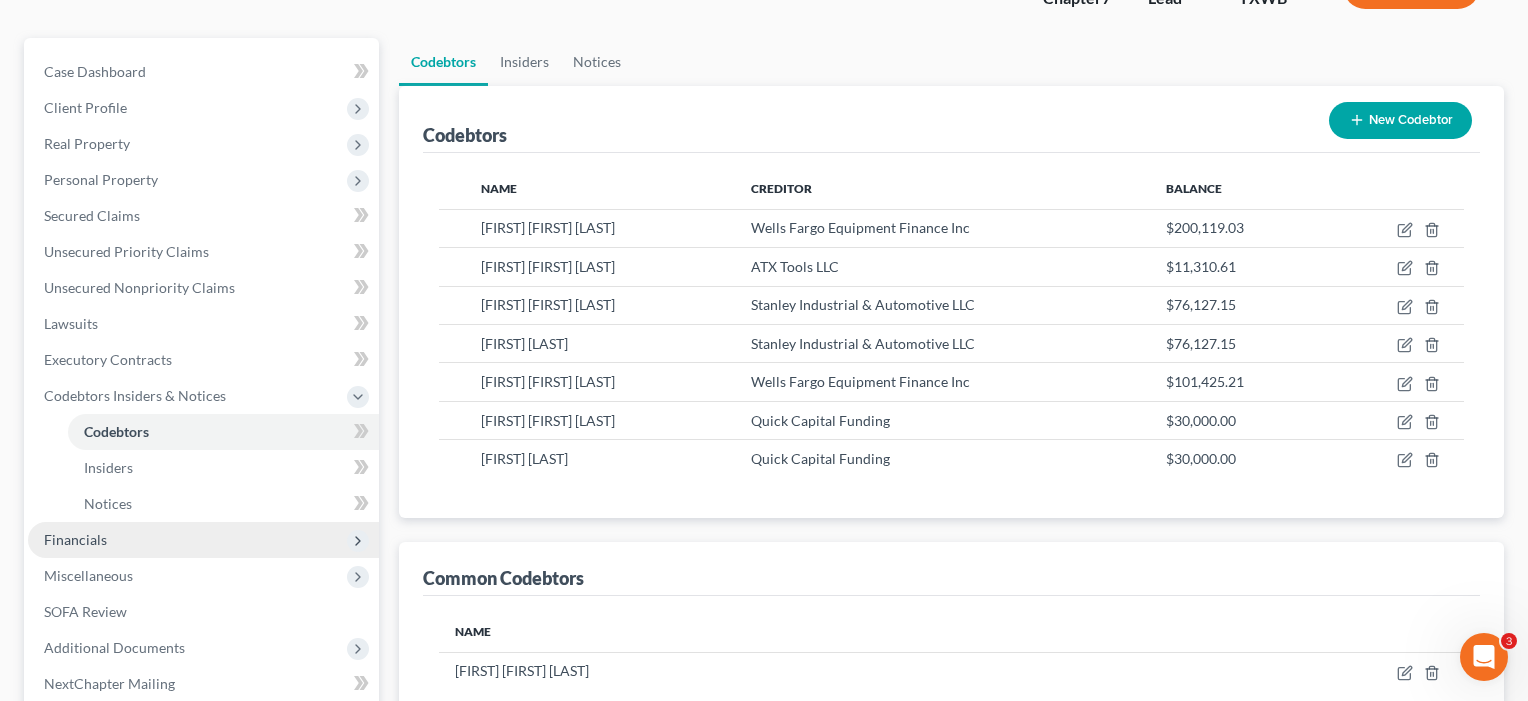 click on "Financials" at bounding box center (203, 540) 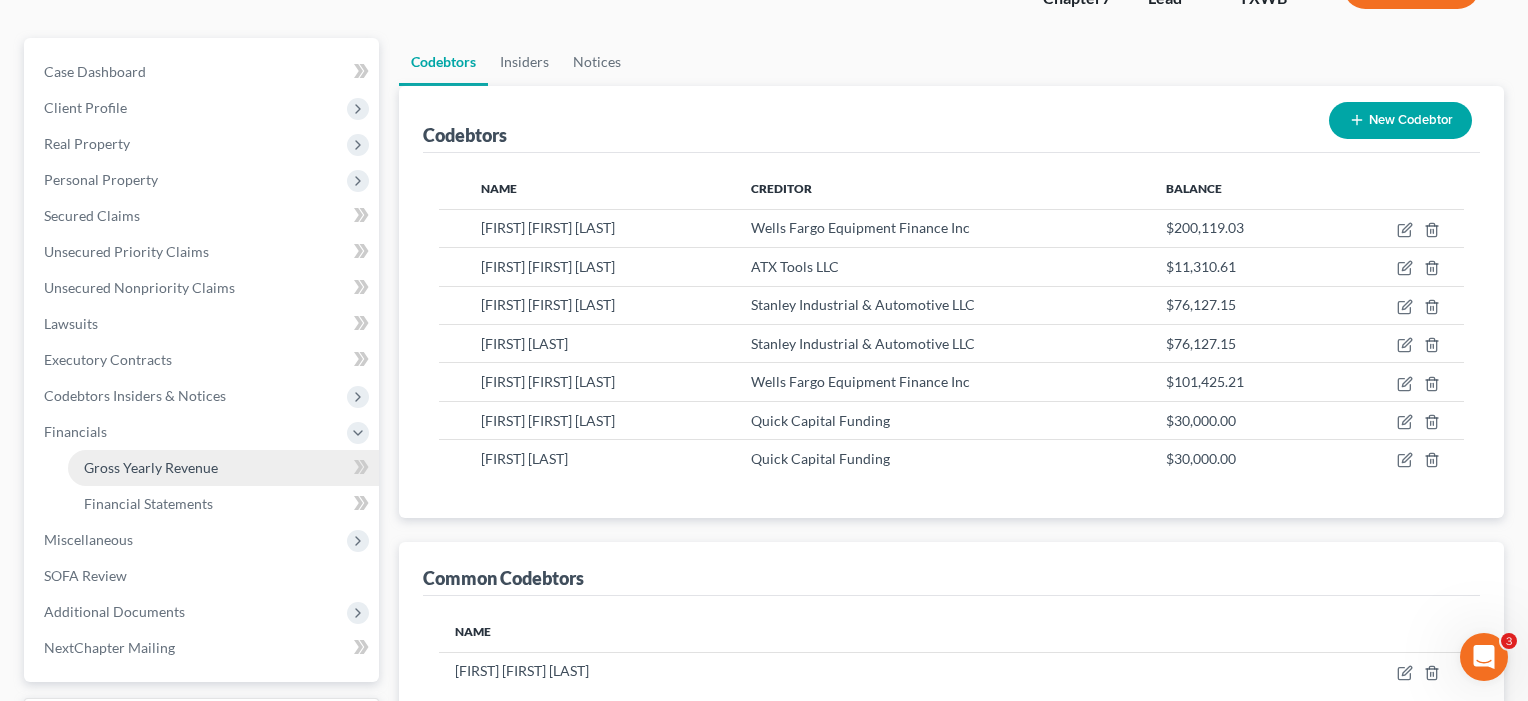 click on "Gross Yearly Revenue" at bounding box center (151, 467) 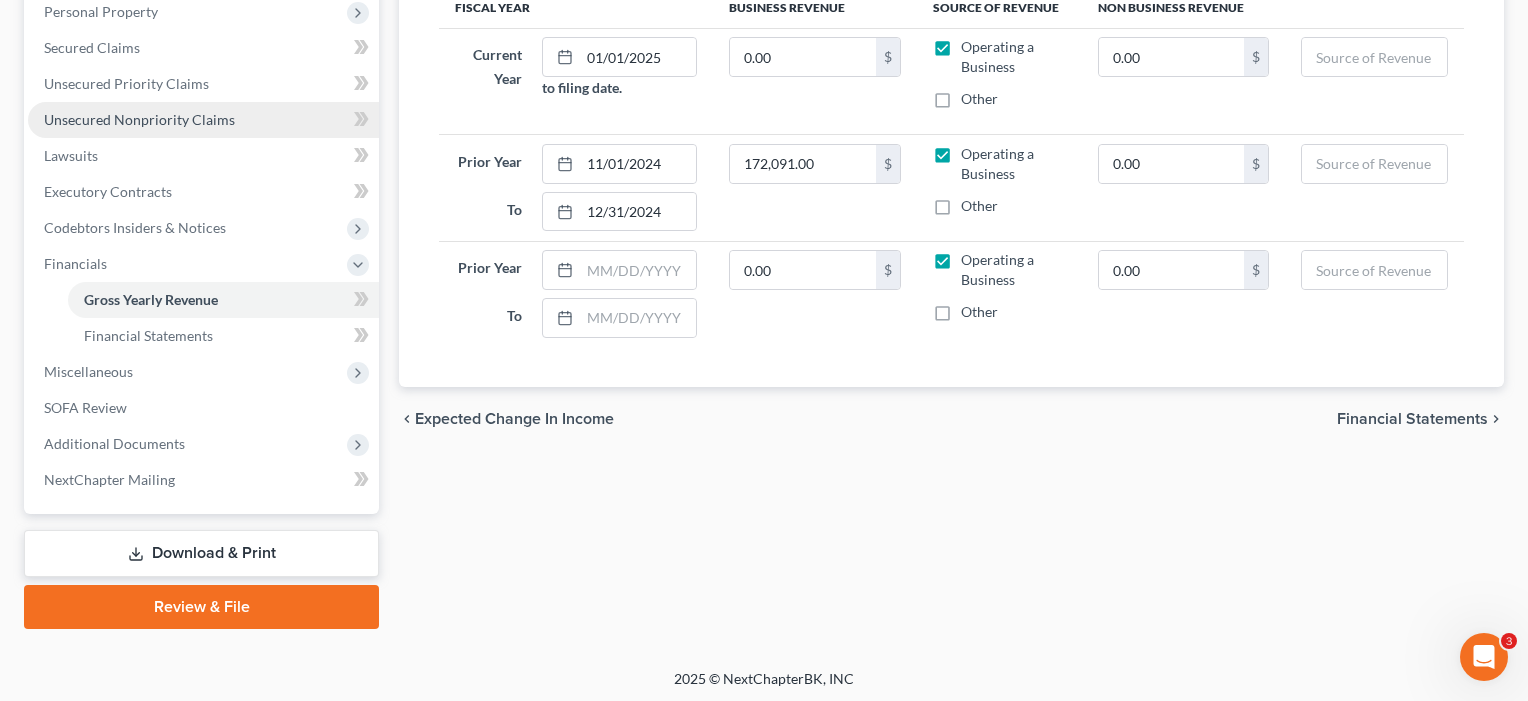 scroll, scrollTop: 326, scrollLeft: 0, axis: vertical 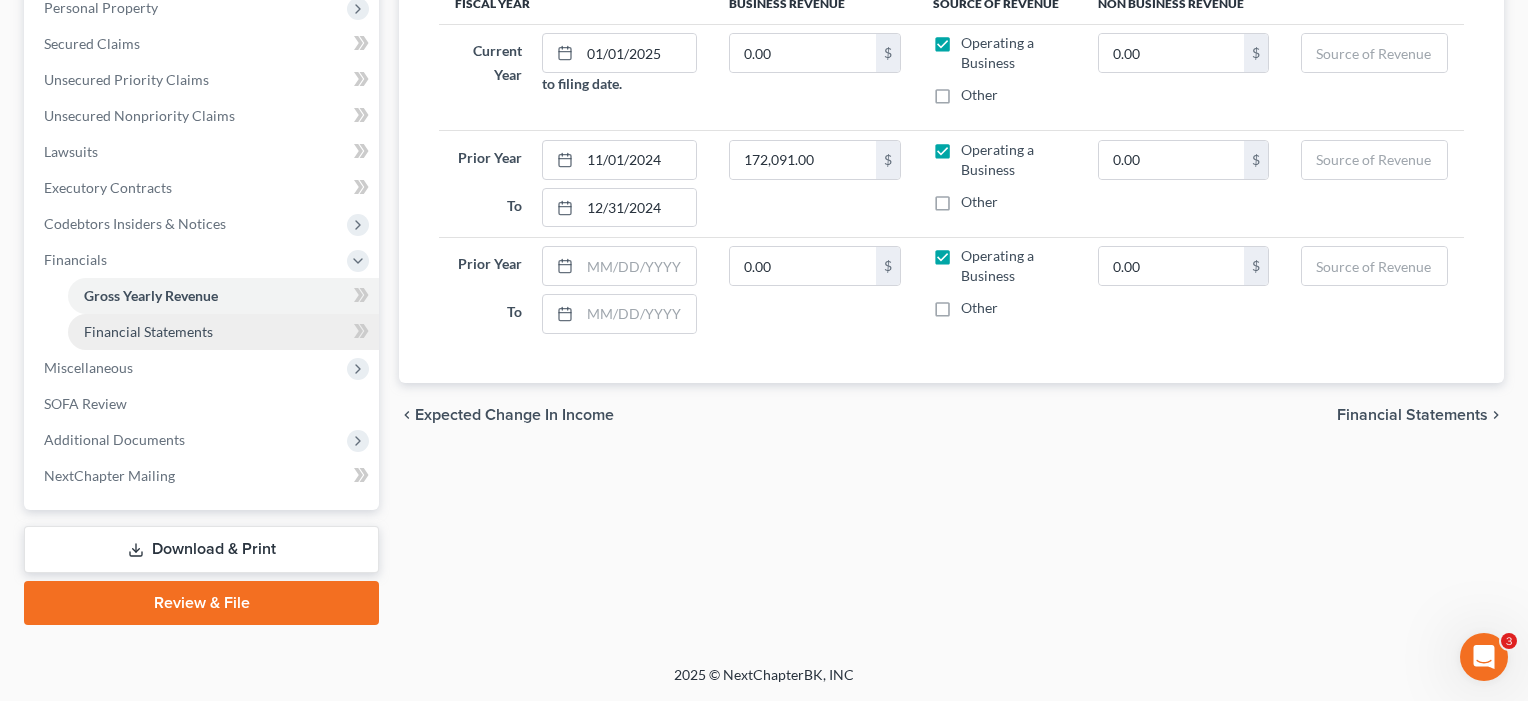 click on "Financial Statements" at bounding box center (148, 331) 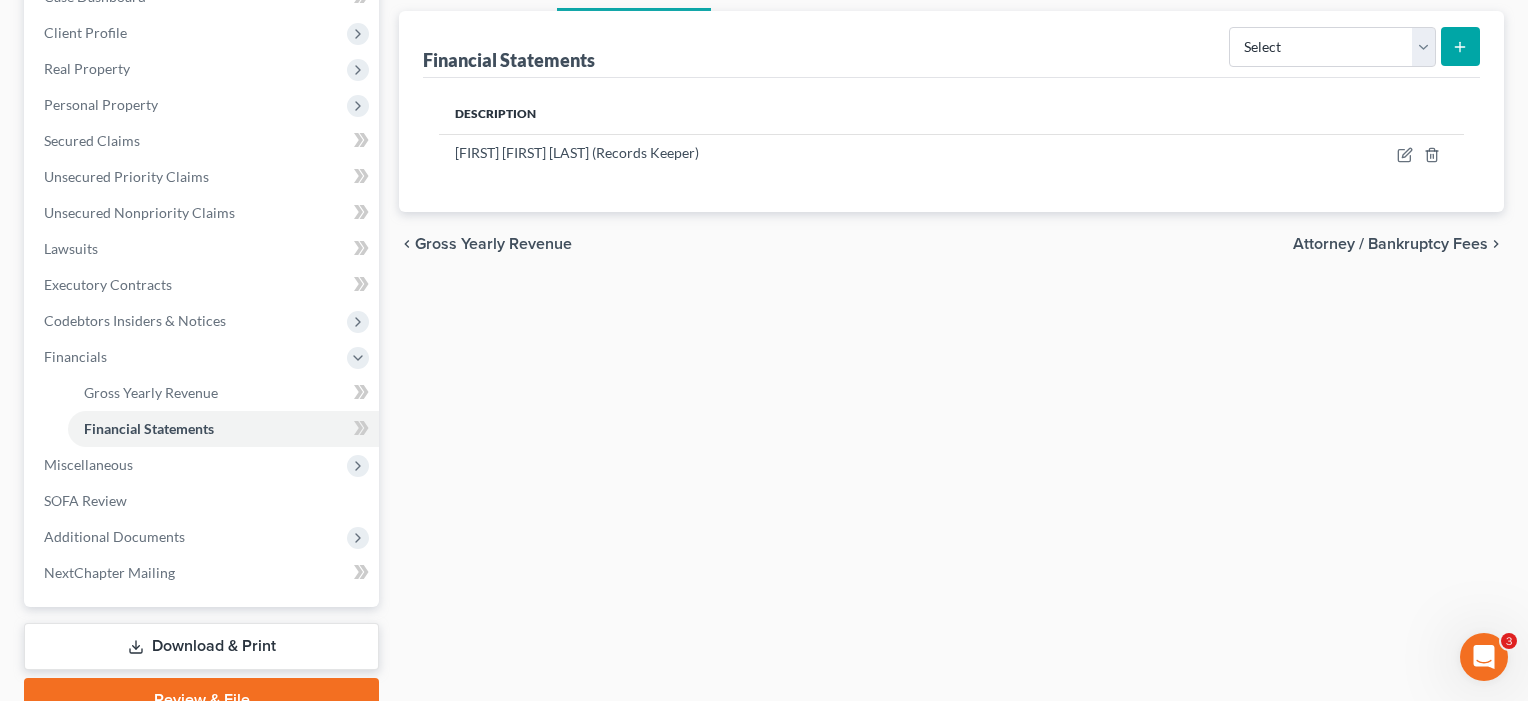 scroll, scrollTop: 43, scrollLeft: 0, axis: vertical 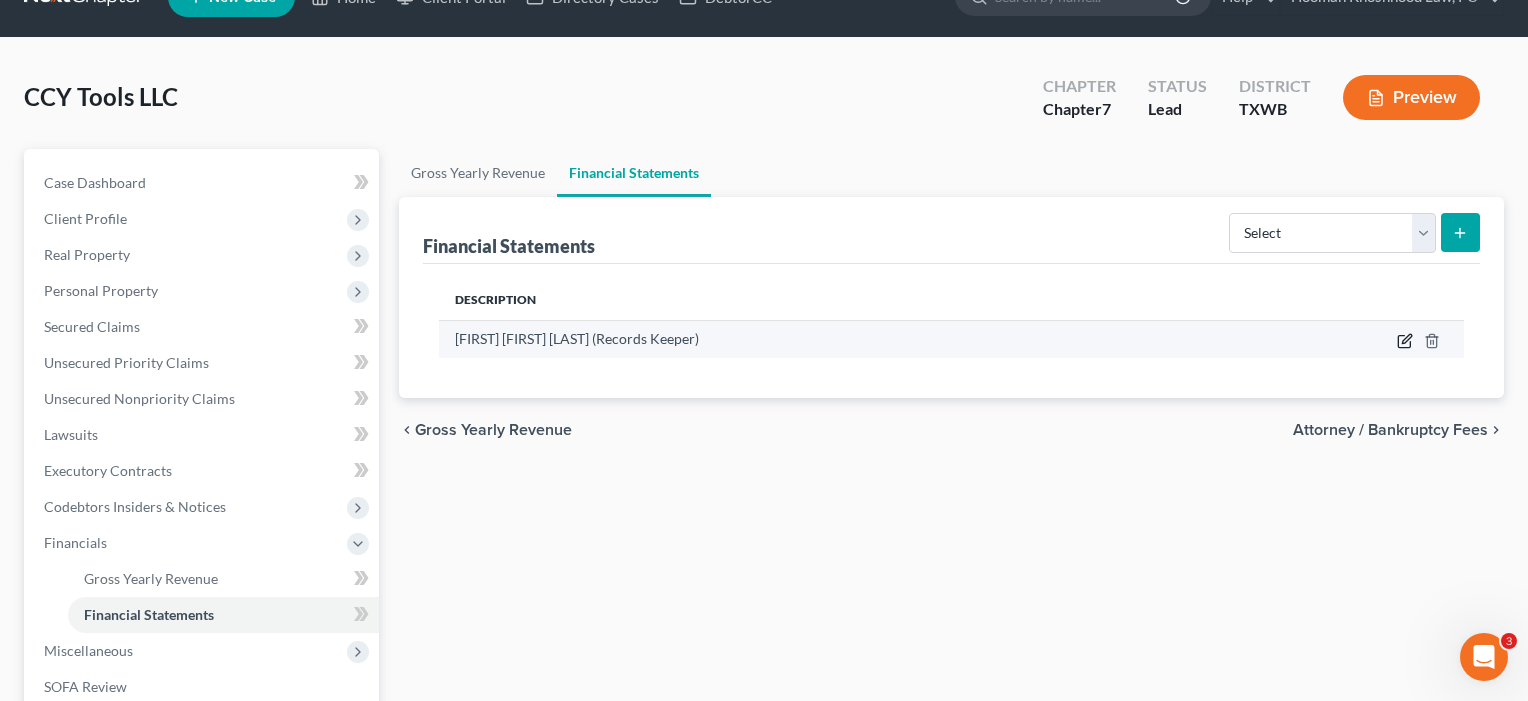 click 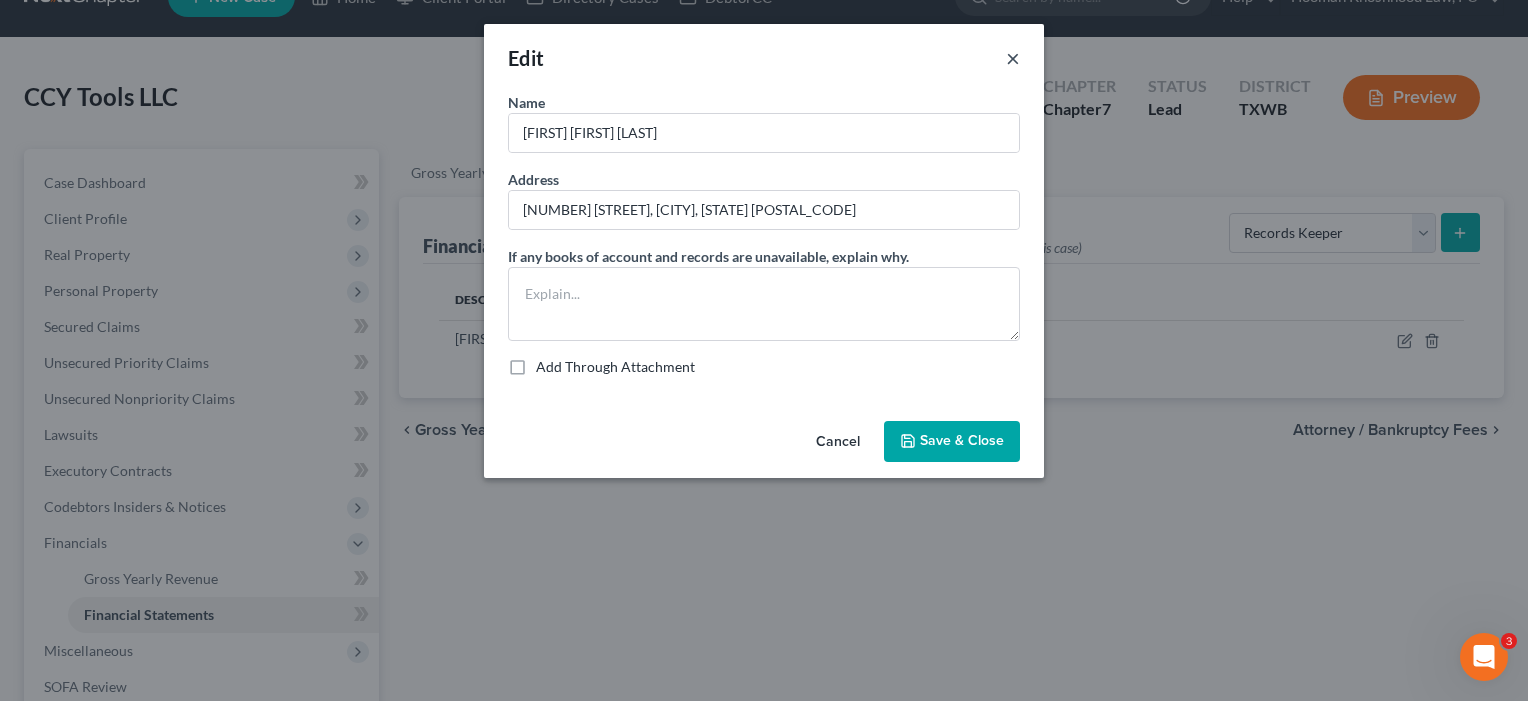 click on "×" at bounding box center [1013, 58] 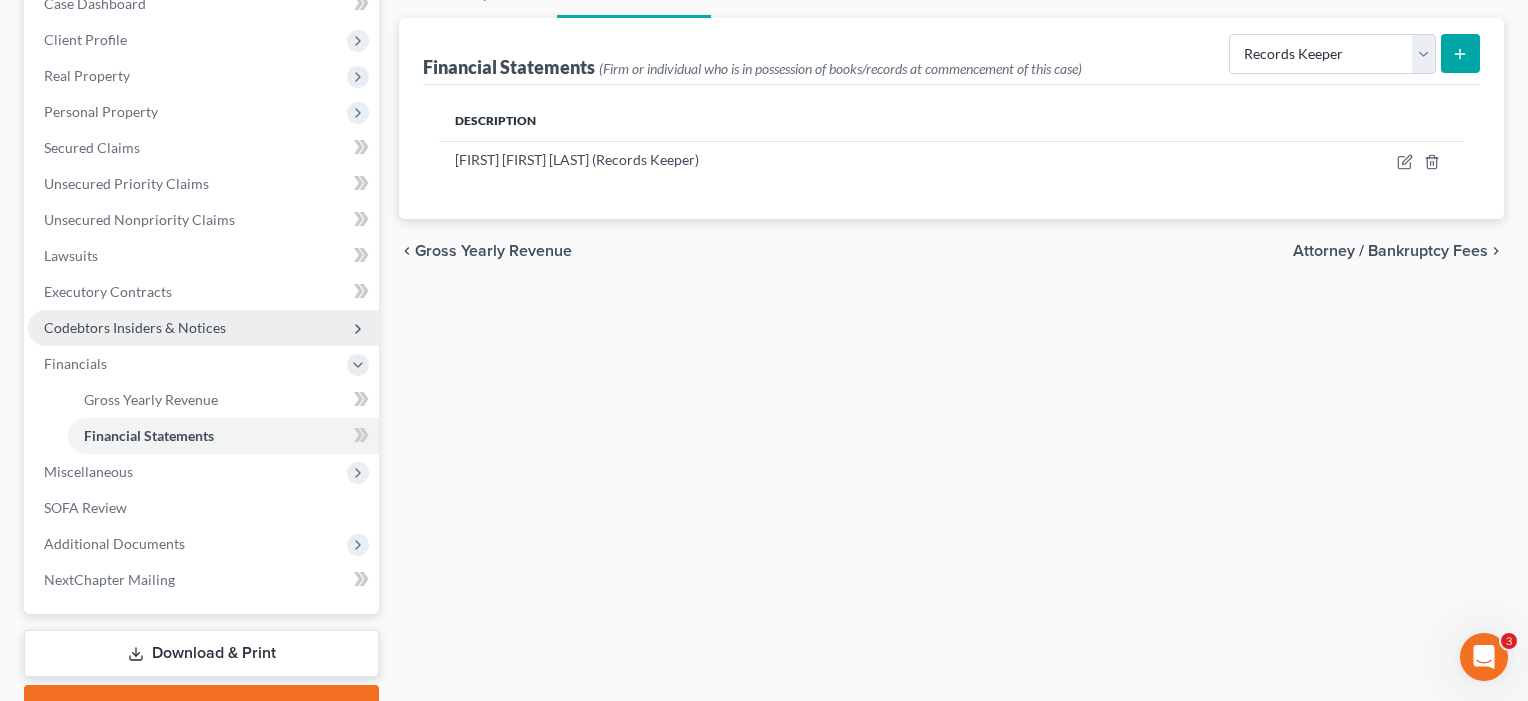scroll, scrollTop: 222, scrollLeft: 0, axis: vertical 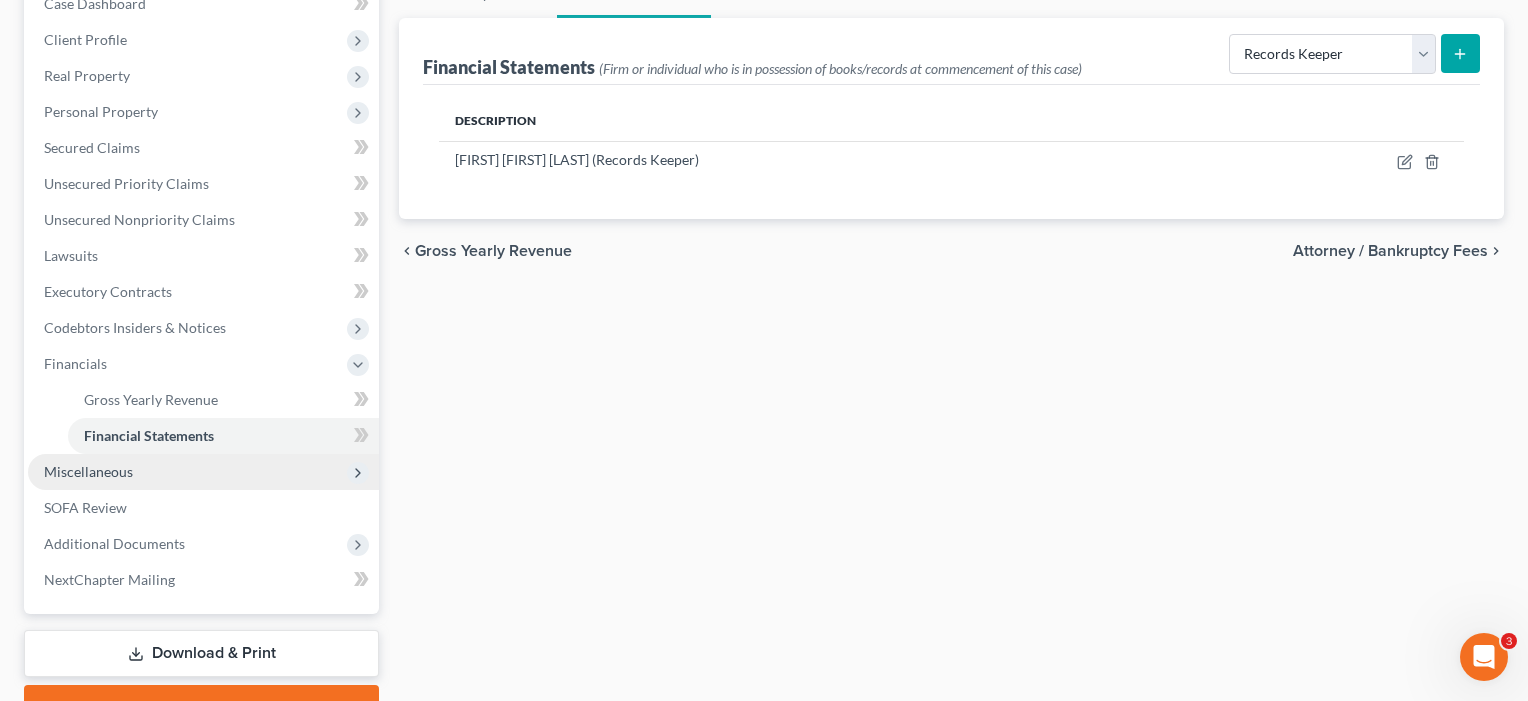 click on "Miscellaneous" at bounding box center [88, 471] 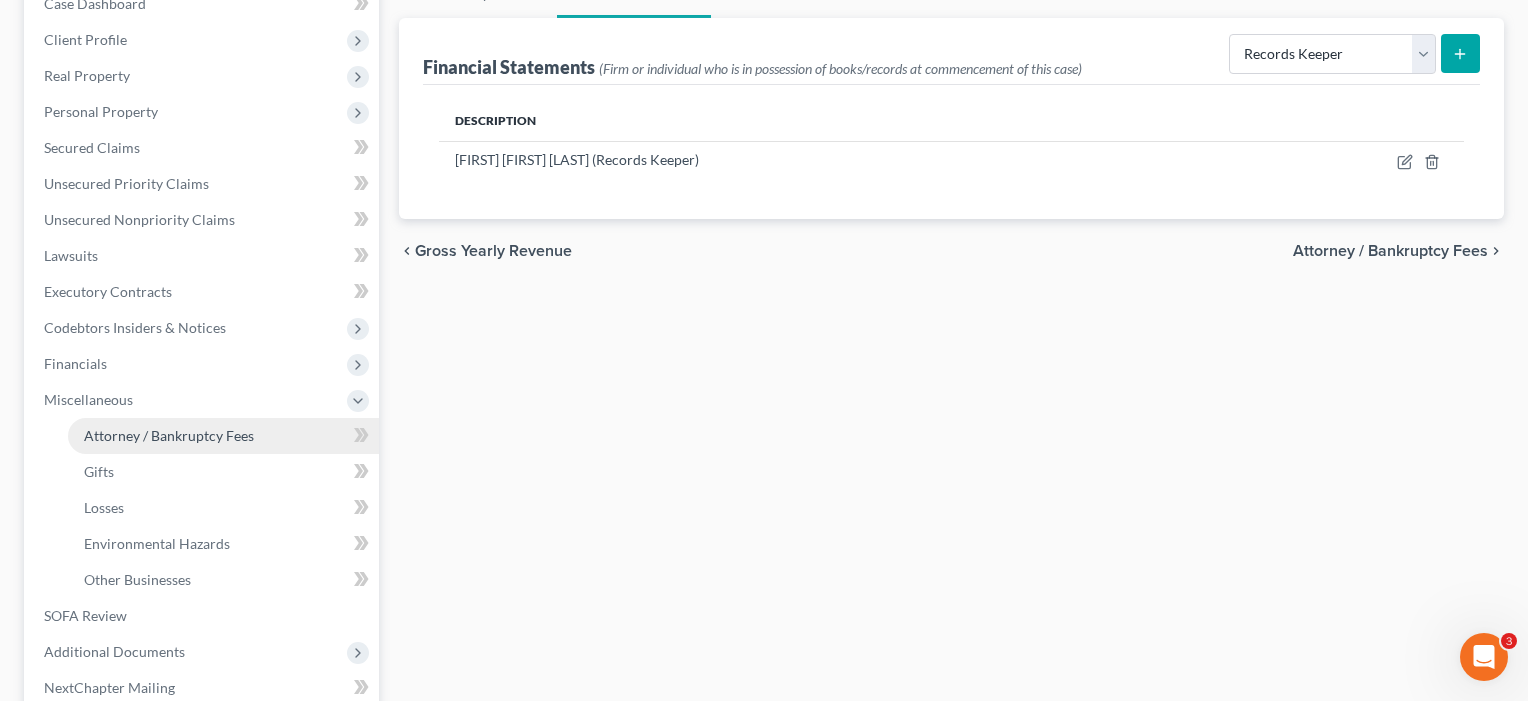 click on "Attorney / Bankruptcy Fees" at bounding box center (223, 436) 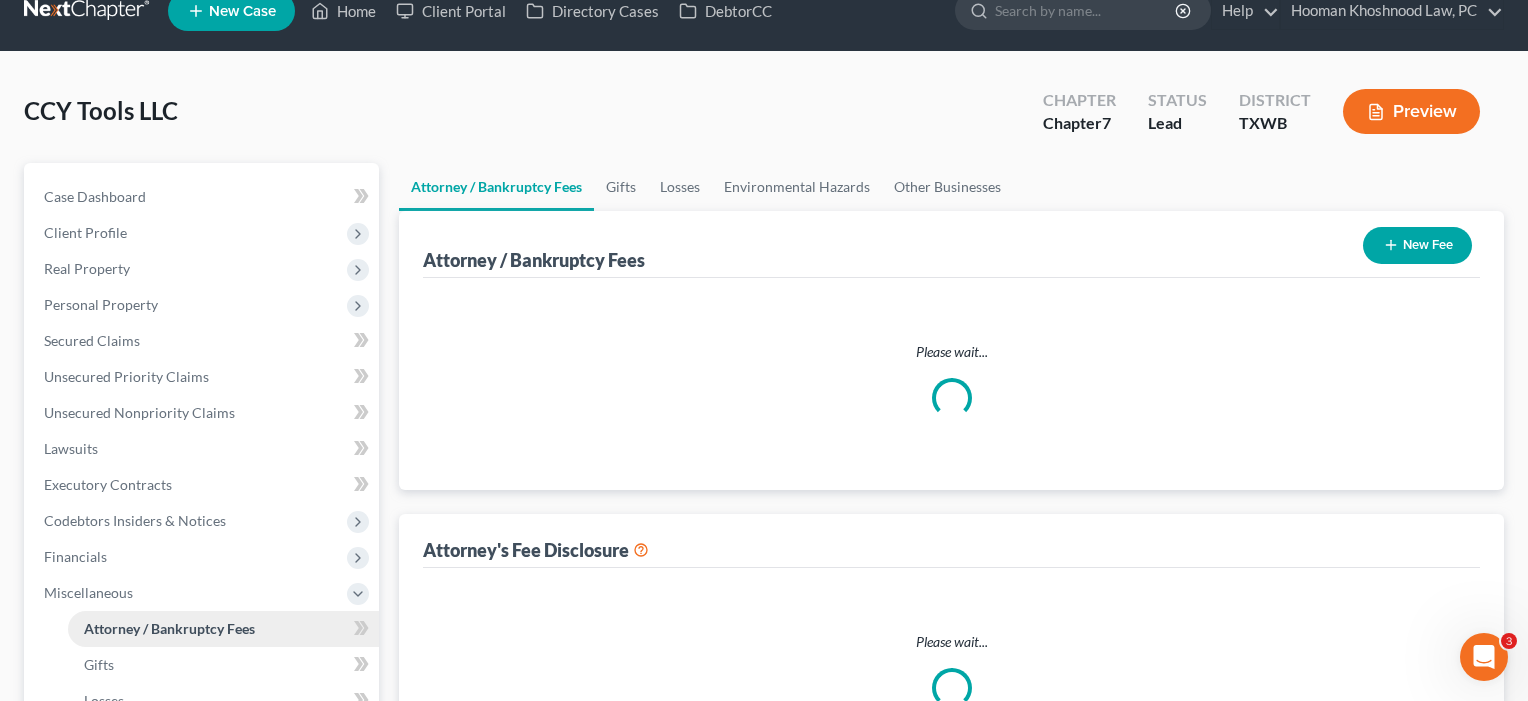 scroll, scrollTop: 0, scrollLeft: 0, axis: both 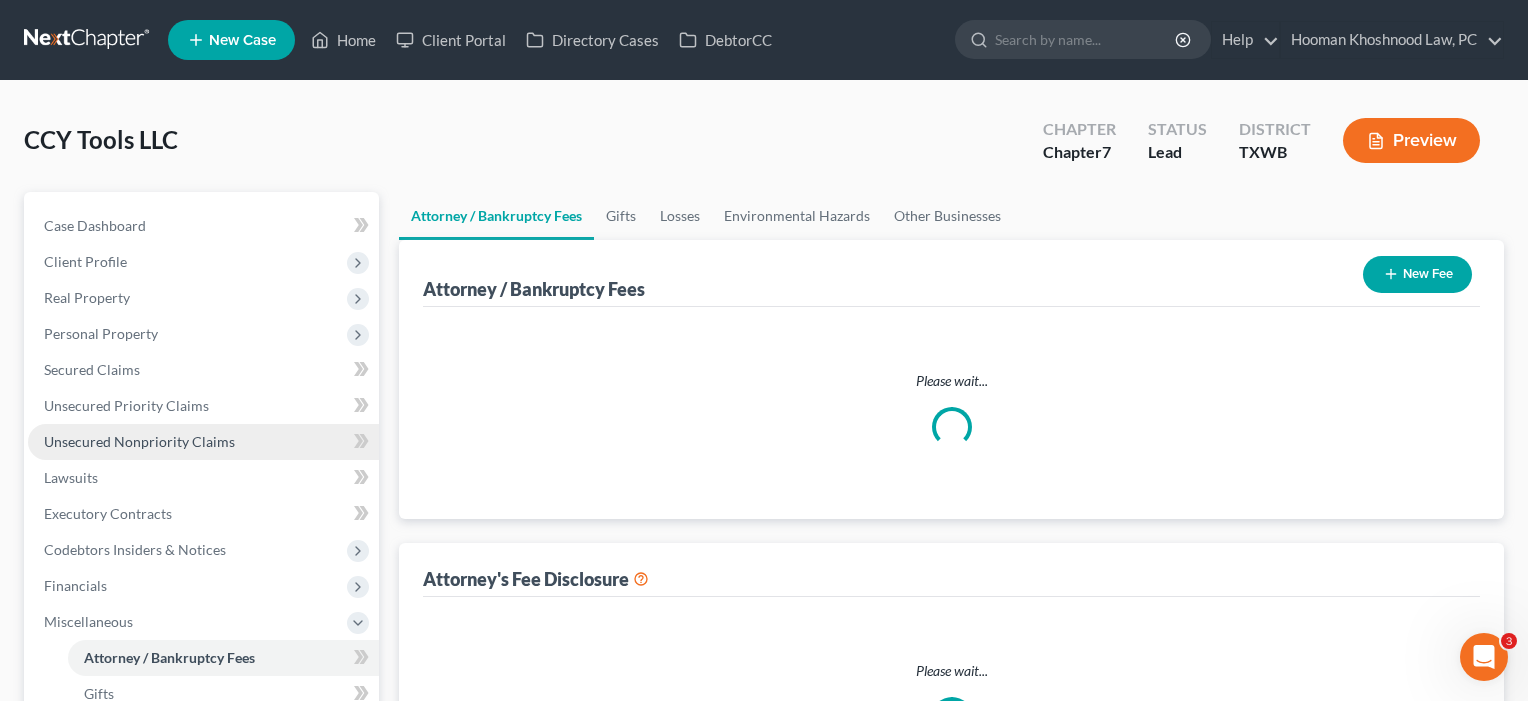 select on "4" 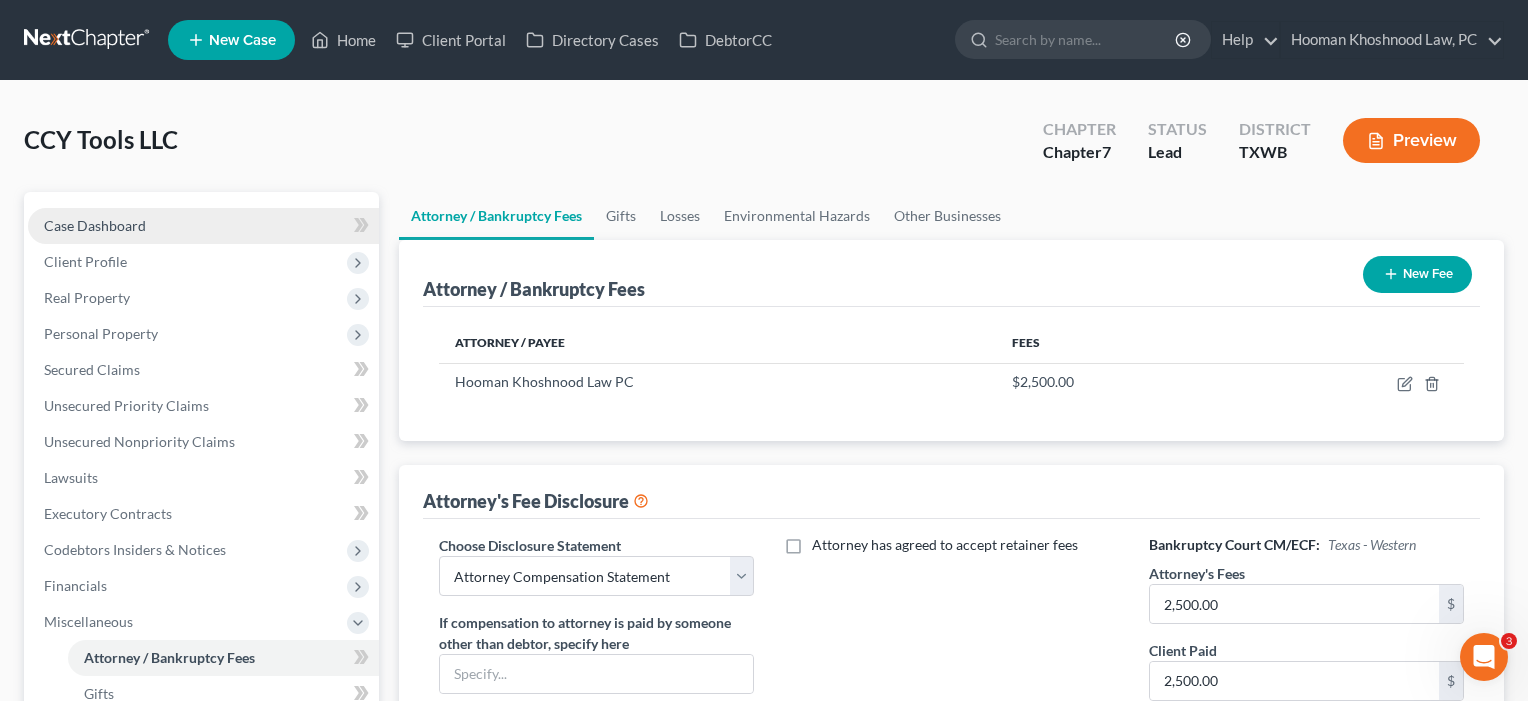 click on "Case Dashboard" at bounding box center [95, 225] 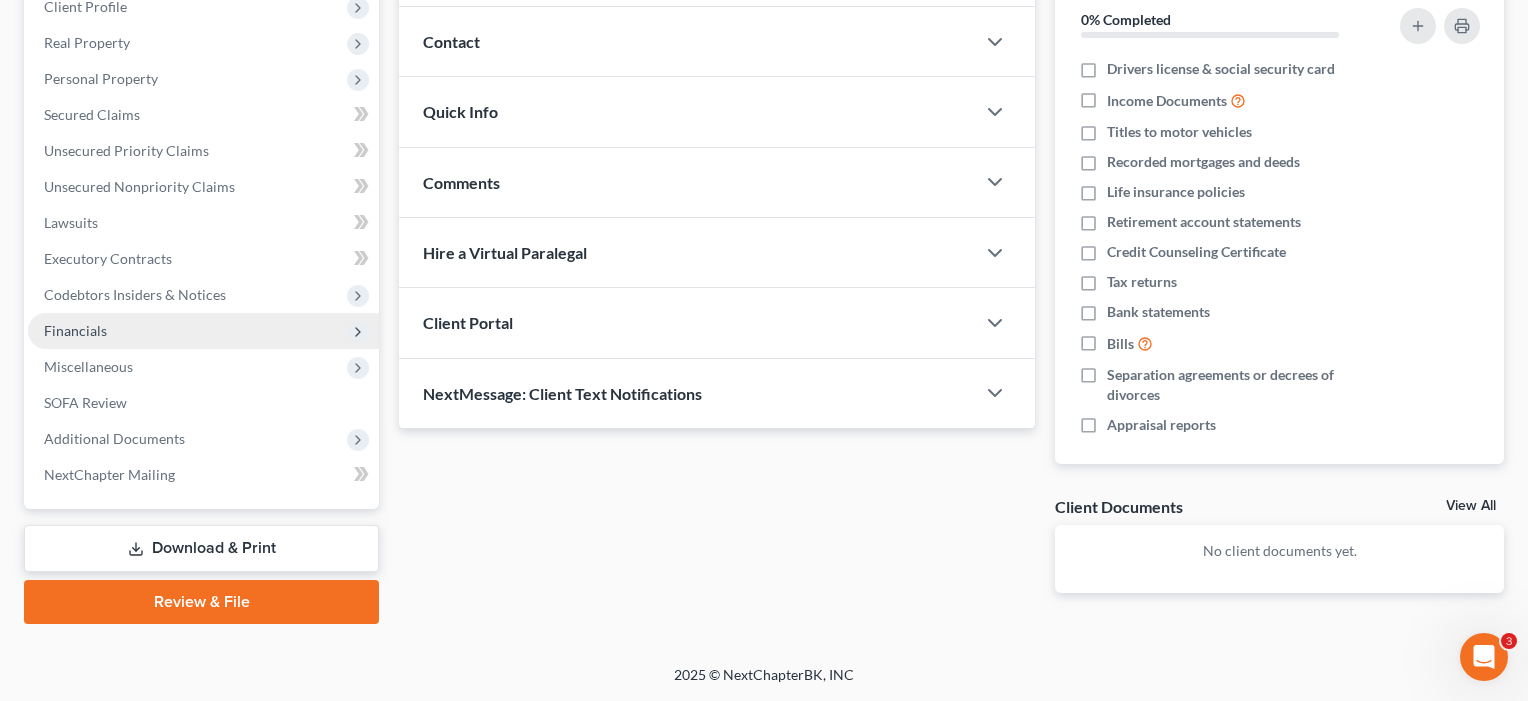 scroll, scrollTop: 254, scrollLeft: 0, axis: vertical 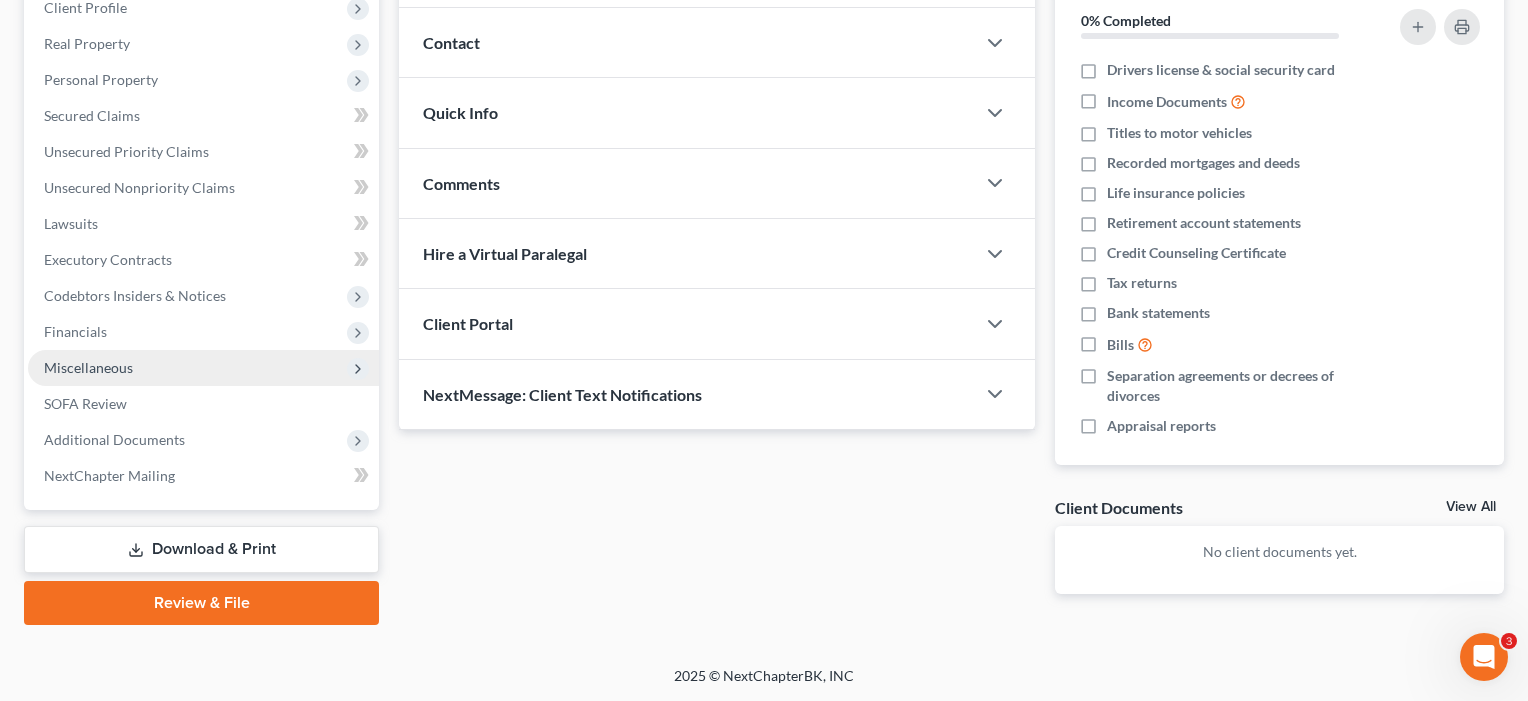 click on "Miscellaneous" at bounding box center [203, 368] 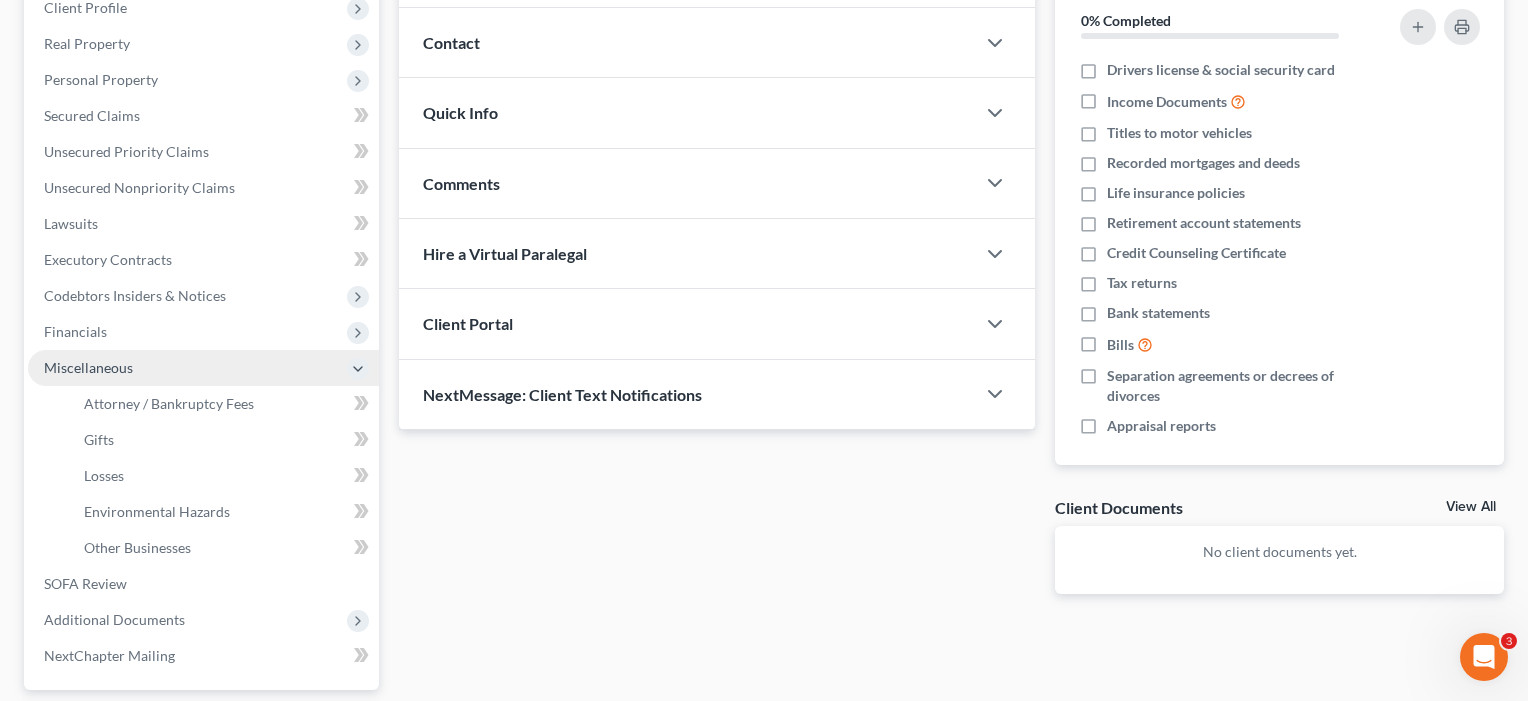 click on "Miscellaneous" at bounding box center (88, 367) 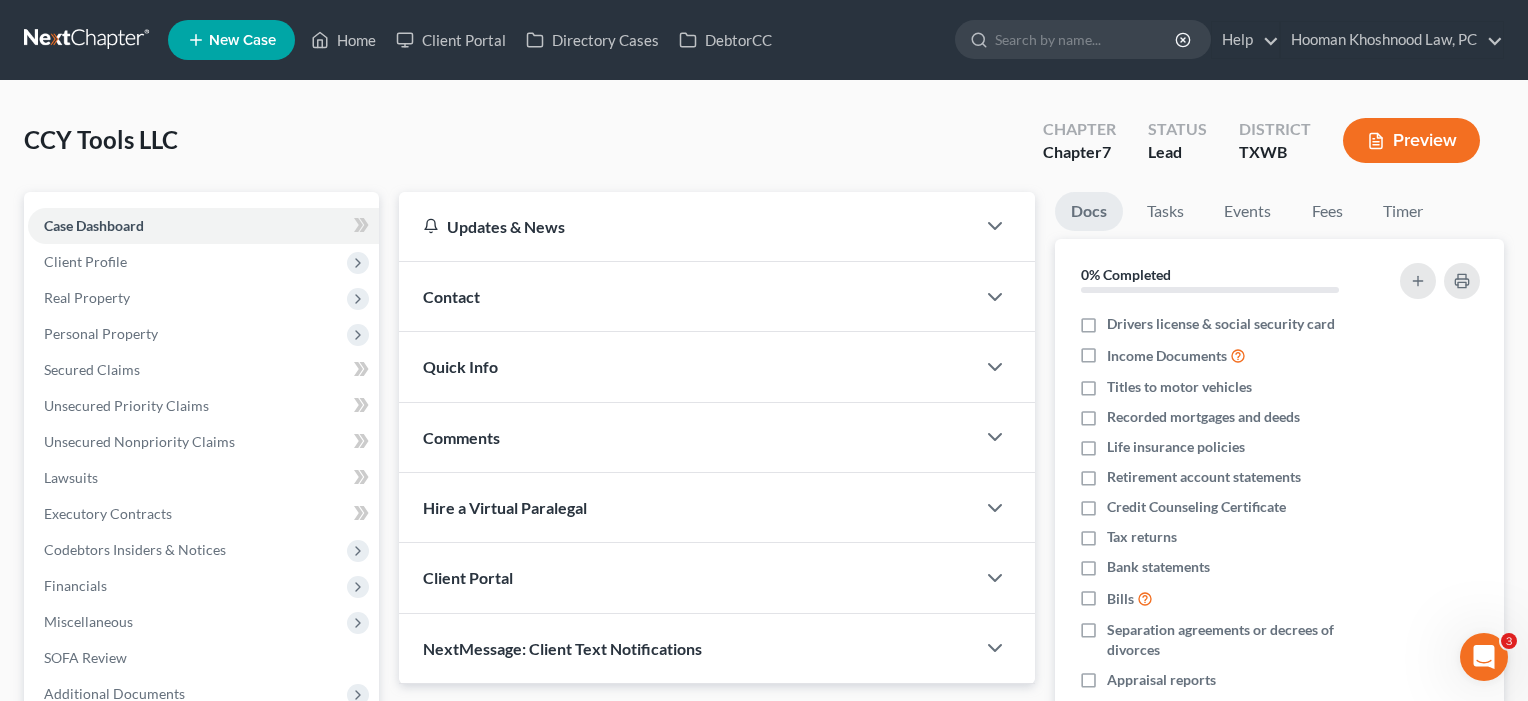 scroll, scrollTop: 0, scrollLeft: 0, axis: both 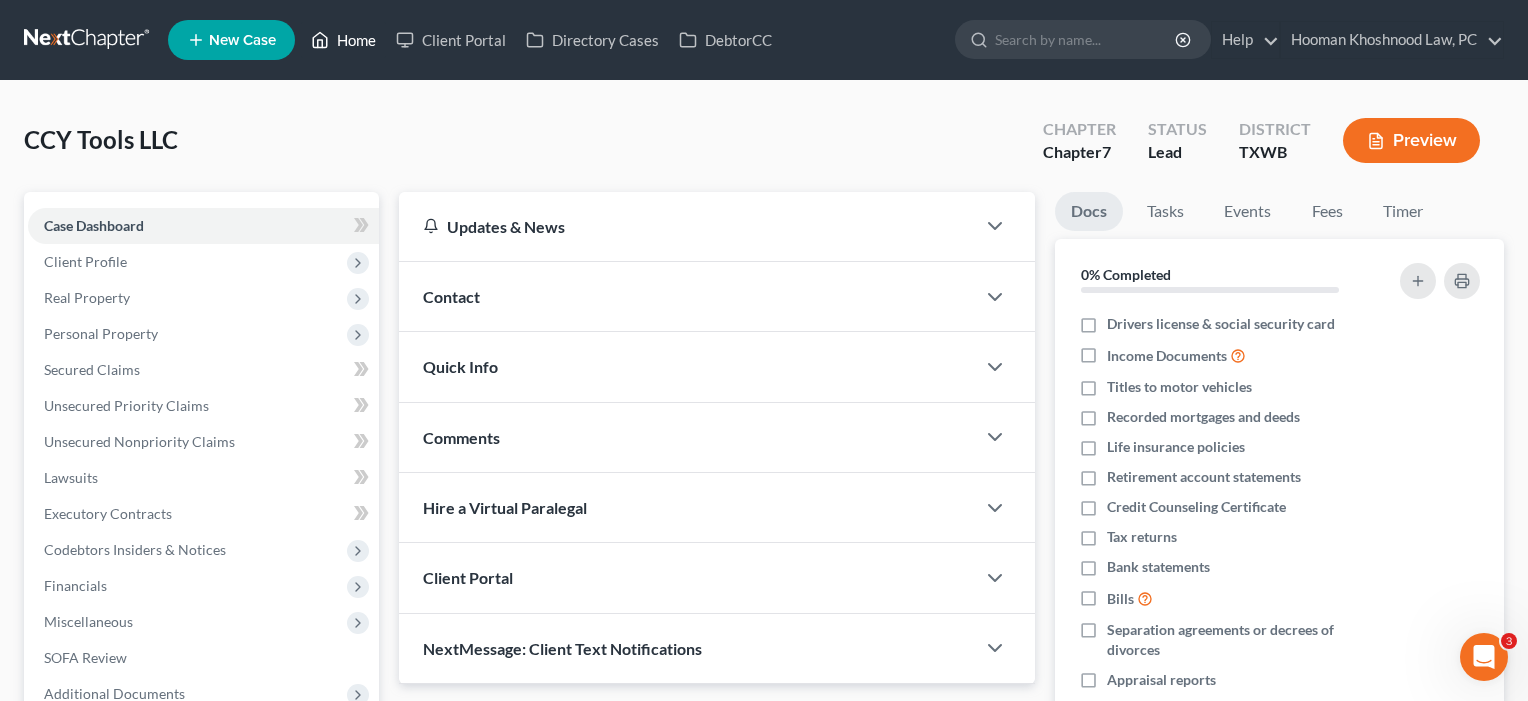 click on "Home" at bounding box center (343, 40) 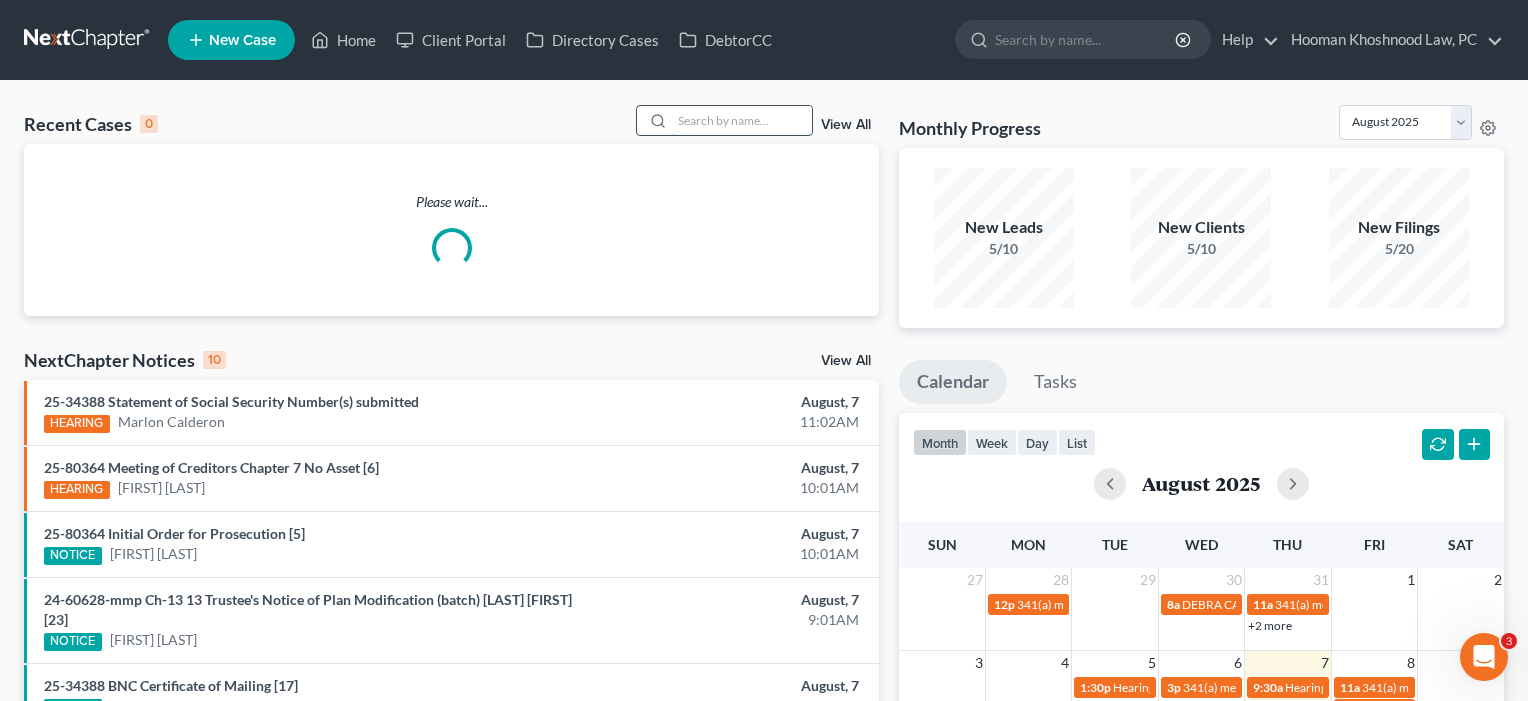 click at bounding box center (742, 120) 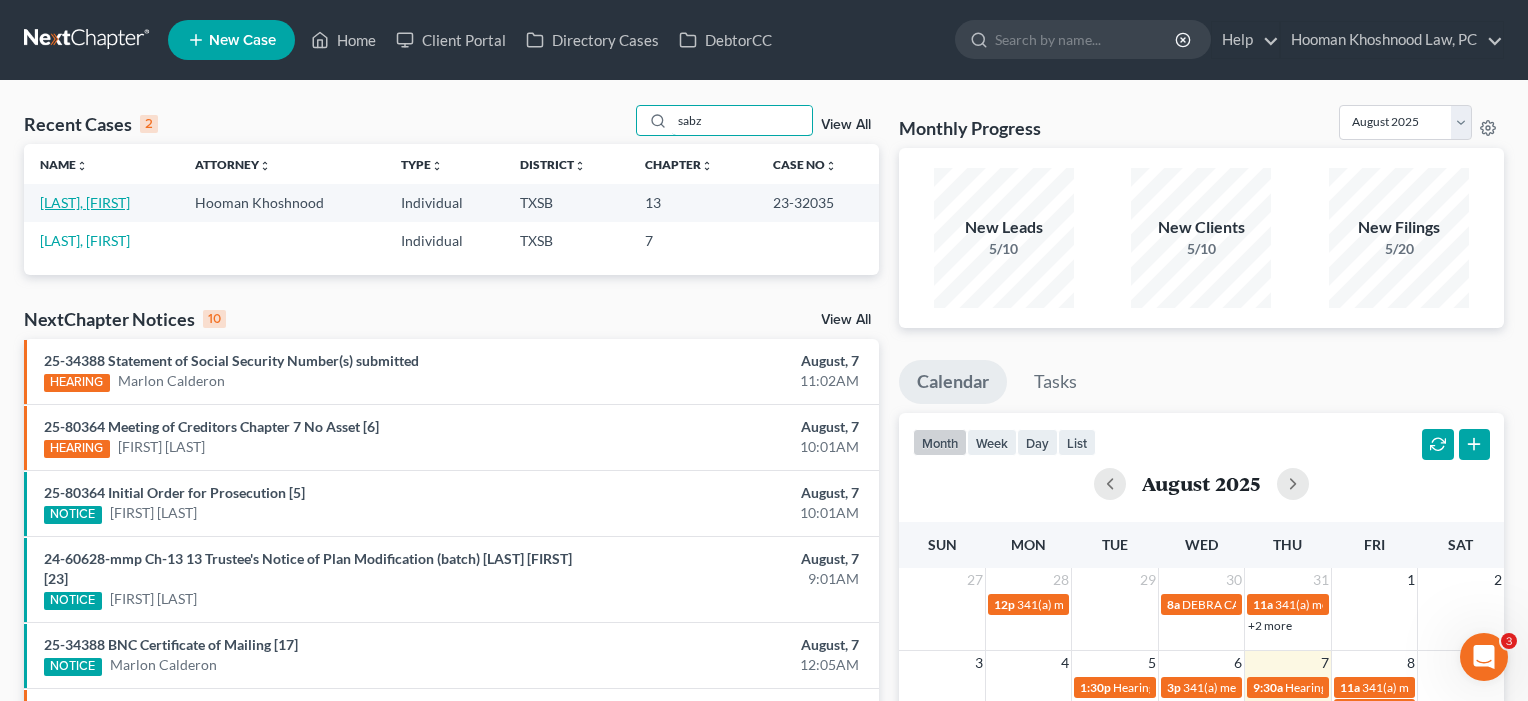 type on "sabz" 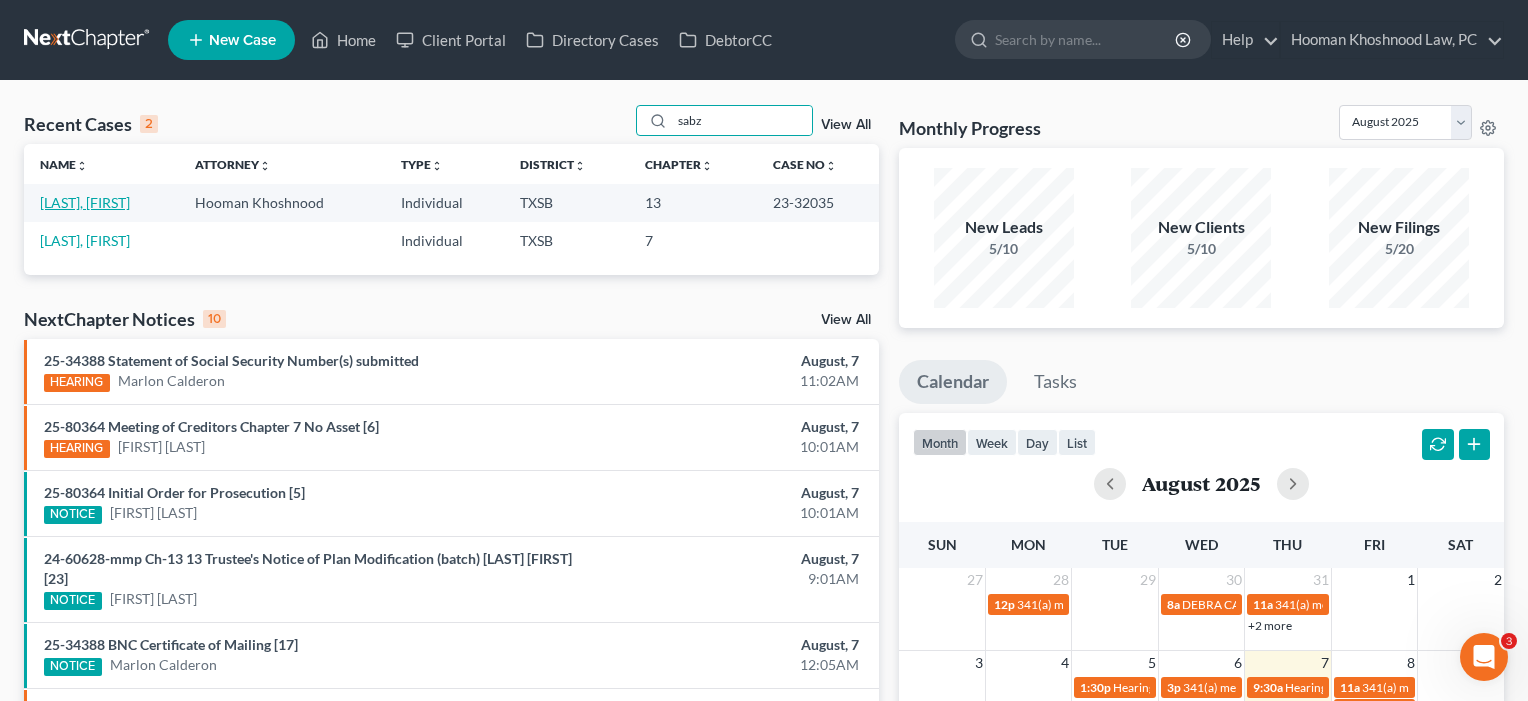 click on "[LAST], [FIRST]" at bounding box center [85, 202] 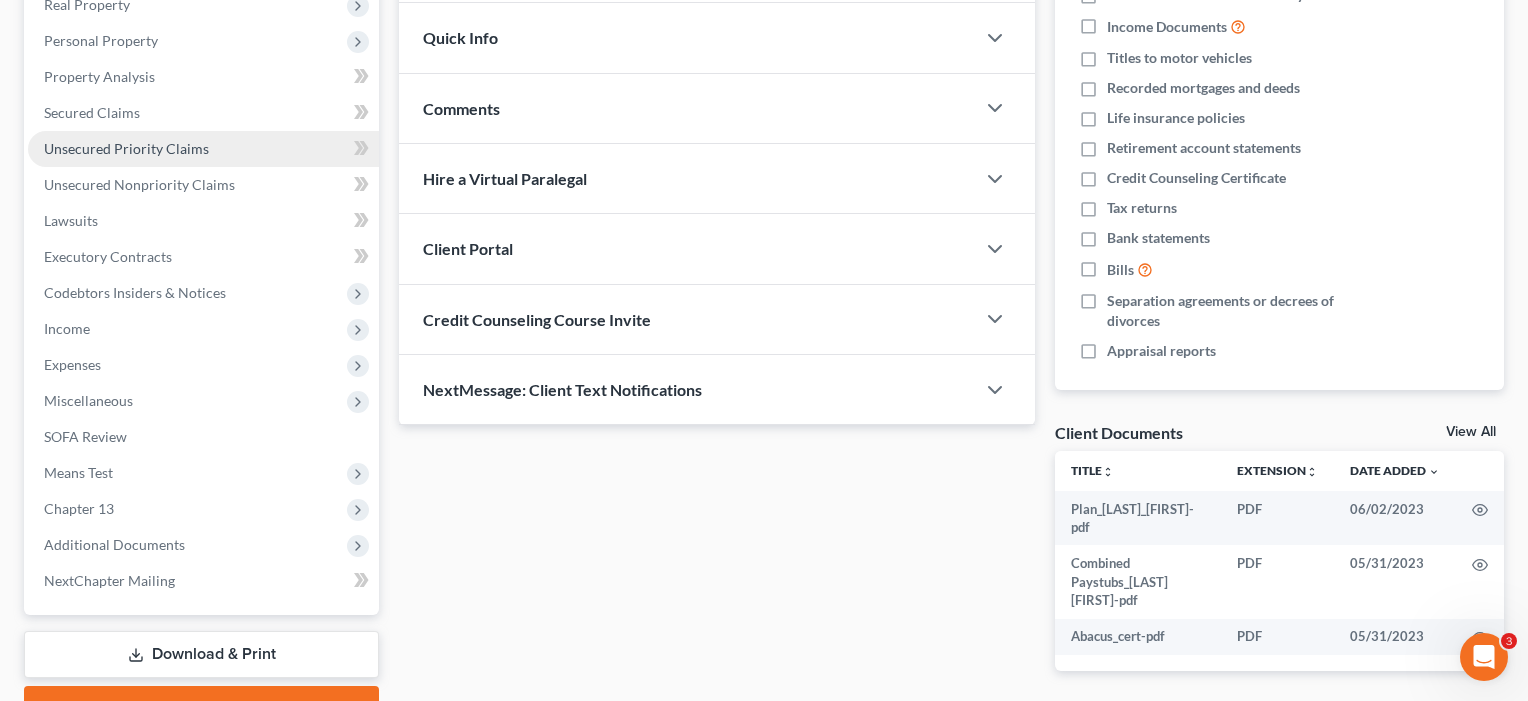 scroll, scrollTop: 337, scrollLeft: 0, axis: vertical 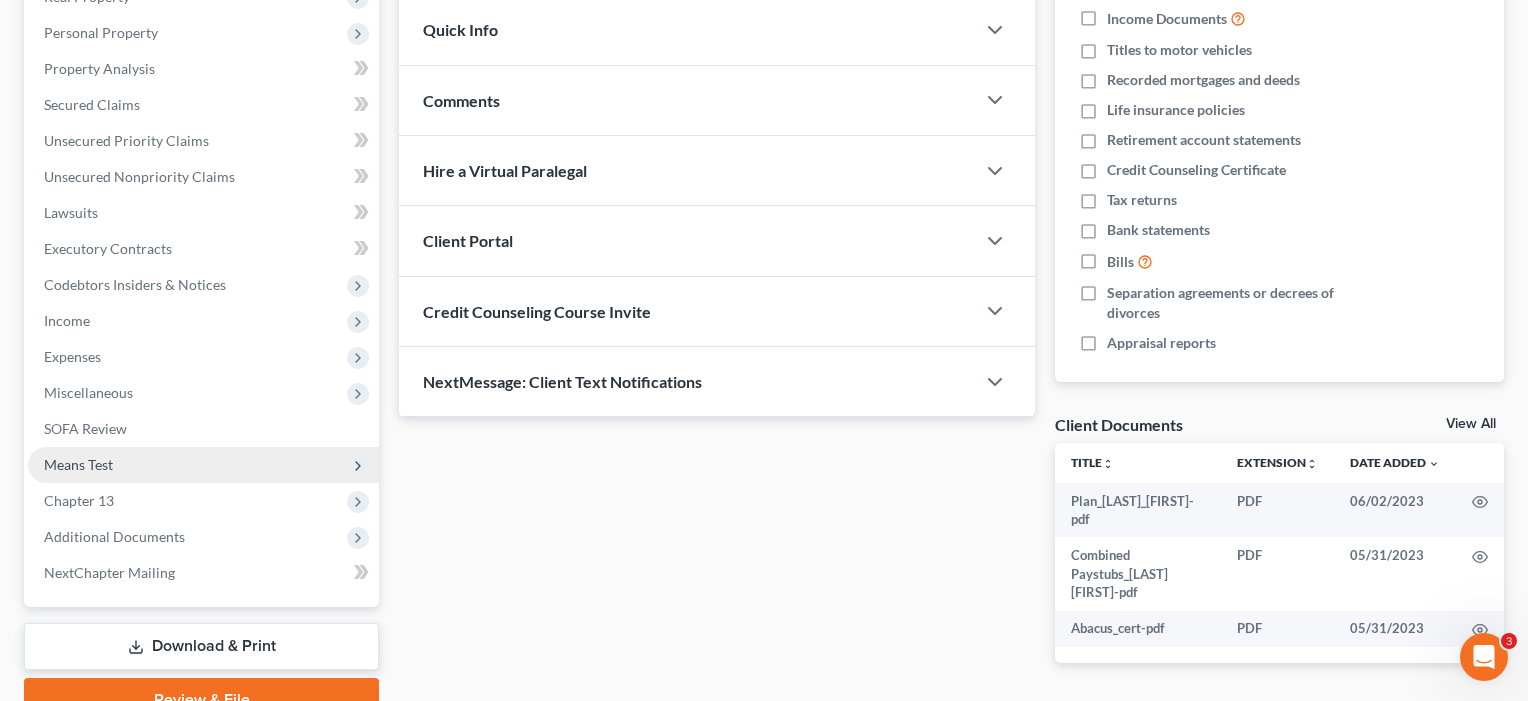 click on "Means Test" at bounding box center [78, 464] 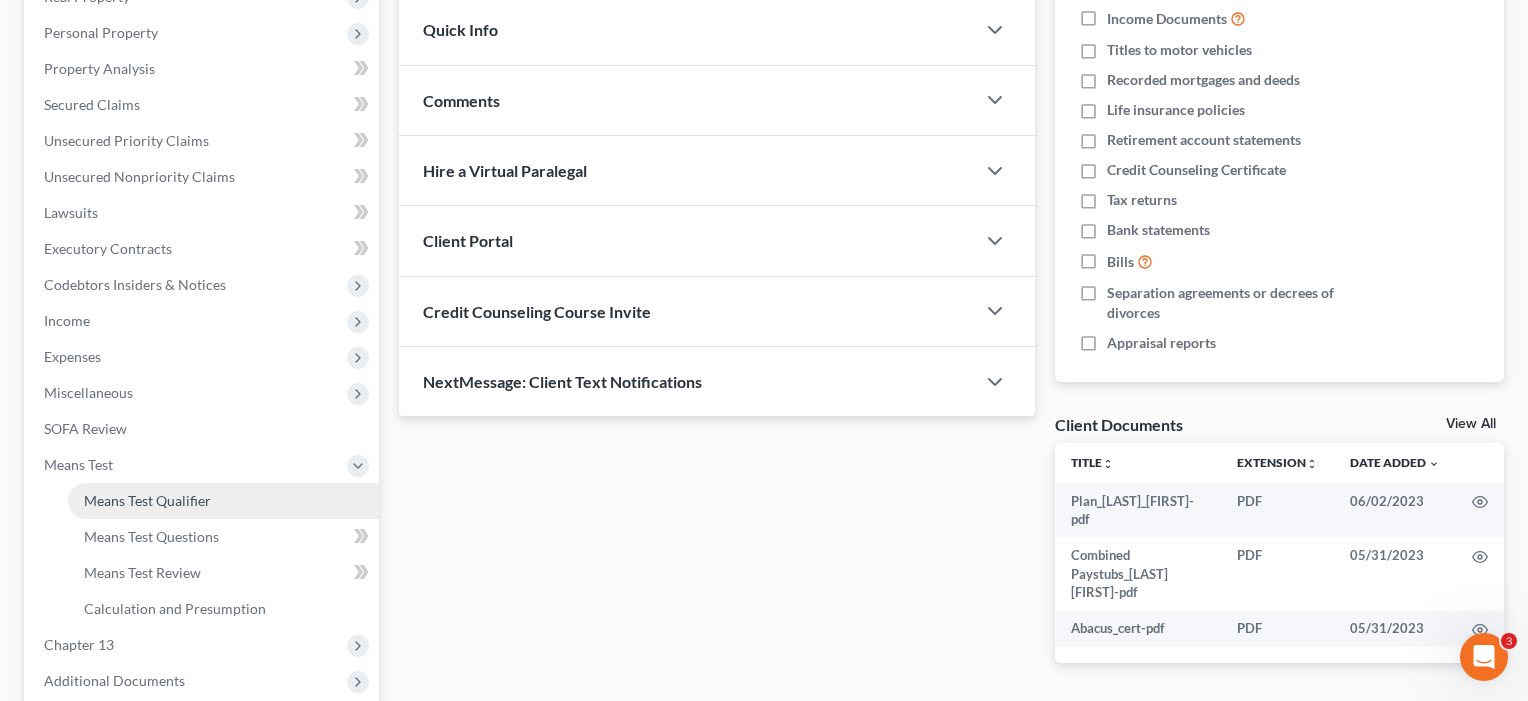 click on "Means Test Qualifier" at bounding box center (147, 500) 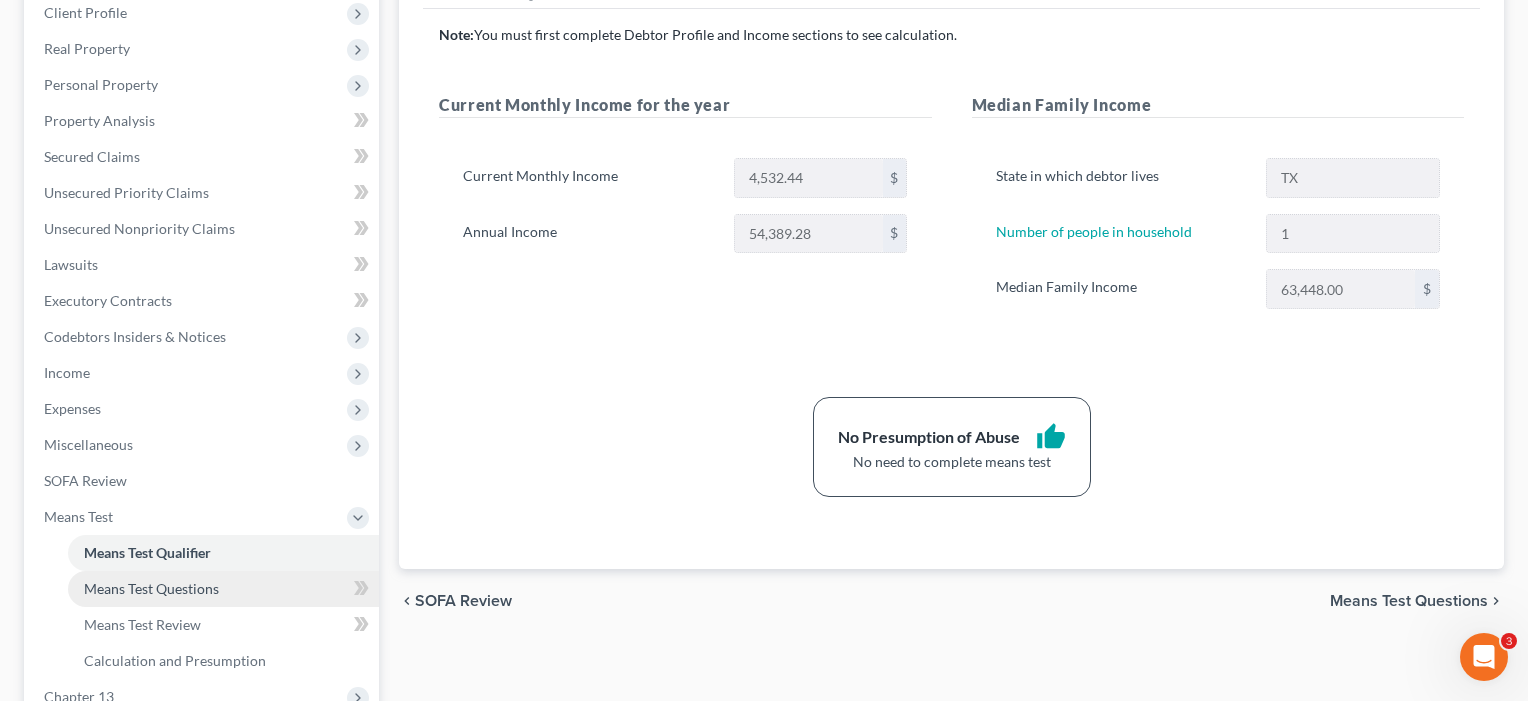 scroll, scrollTop: 251, scrollLeft: 0, axis: vertical 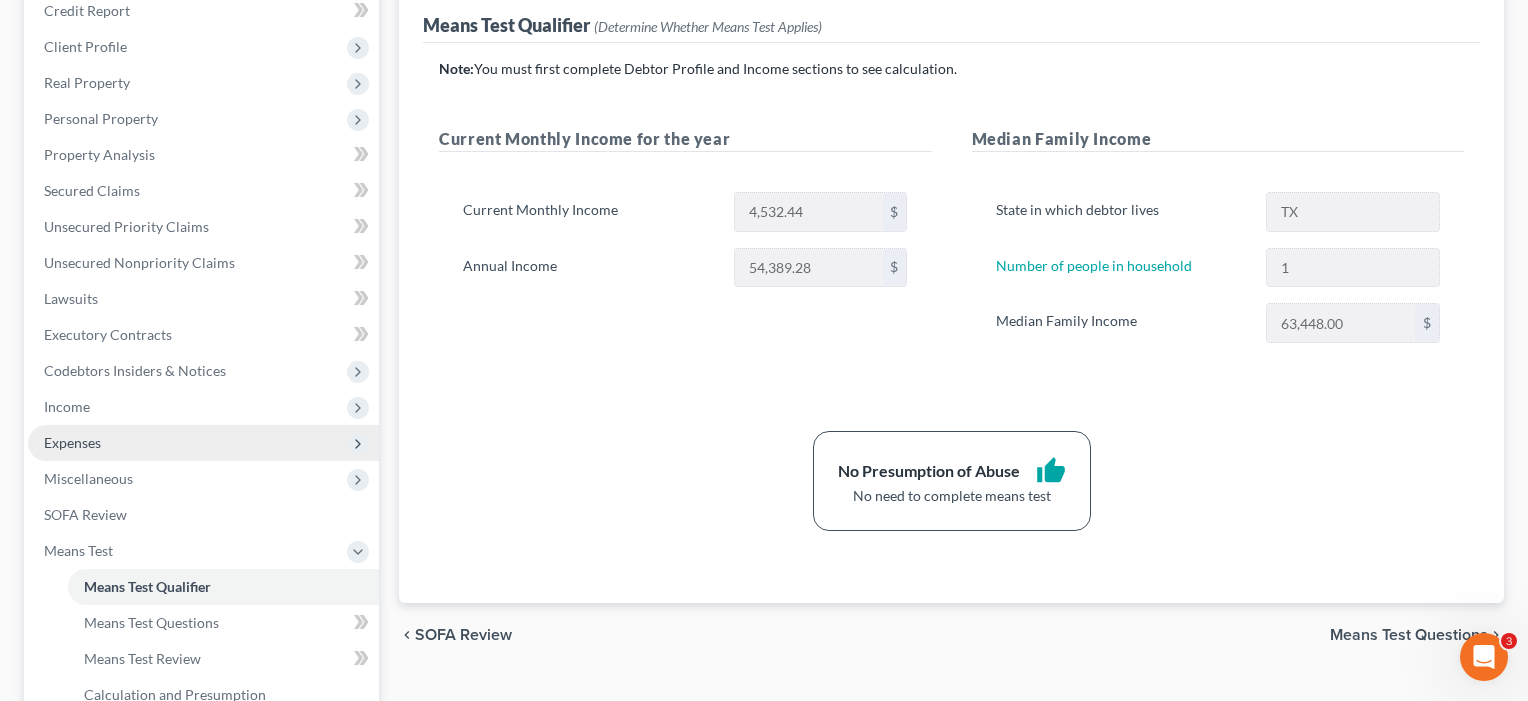 click on "Expenses" at bounding box center (72, 442) 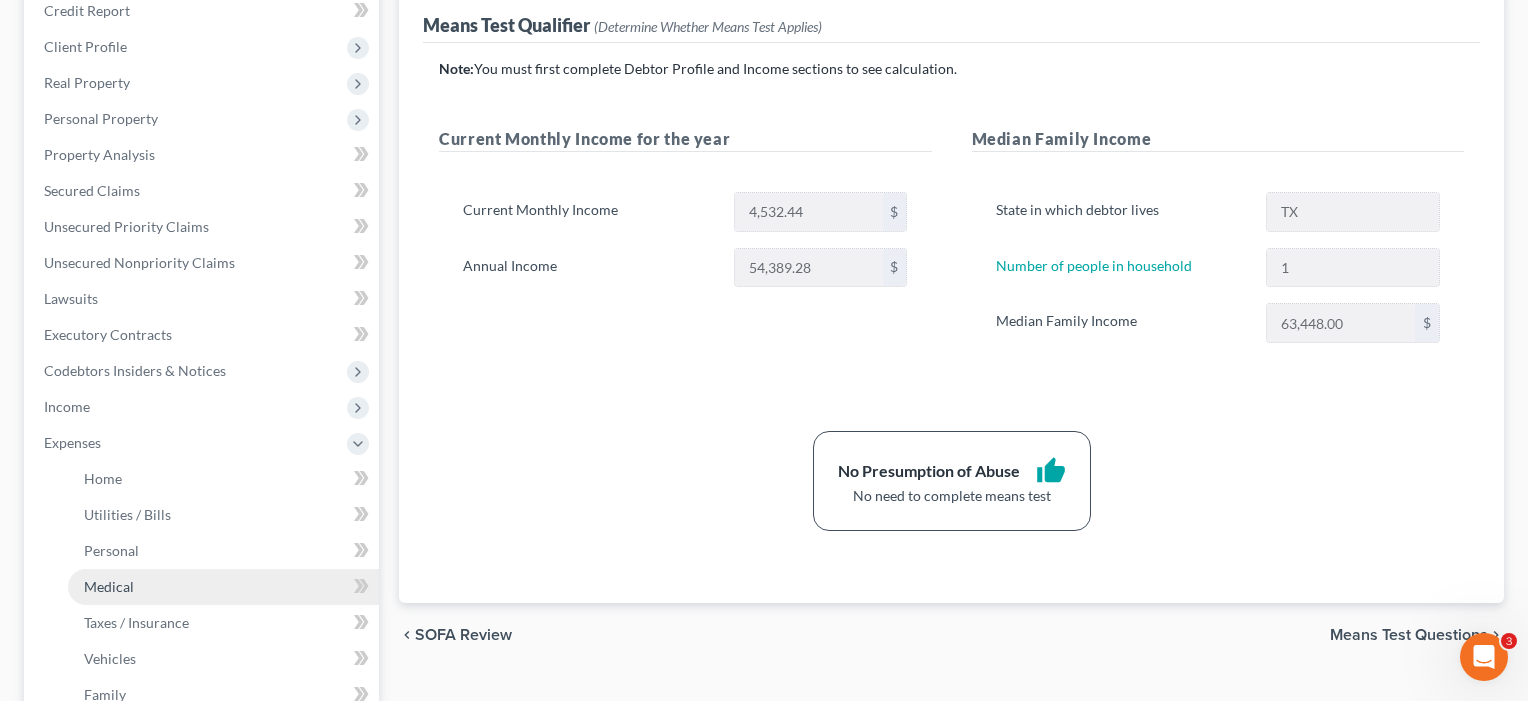 click on "Medical" at bounding box center [223, 587] 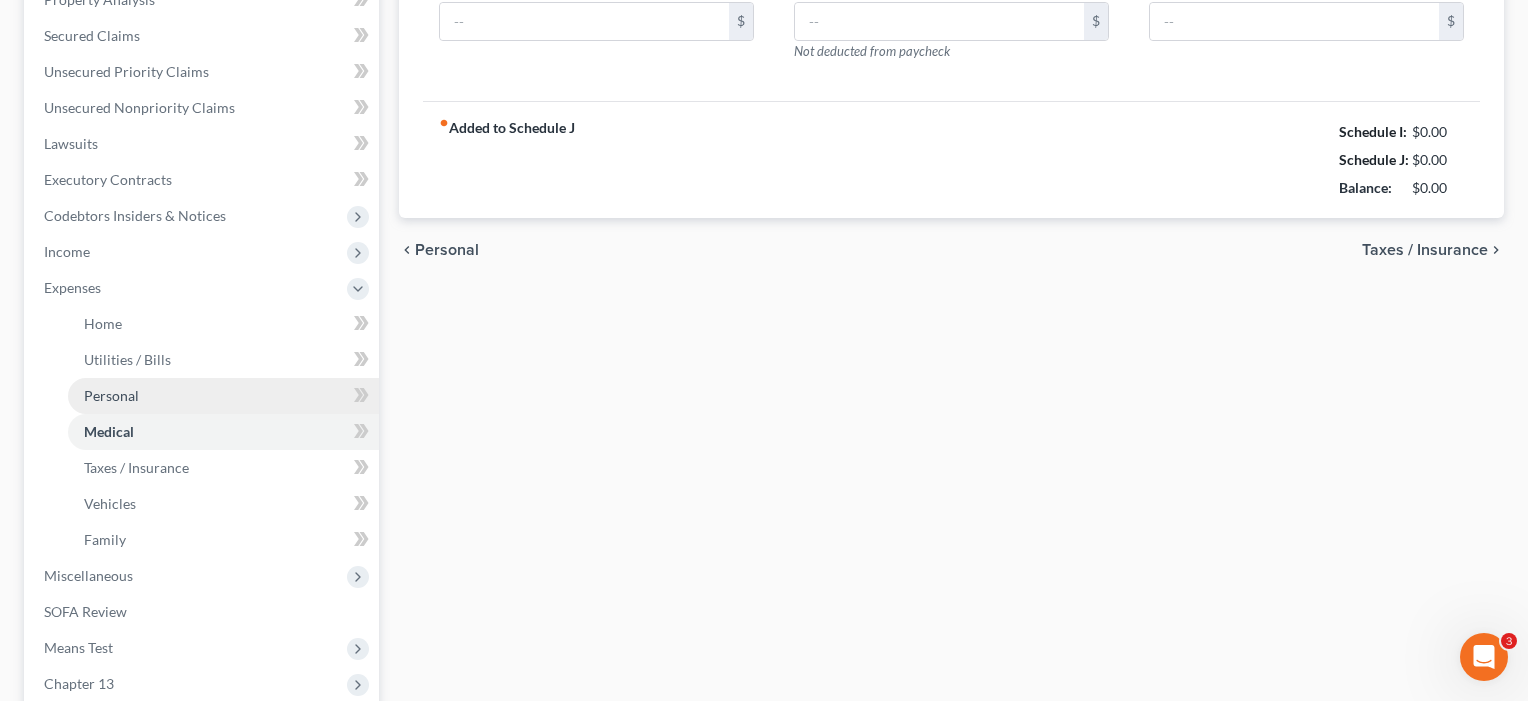scroll, scrollTop: 0, scrollLeft: 0, axis: both 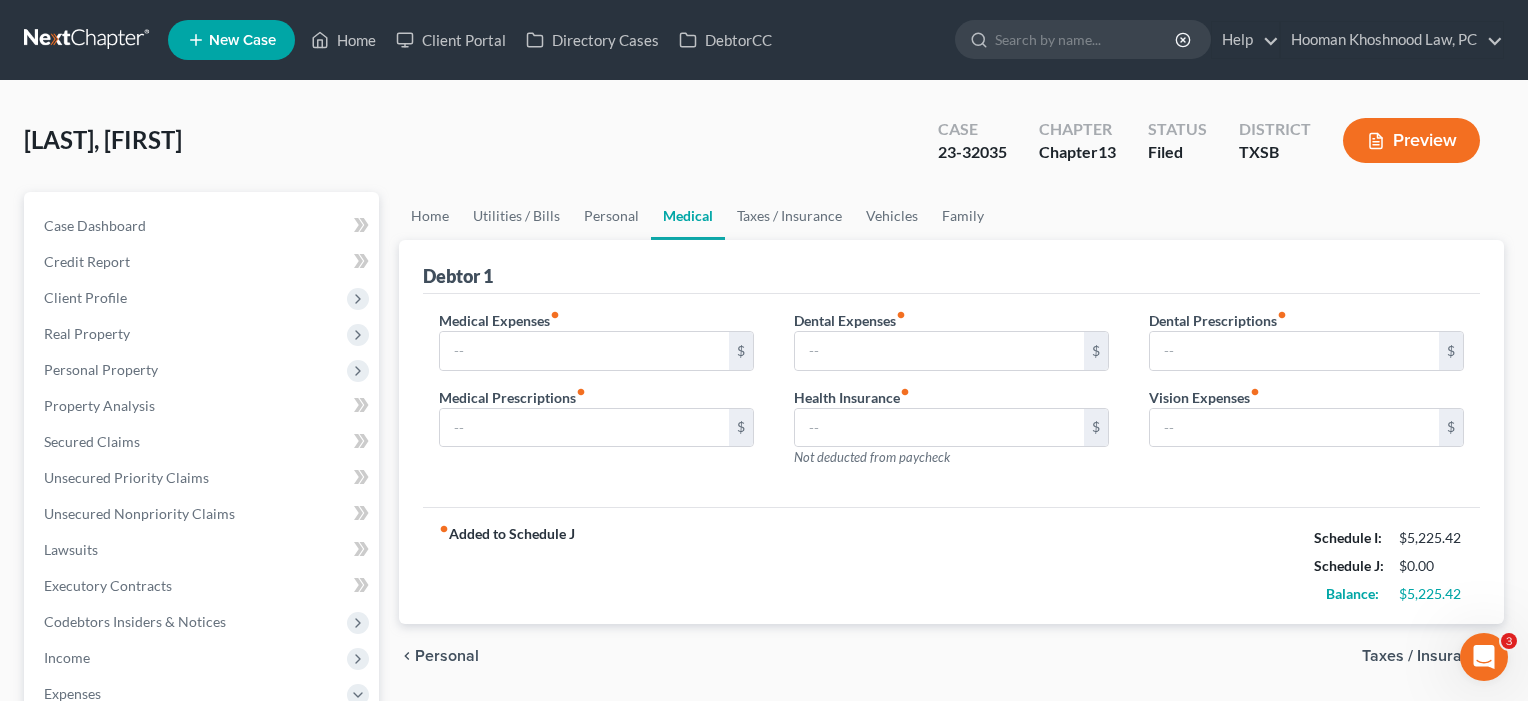 type on "50.00" 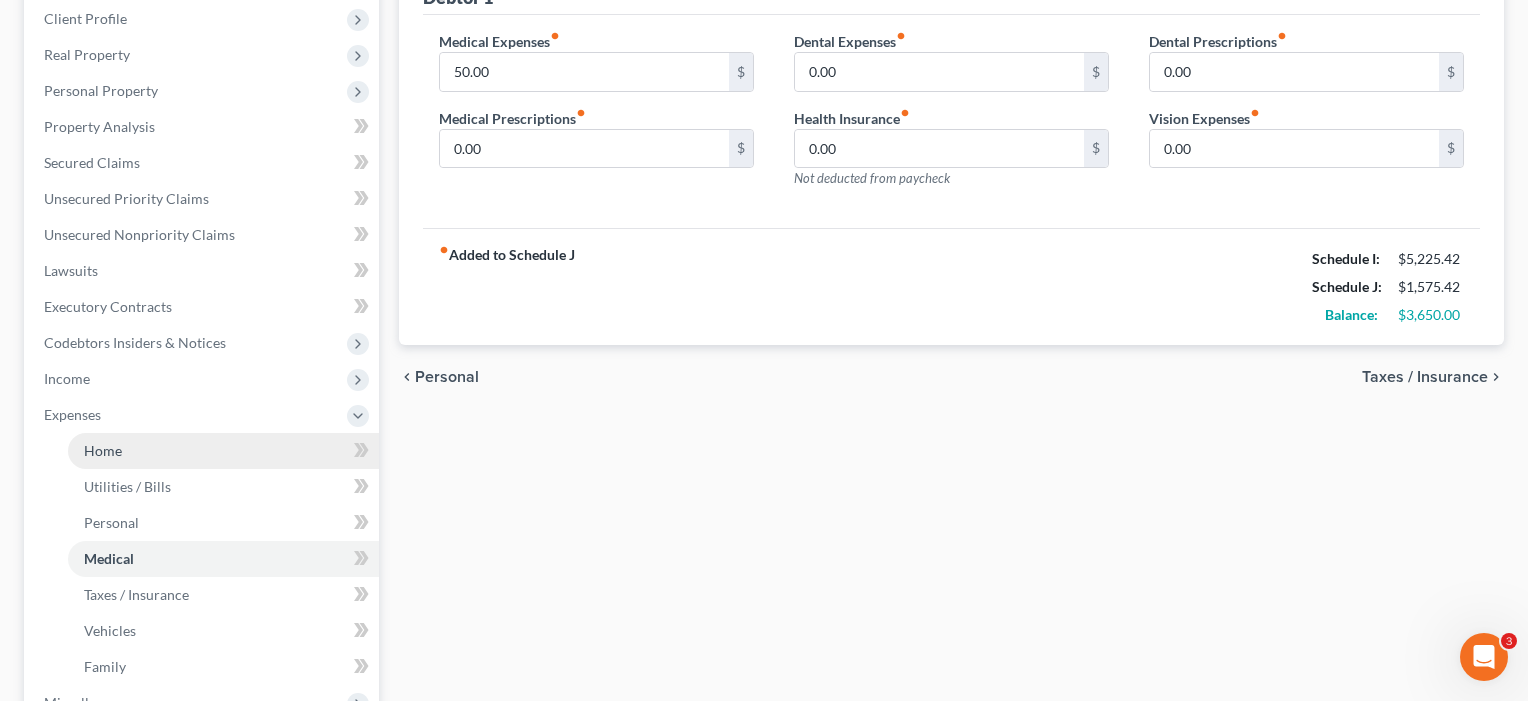 click on "Home" at bounding box center [103, 450] 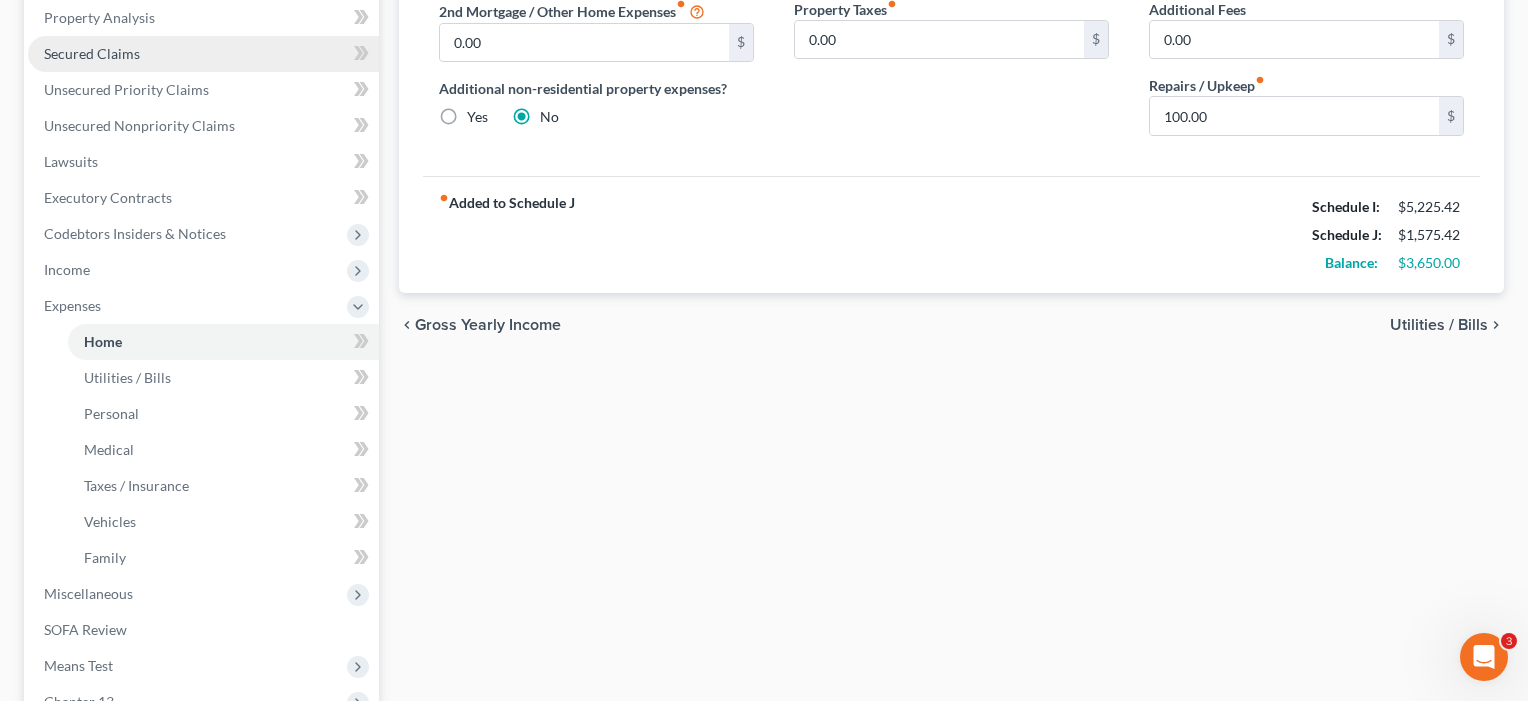 scroll, scrollTop: 445, scrollLeft: 0, axis: vertical 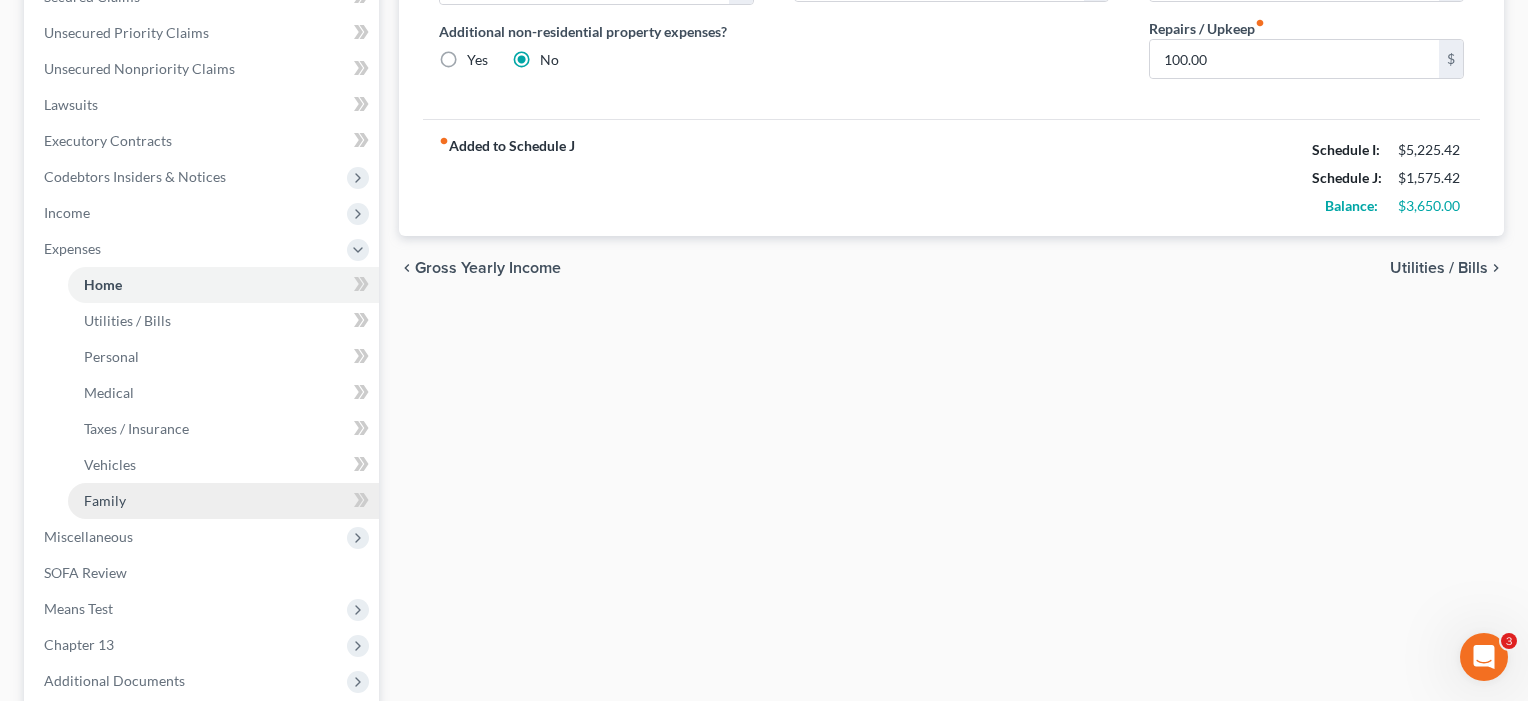 click on "Family" at bounding box center [105, 500] 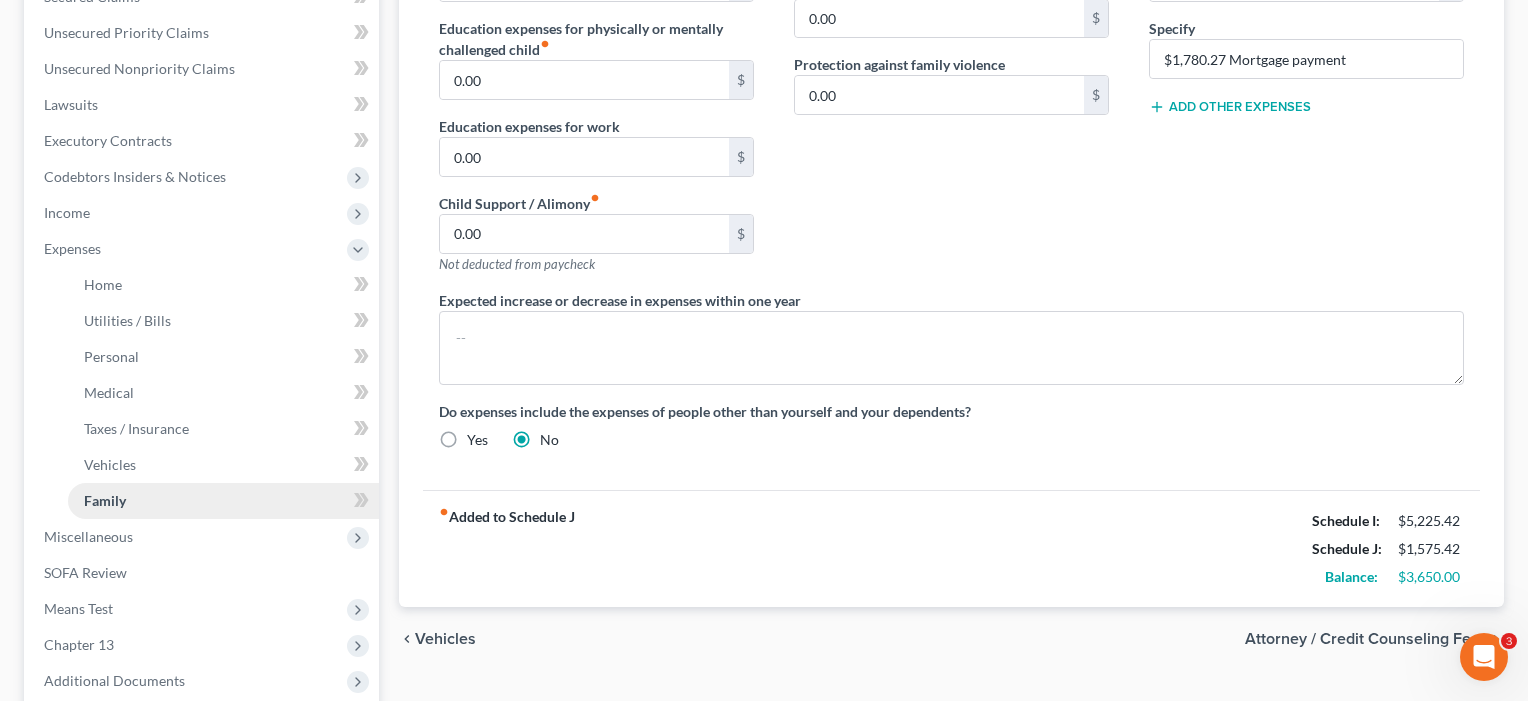 scroll, scrollTop: 0, scrollLeft: 0, axis: both 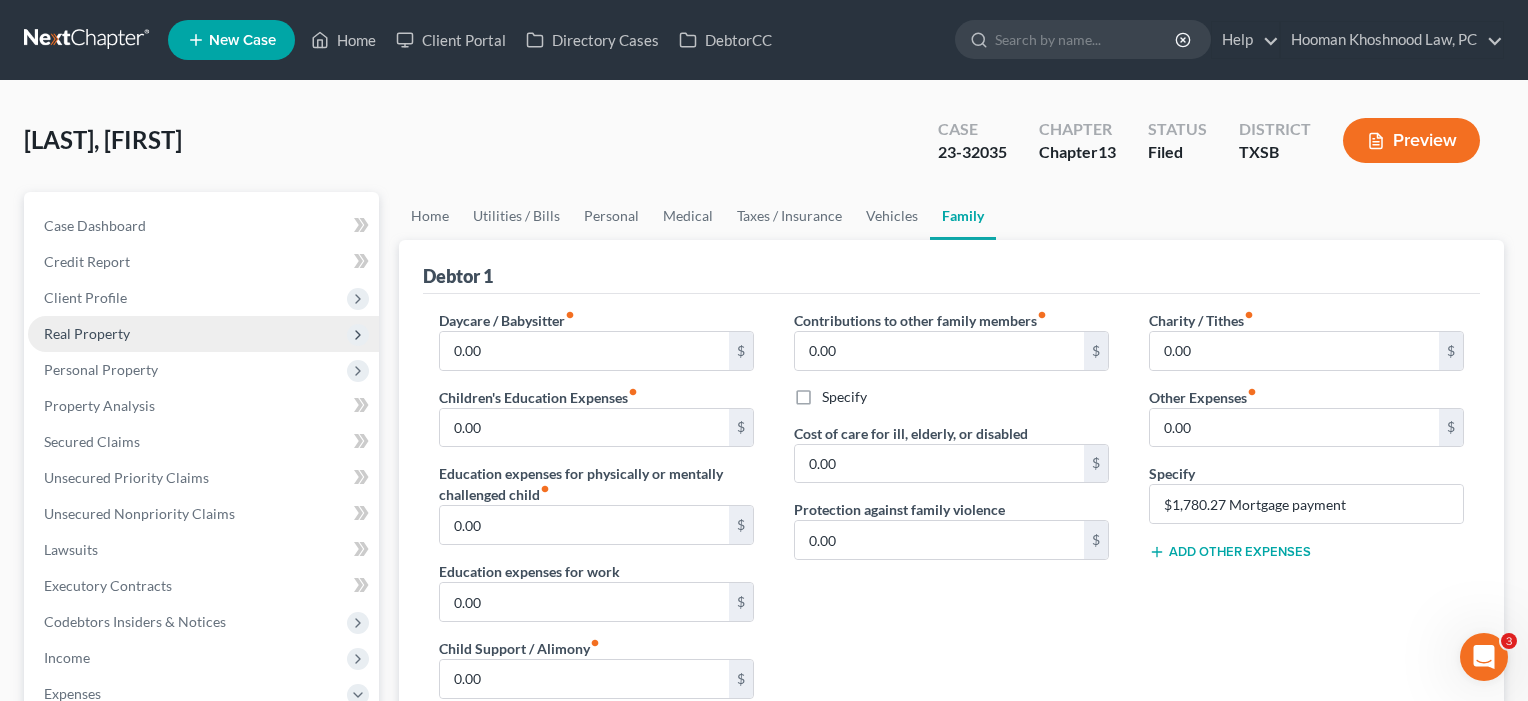 click on "Real Property" at bounding box center (87, 333) 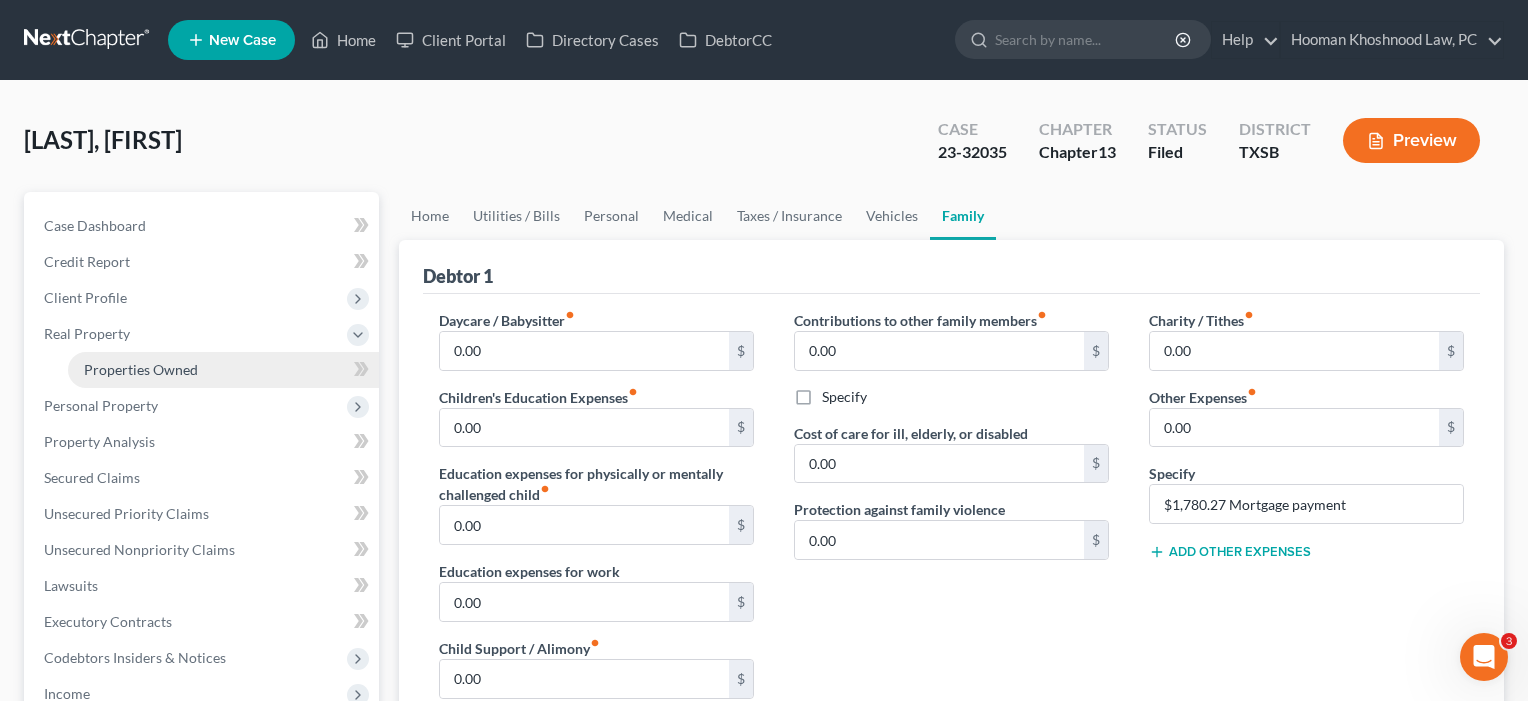 click on "Properties Owned" at bounding box center [141, 369] 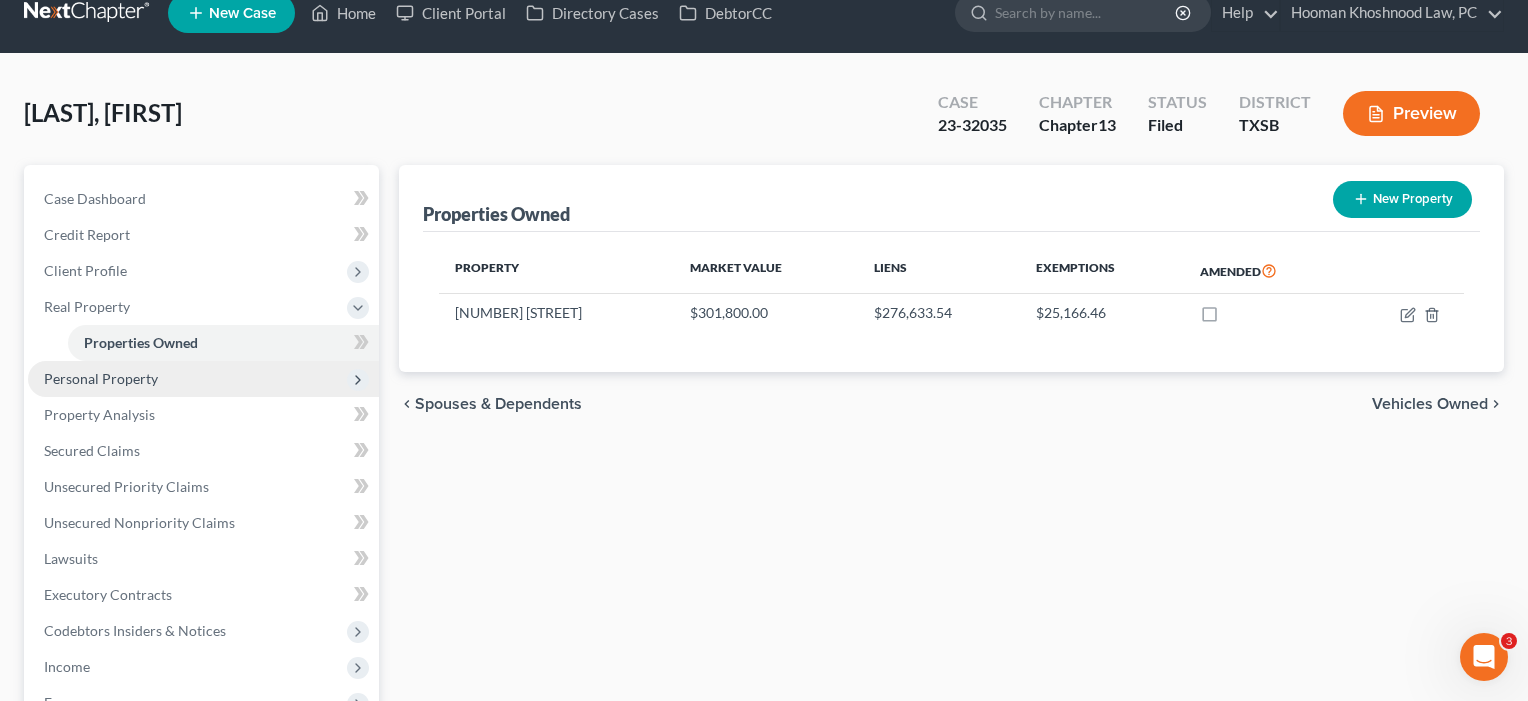 scroll, scrollTop: 33, scrollLeft: 0, axis: vertical 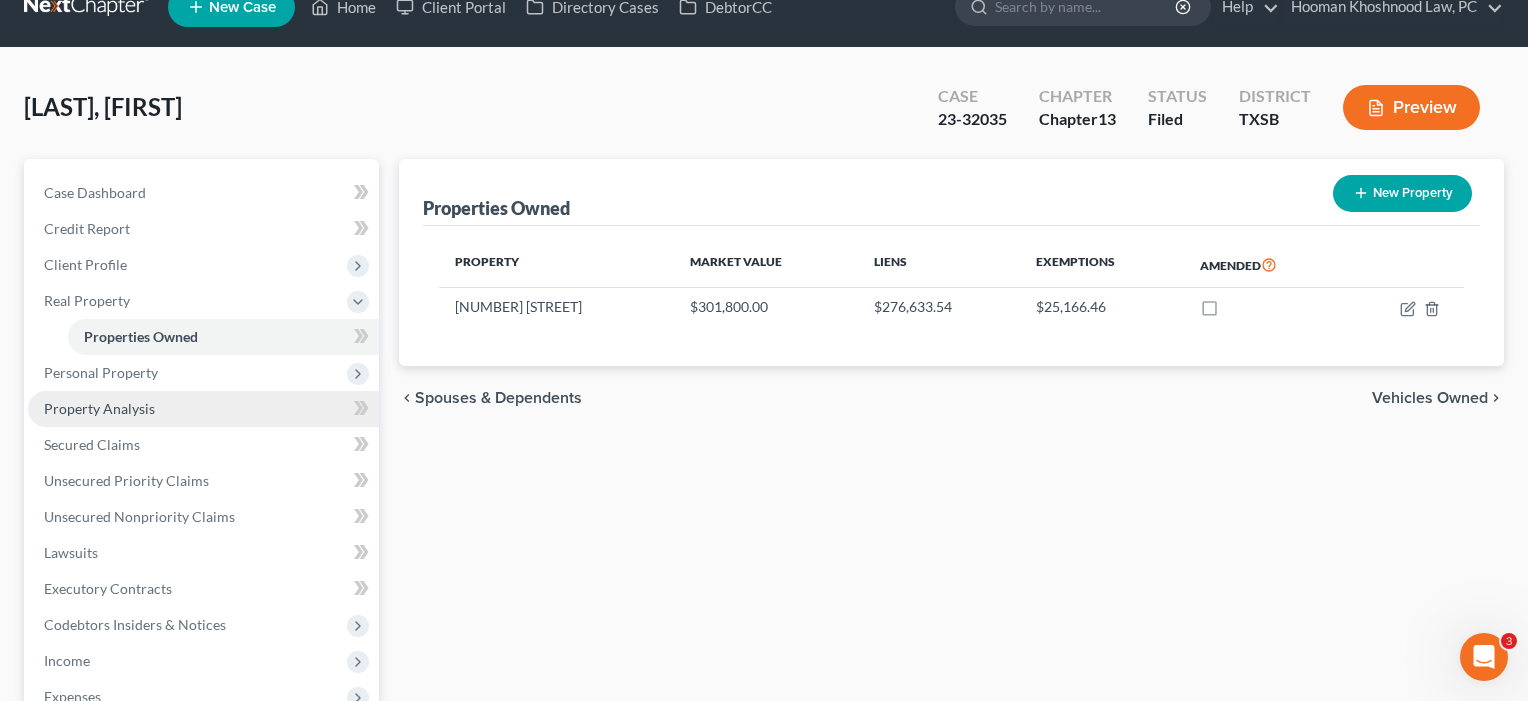 click on "Property Analysis" at bounding box center (99, 408) 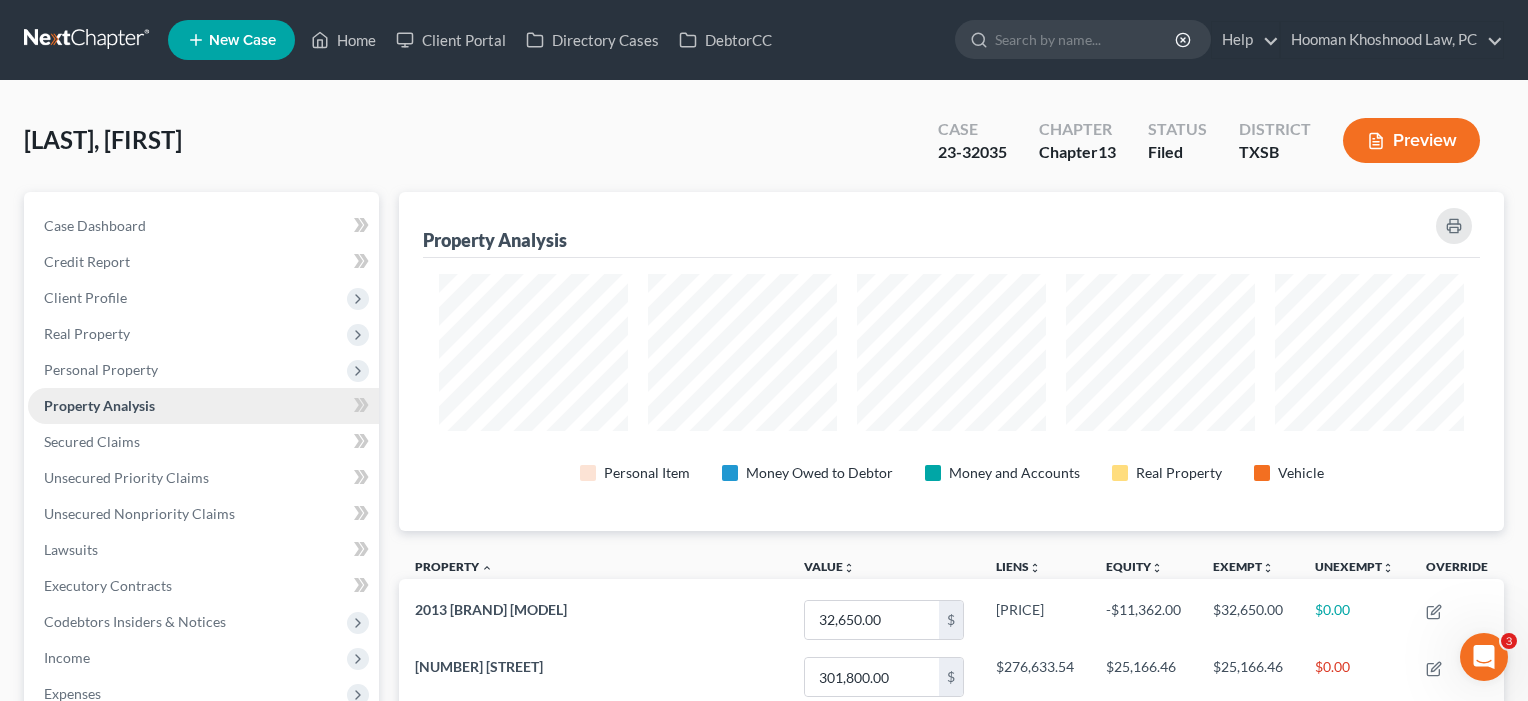 scroll, scrollTop: 999661, scrollLeft: 998895, axis: both 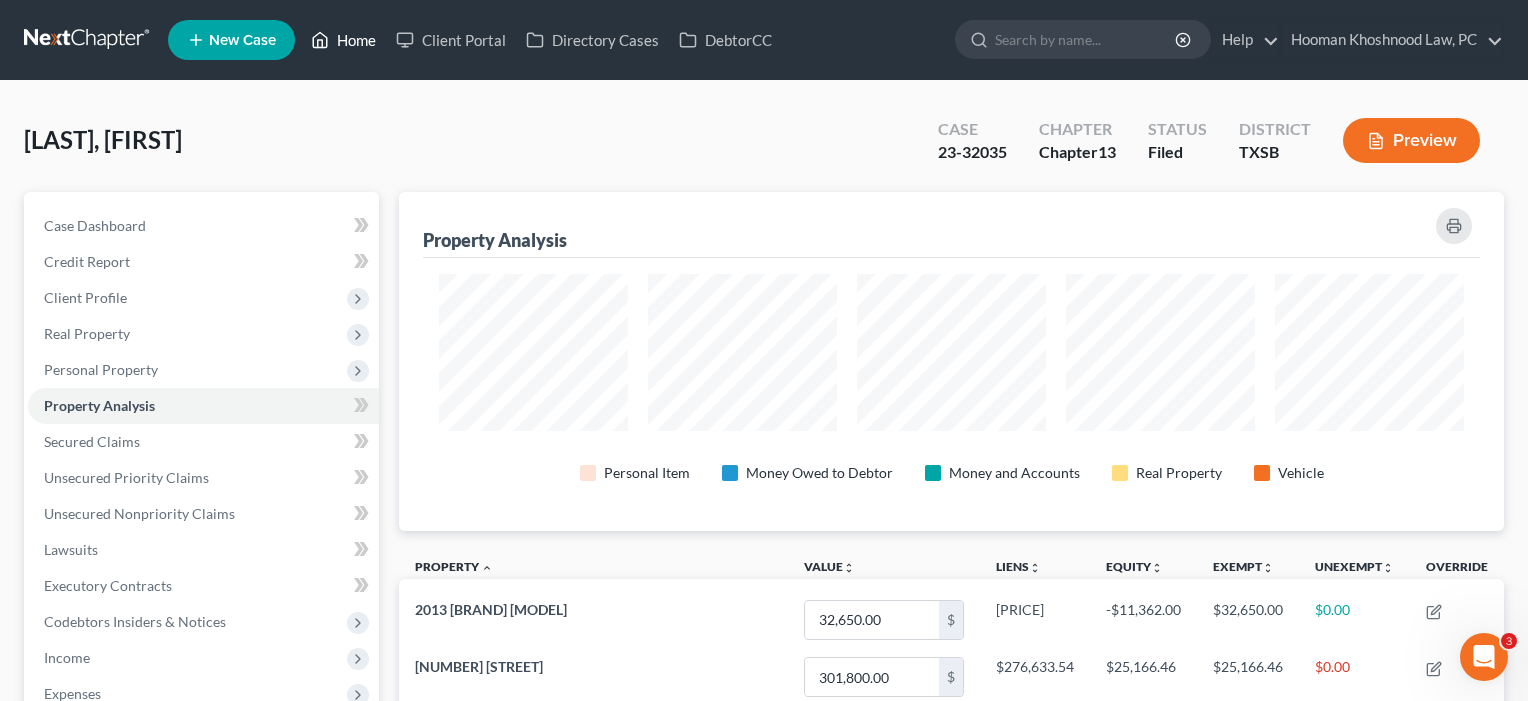 click on "Home" at bounding box center (343, 40) 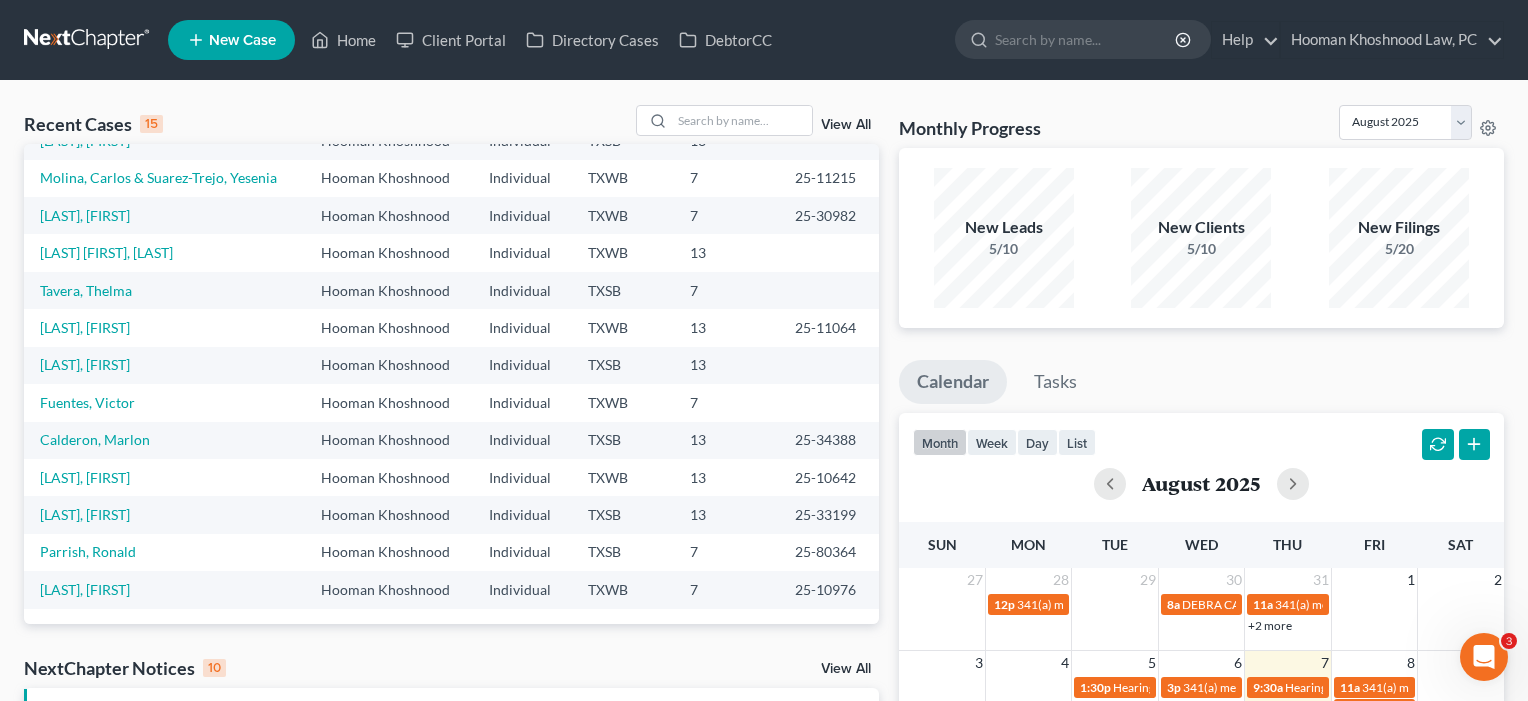 scroll, scrollTop: 92, scrollLeft: 0, axis: vertical 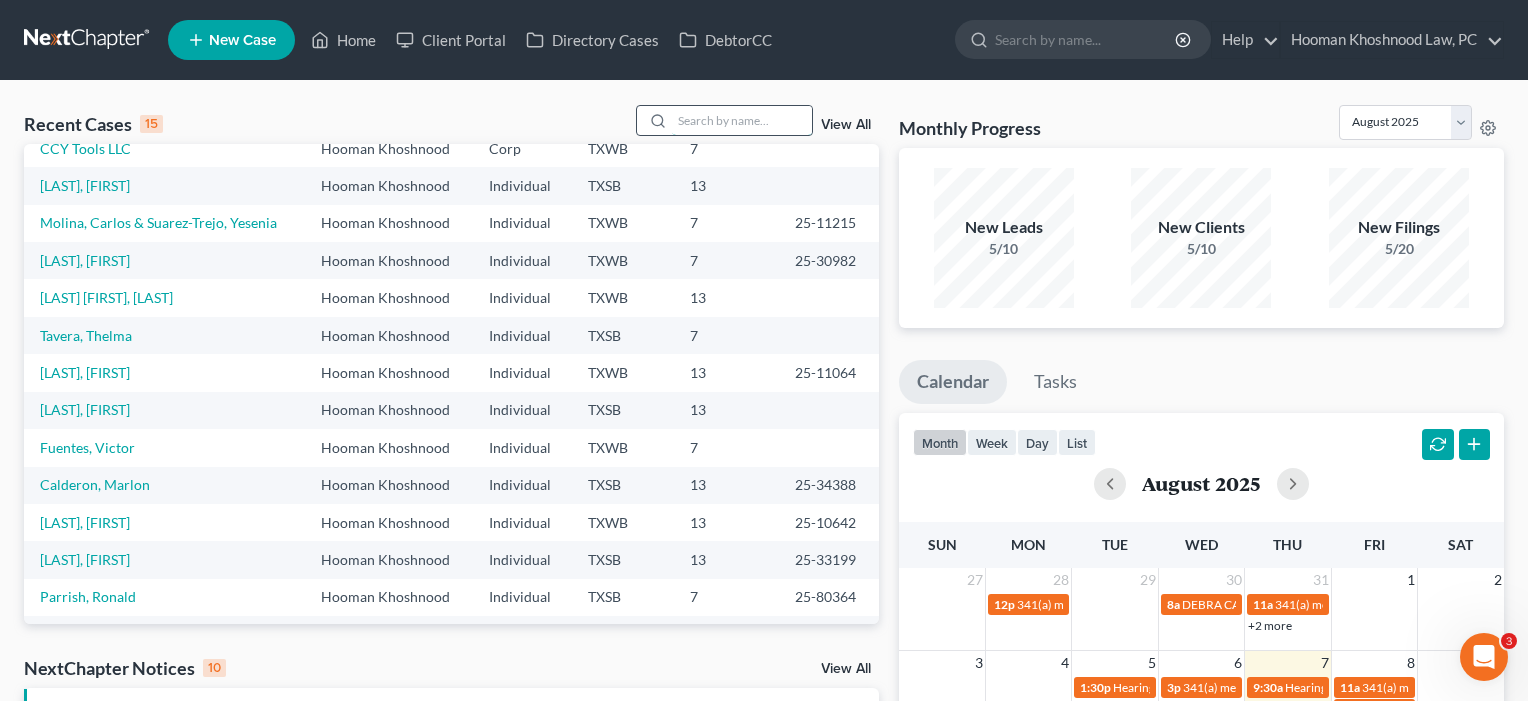 click at bounding box center (742, 120) 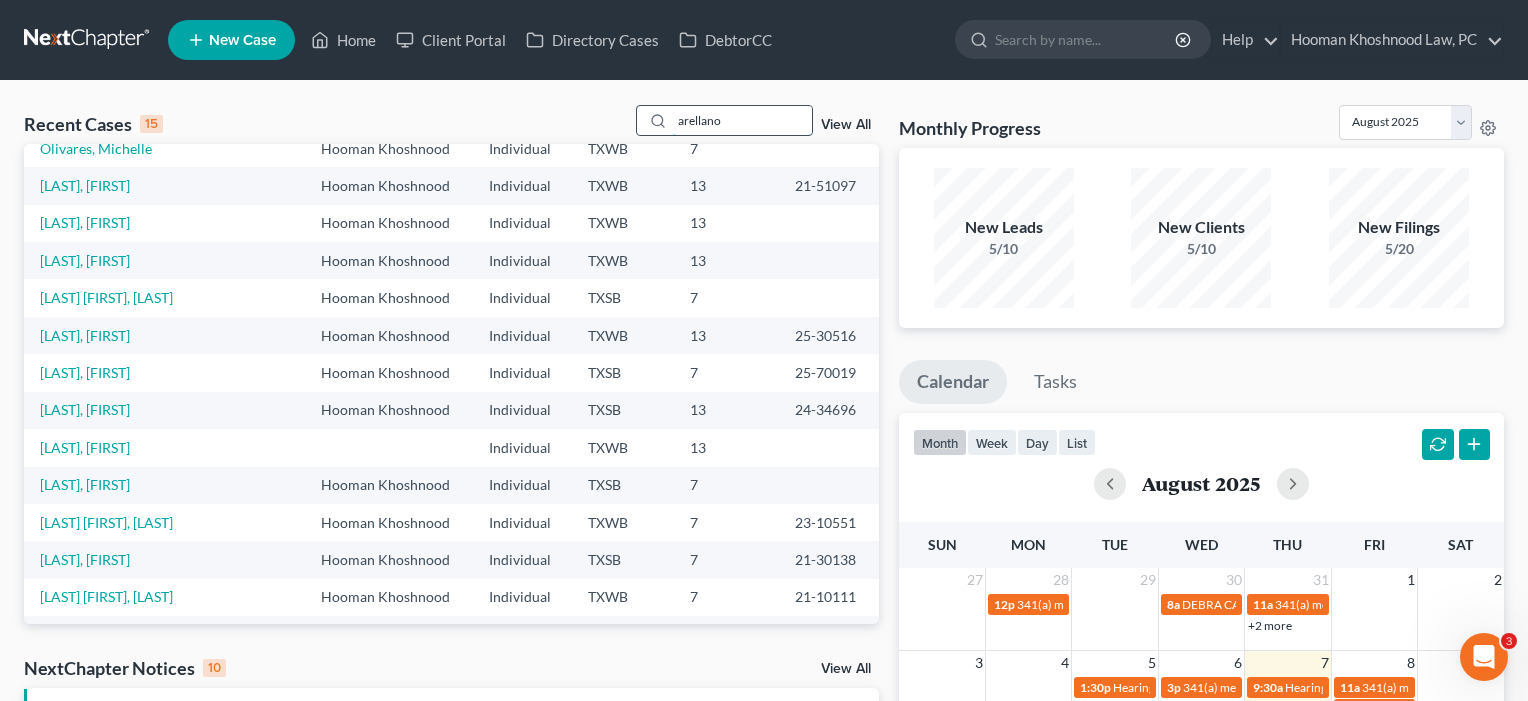 scroll, scrollTop: 0, scrollLeft: 0, axis: both 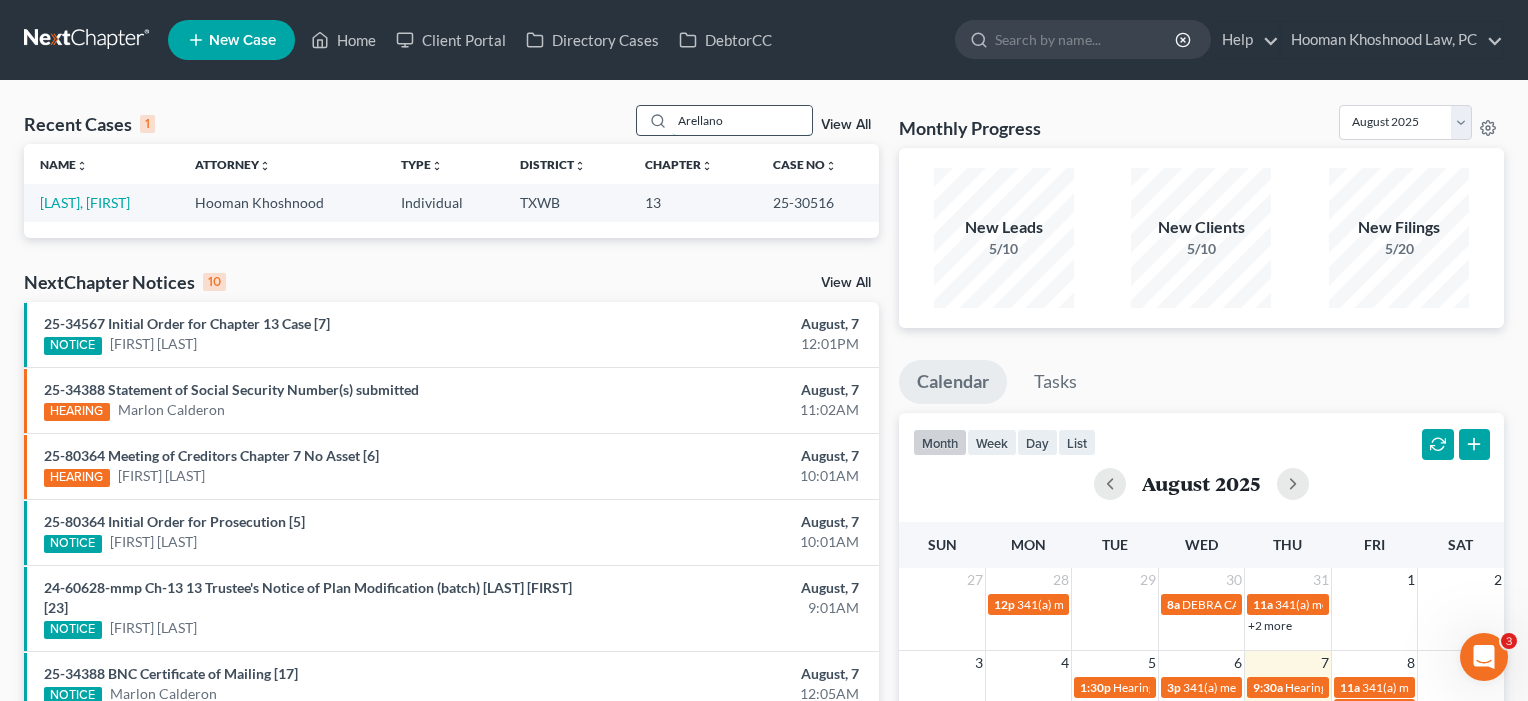type on "Arellano" 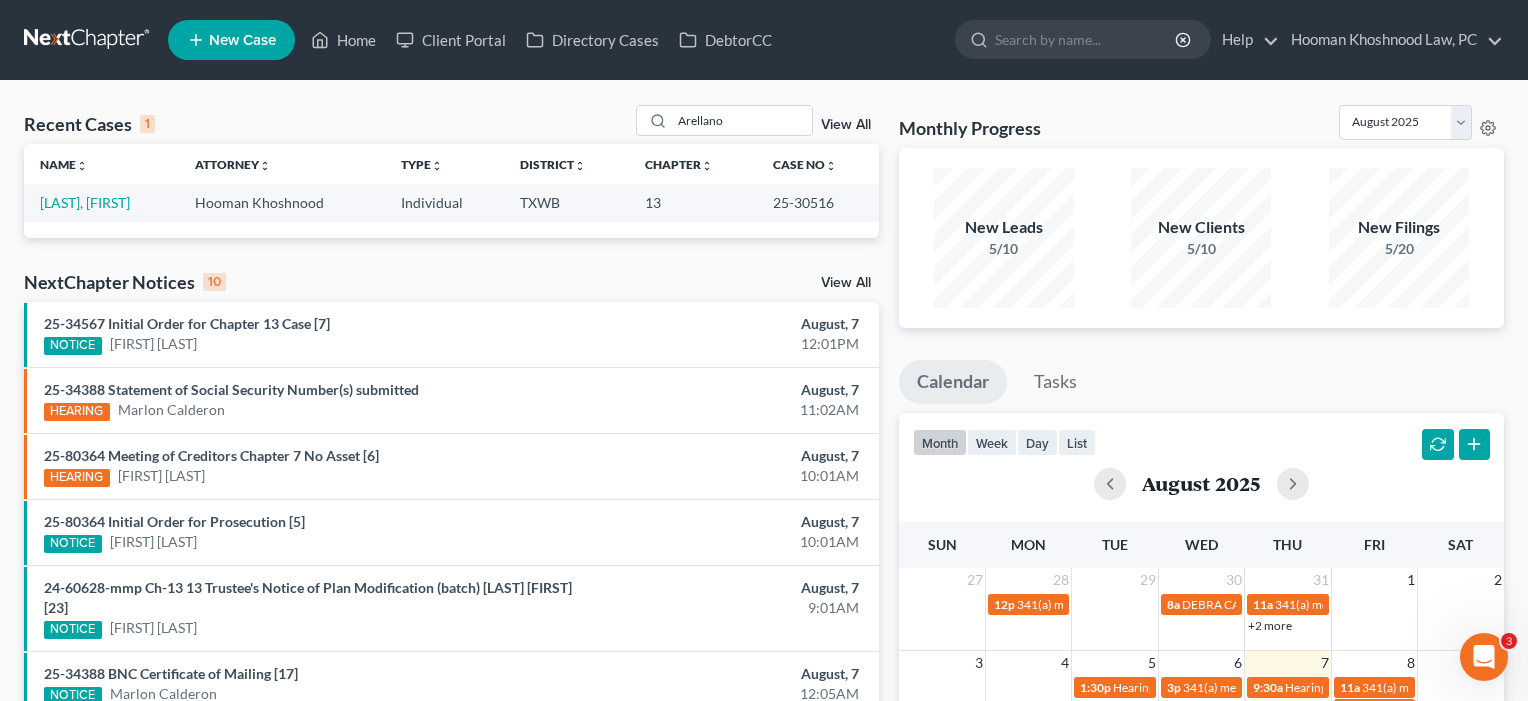 click on "[LAST], [FIRST]" at bounding box center [85, 202] 